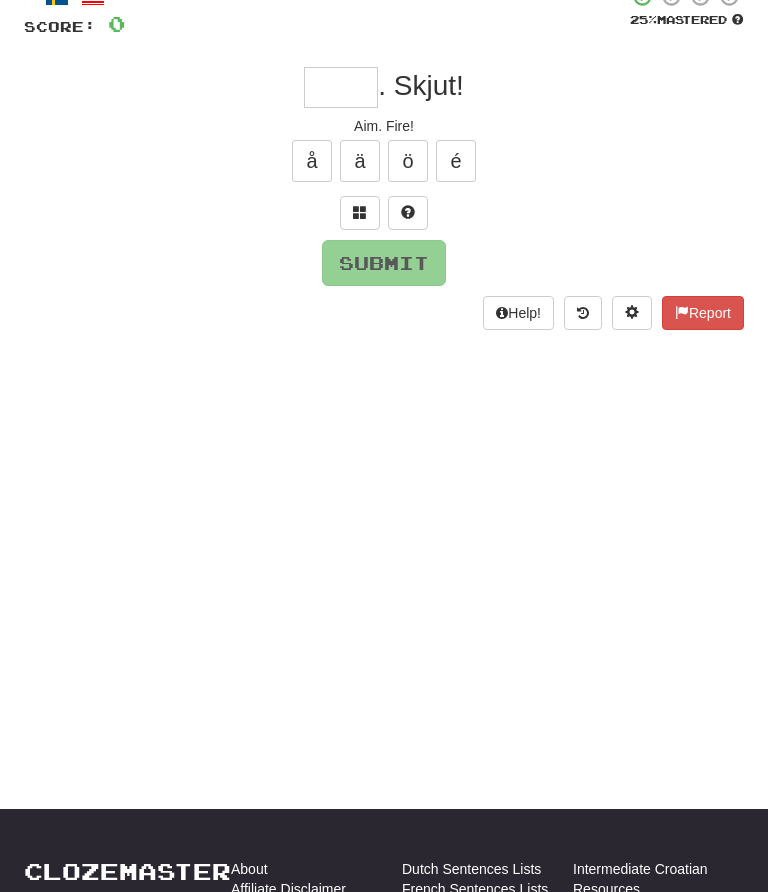 scroll, scrollTop: 132, scrollLeft: 0, axis: vertical 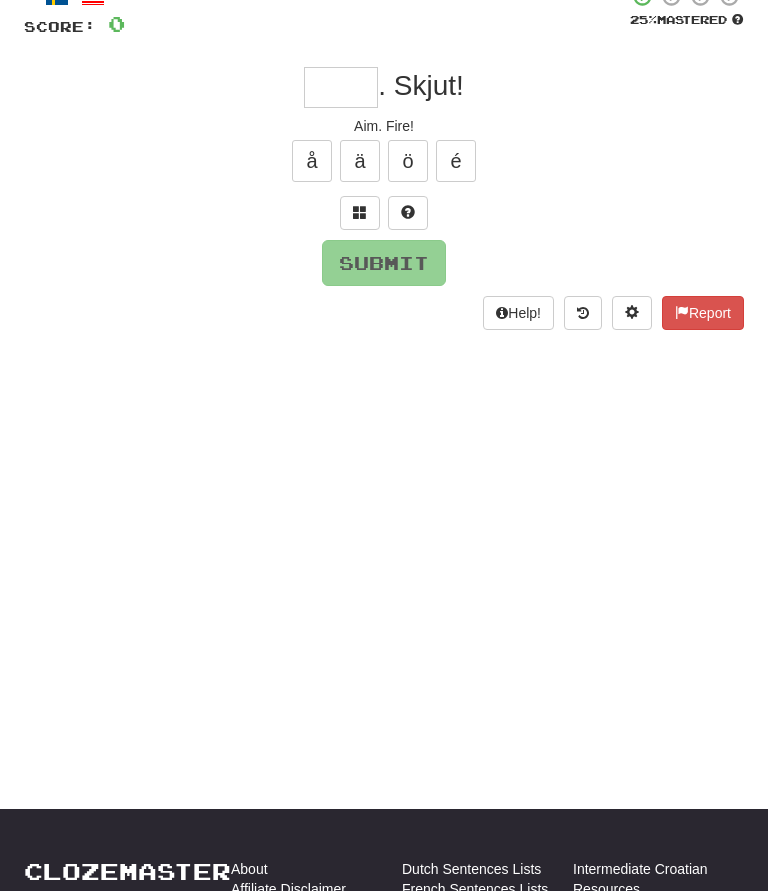 click at bounding box center (408, 213) 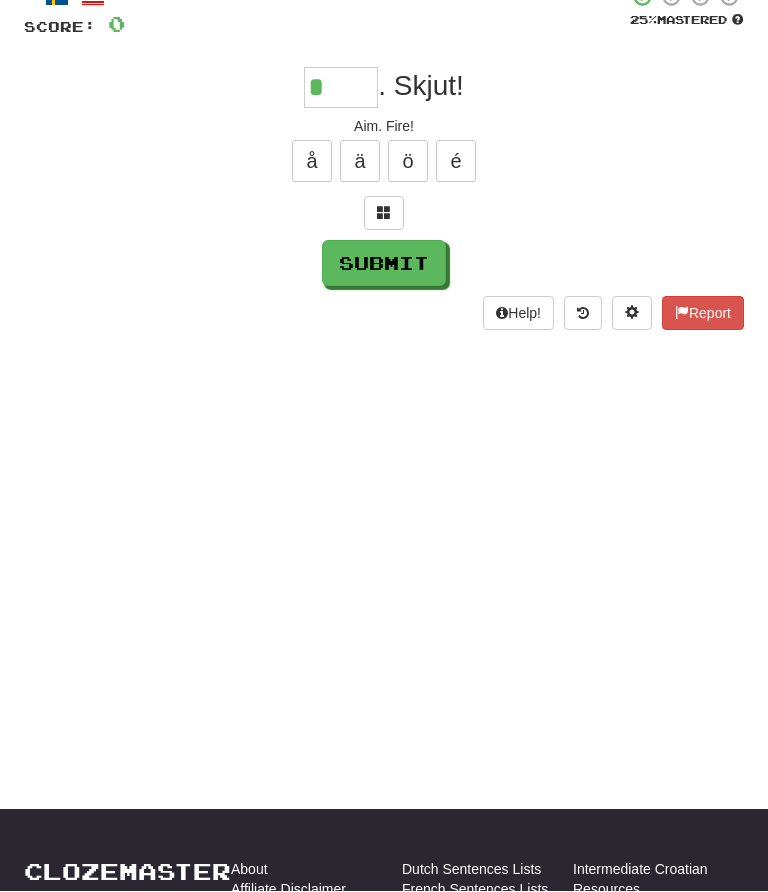 click at bounding box center (384, 214) 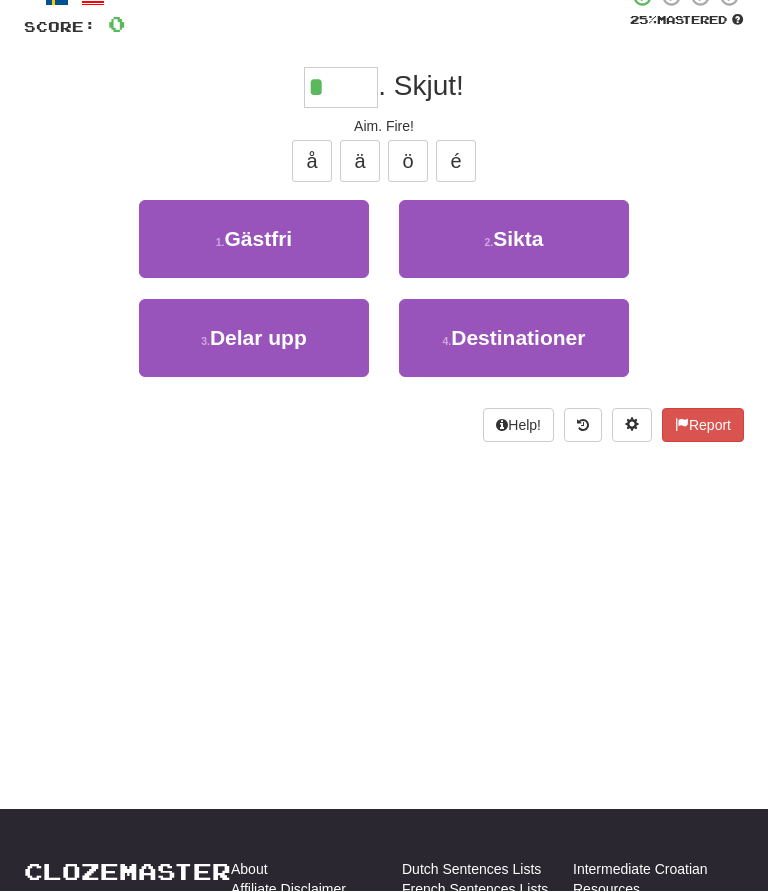 click on "2 .  Sikta" at bounding box center [514, 240] 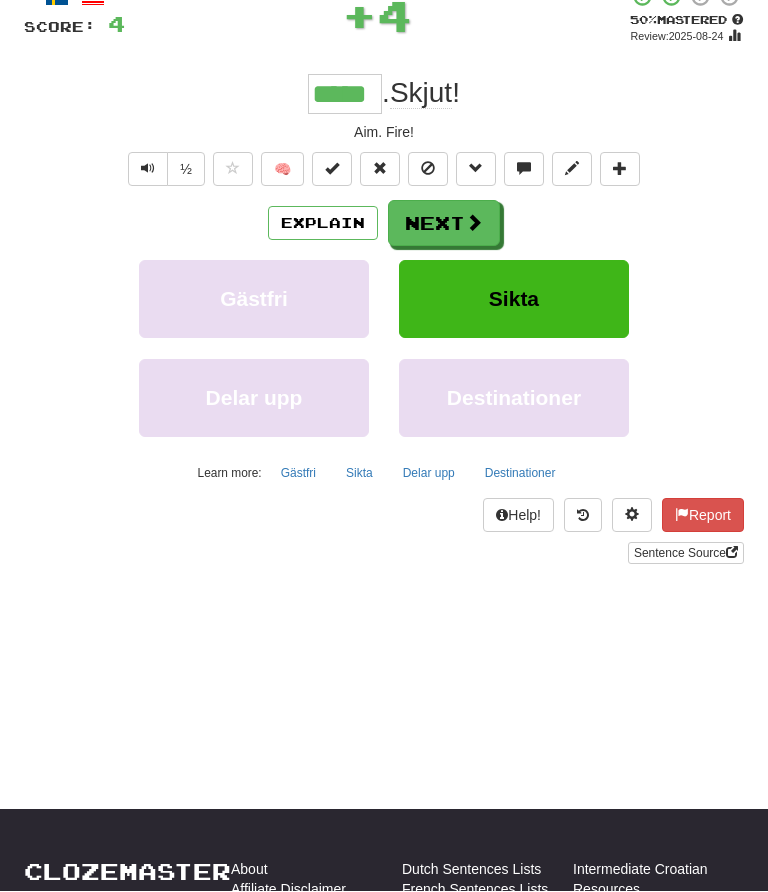 scroll, scrollTop: 133, scrollLeft: 0, axis: vertical 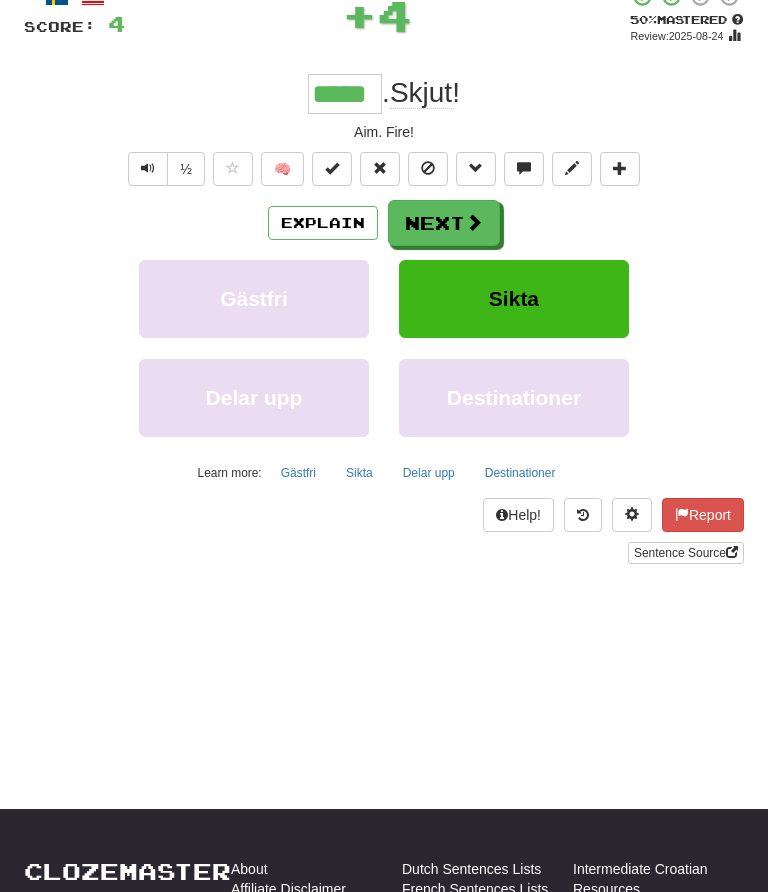 click on "Next" at bounding box center [444, 223] 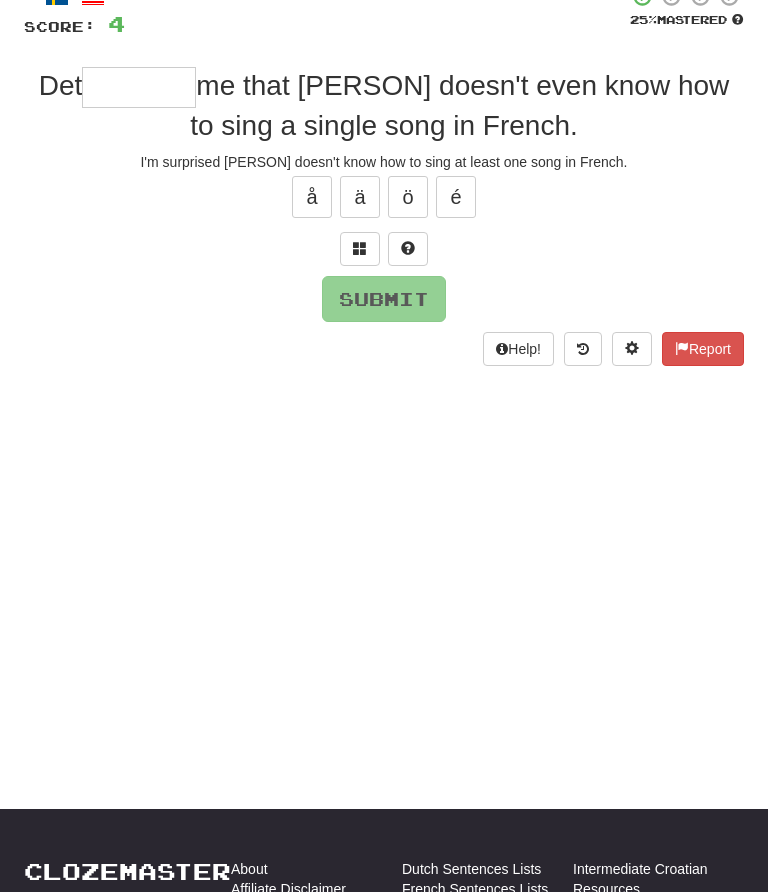 scroll, scrollTop: 132, scrollLeft: 0, axis: vertical 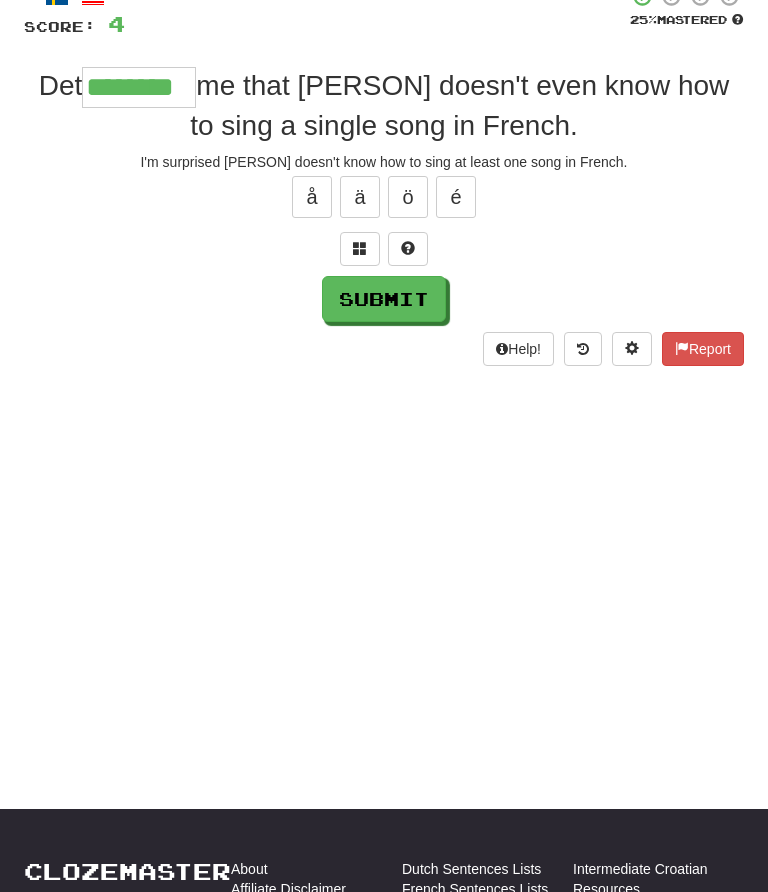 type on "********" 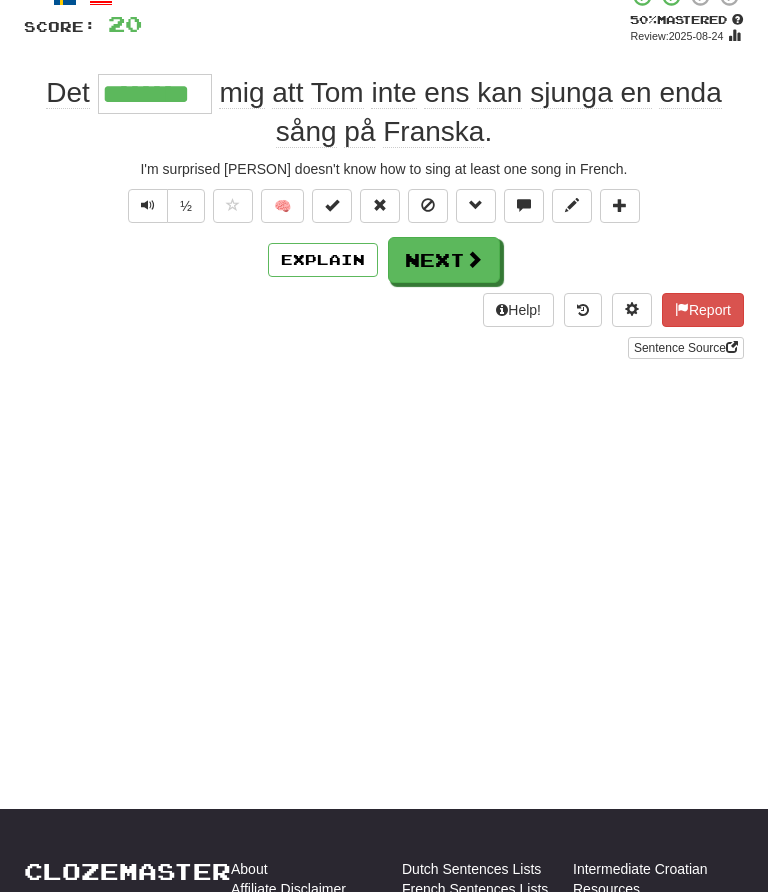 click on "Next" at bounding box center (444, 260) 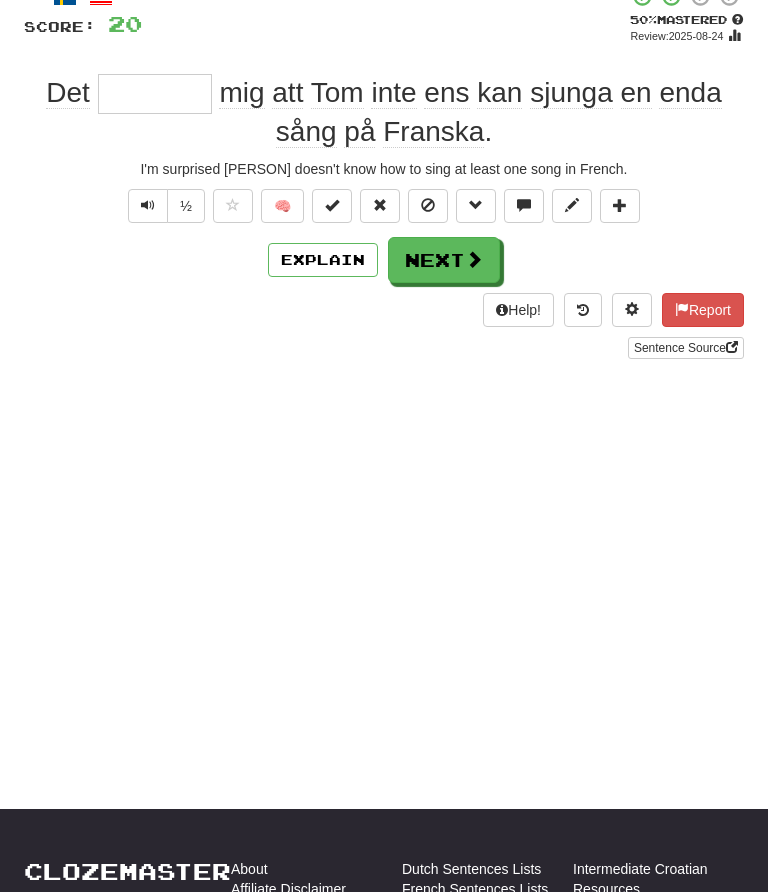 scroll, scrollTop: 132, scrollLeft: 0, axis: vertical 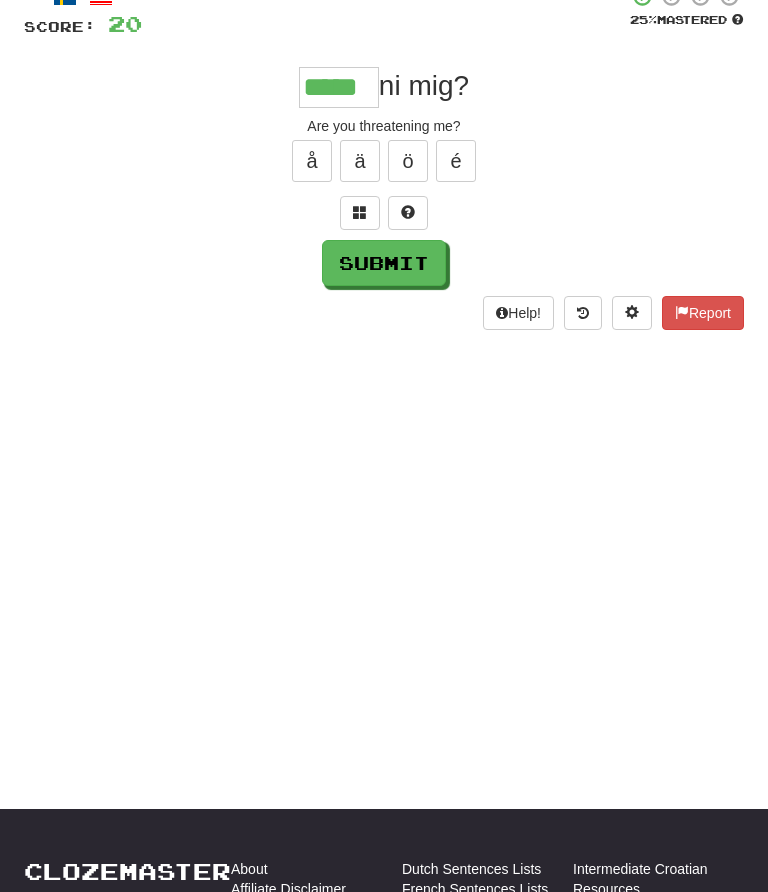 click on "Submit" at bounding box center [384, 264] 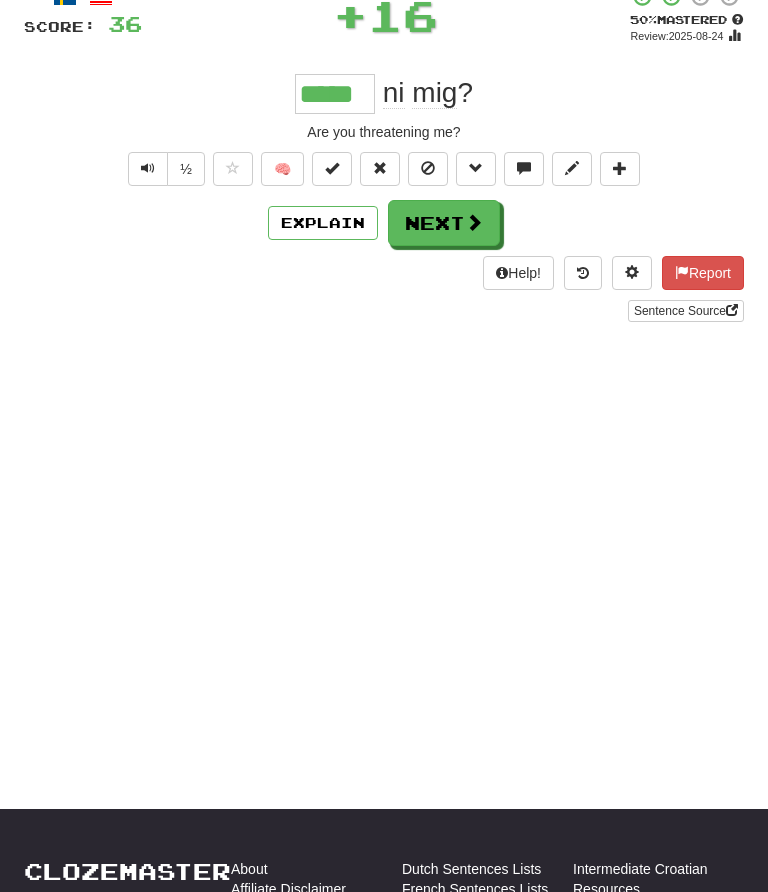 click on "🧠" at bounding box center [282, 169] 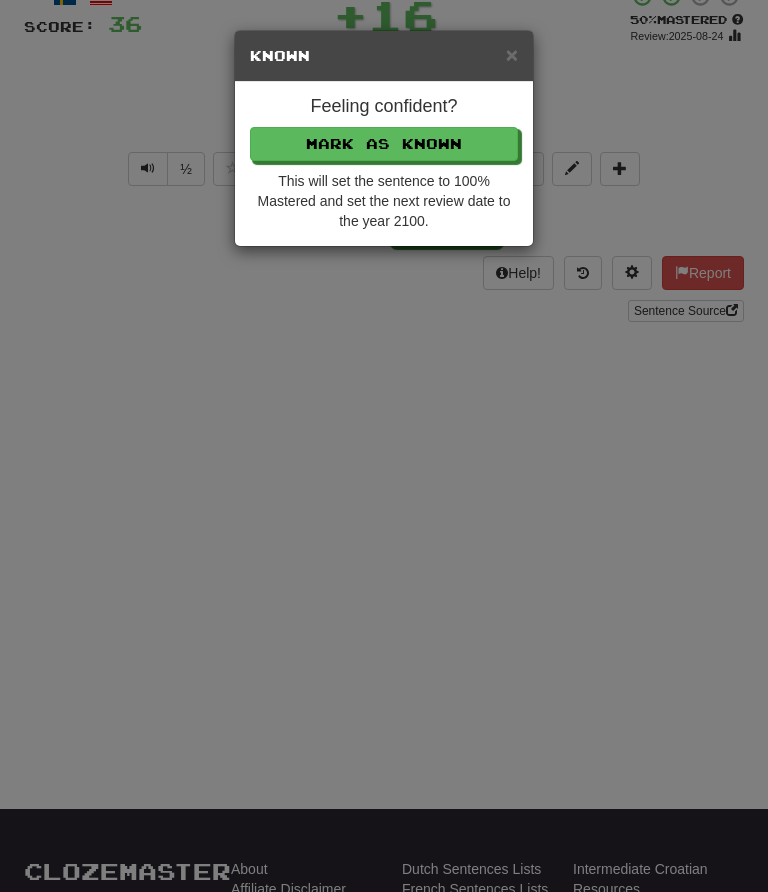 click on "Mark as Known" at bounding box center (384, 144) 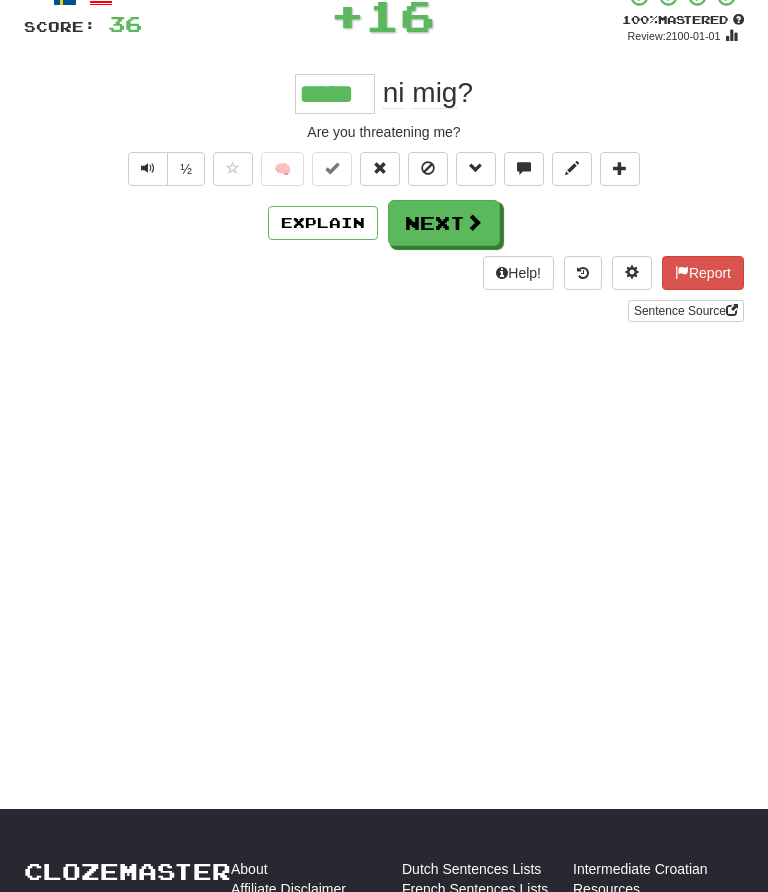 click on "Next" at bounding box center (444, 223) 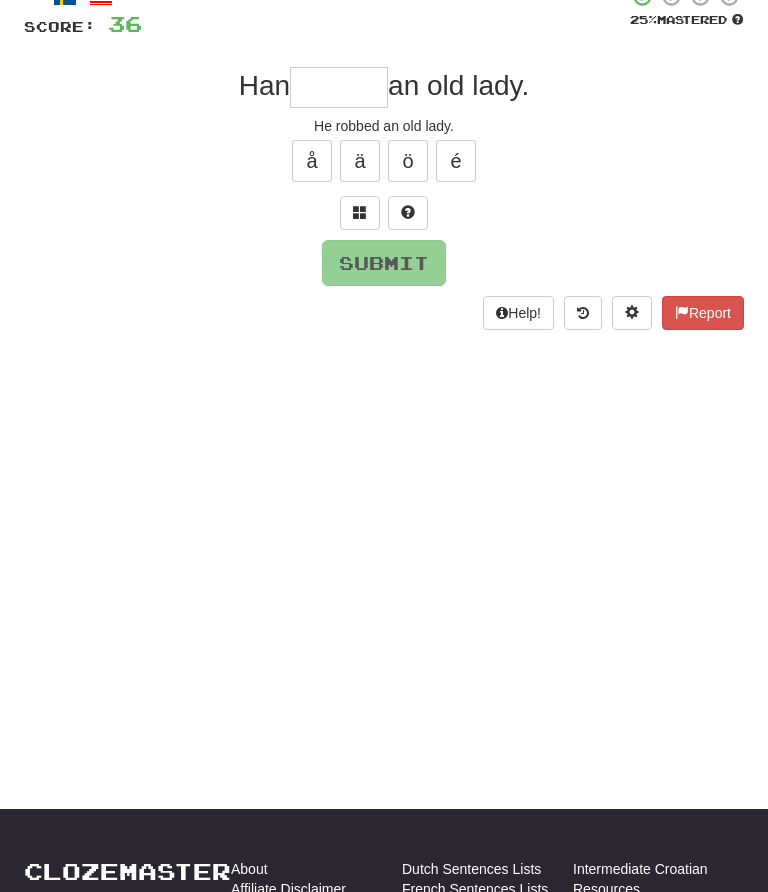 scroll, scrollTop: 132, scrollLeft: 0, axis: vertical 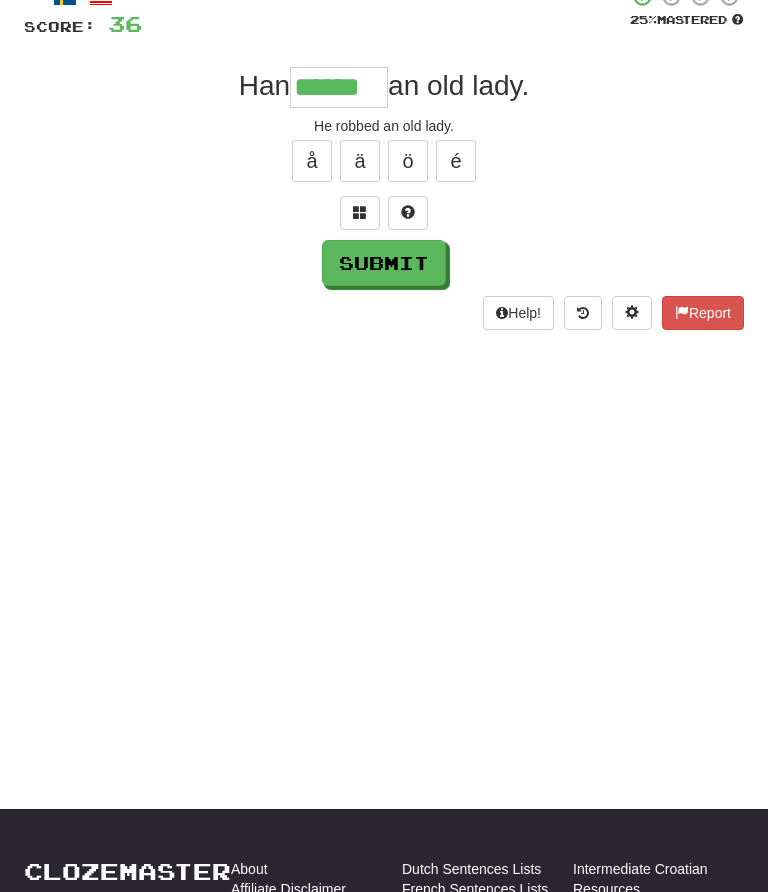 type on "******" 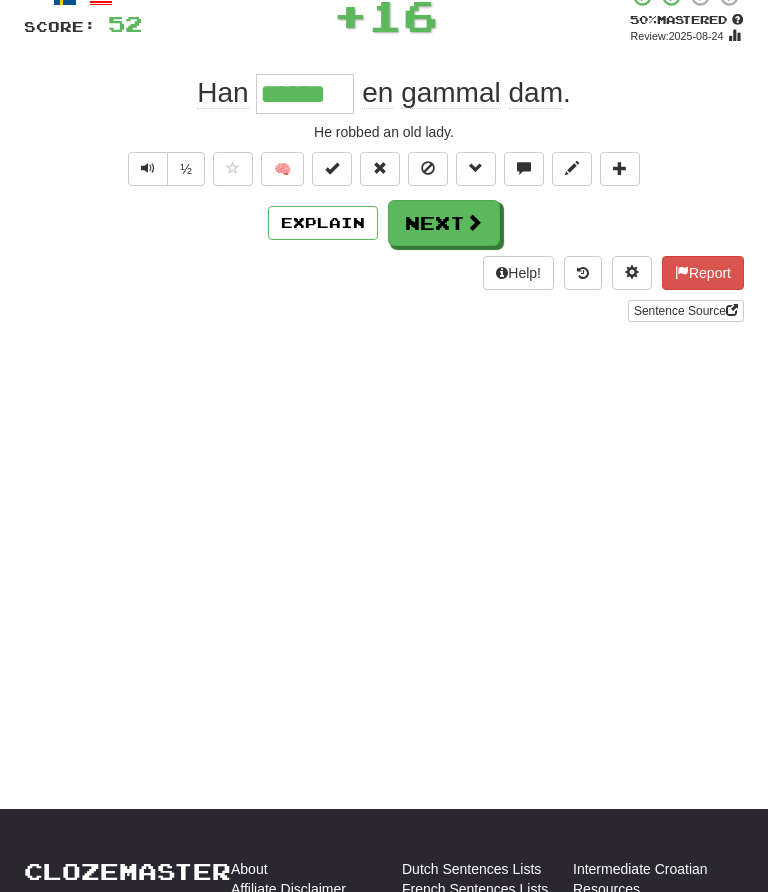 scroll, scrollTop: 133, scrollLeft: 0, axis: vertical 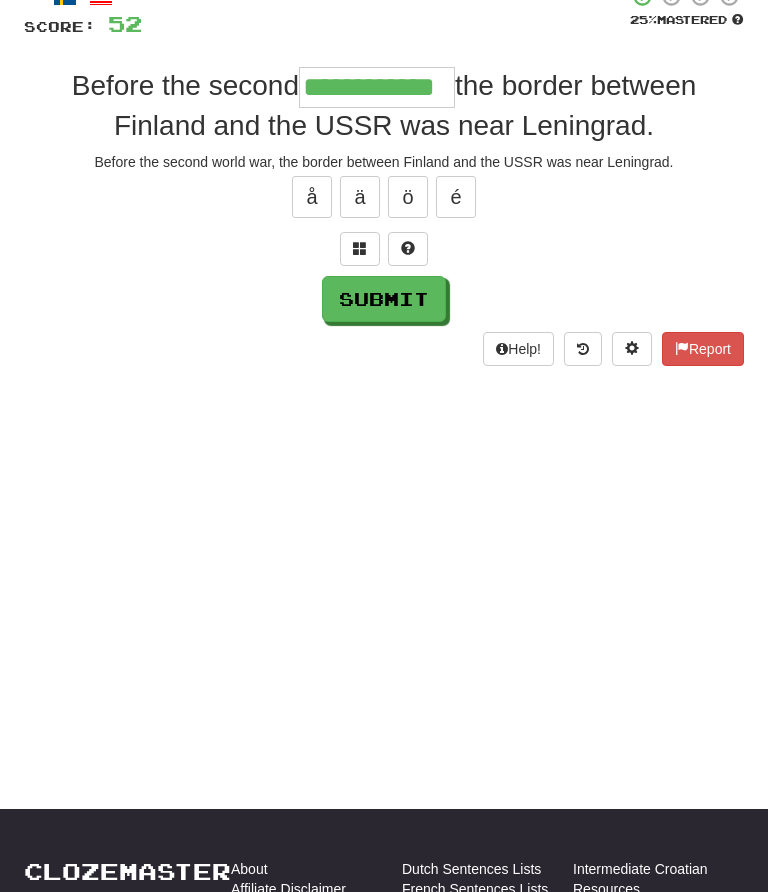 type on "**********" 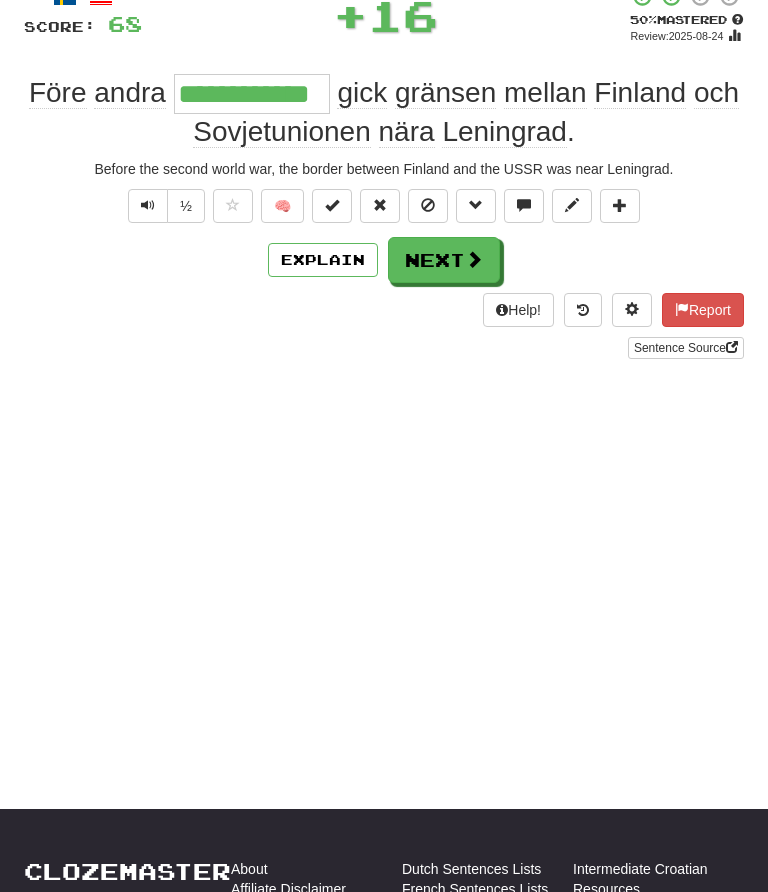 scroll, scrollTop: 133, scrollLeft: 0, axis: vertical 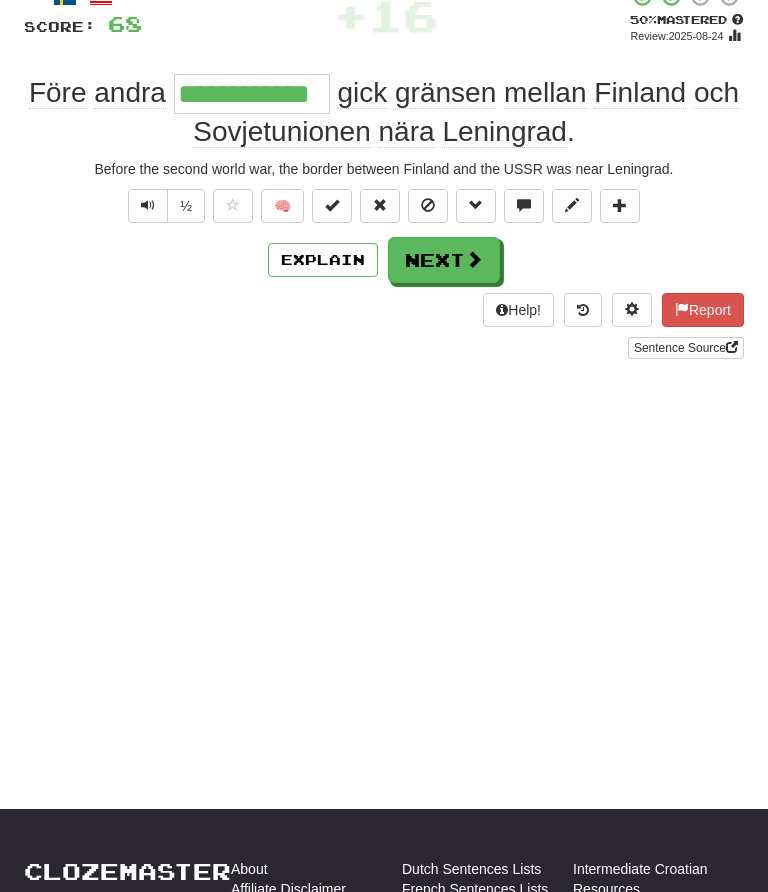click at bounding box center [474, 259] 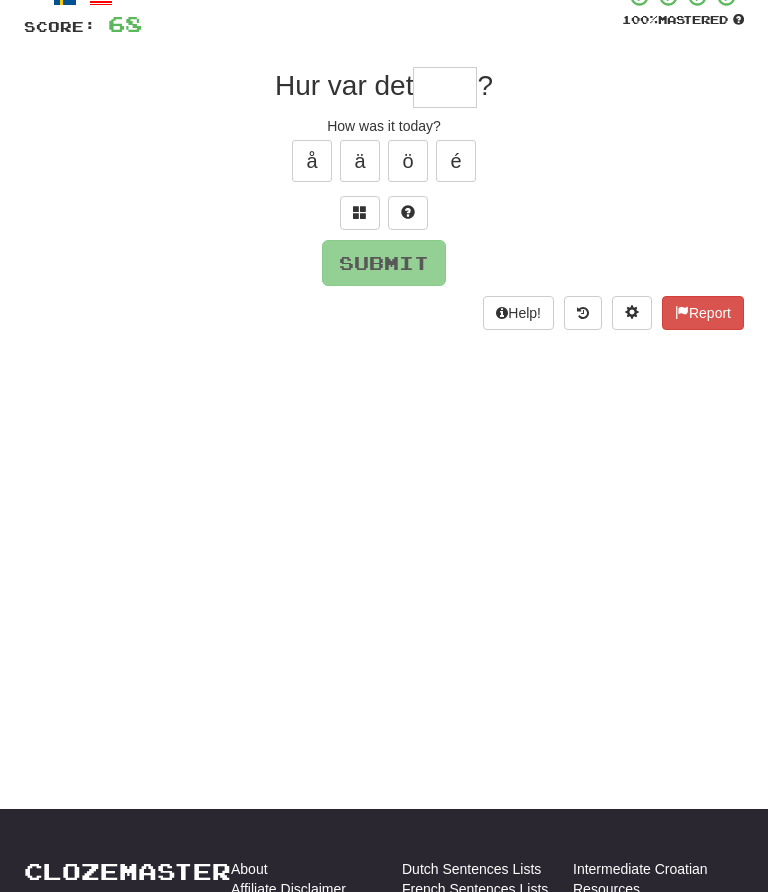 scroll, scrollTop: 133, scrollLeft: 0, axis: vertical 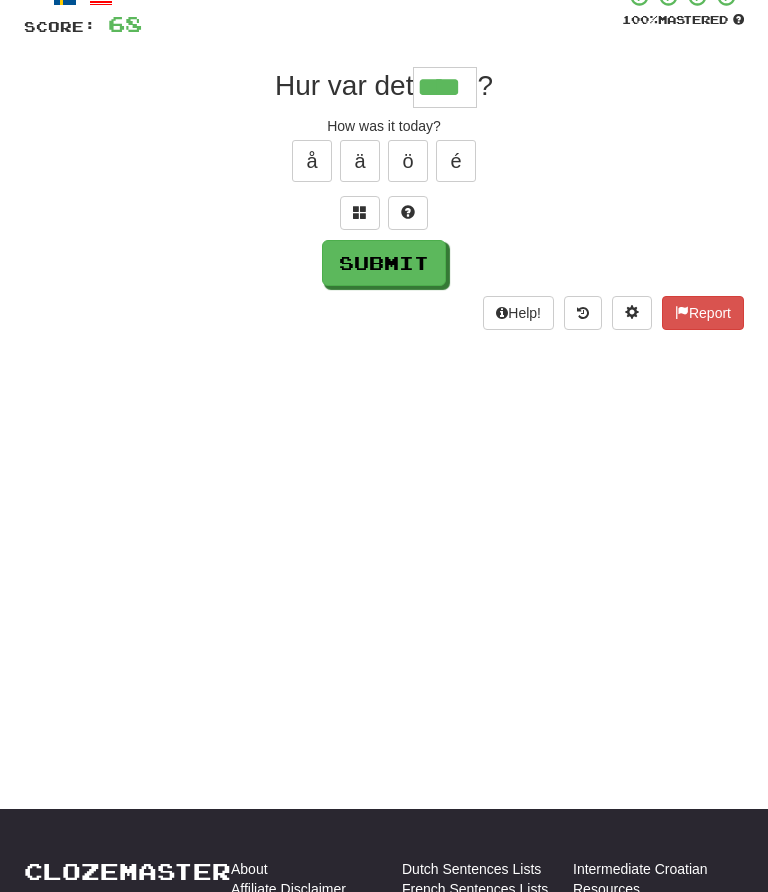 type on "****" 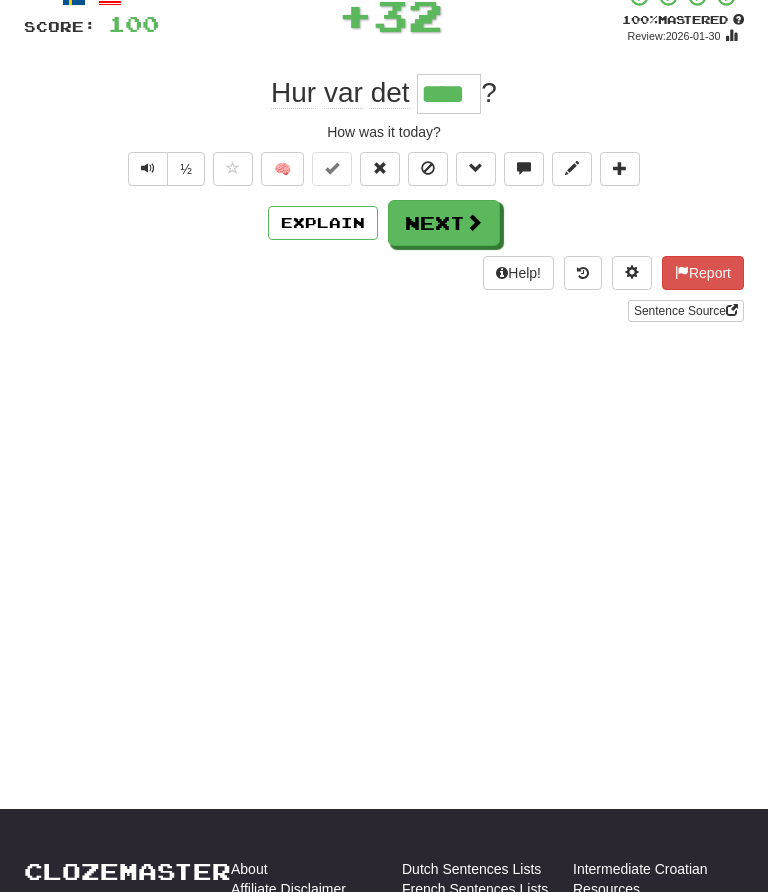 scroll, scrollTop: 133, scrollLeft: 0, axis: vertical 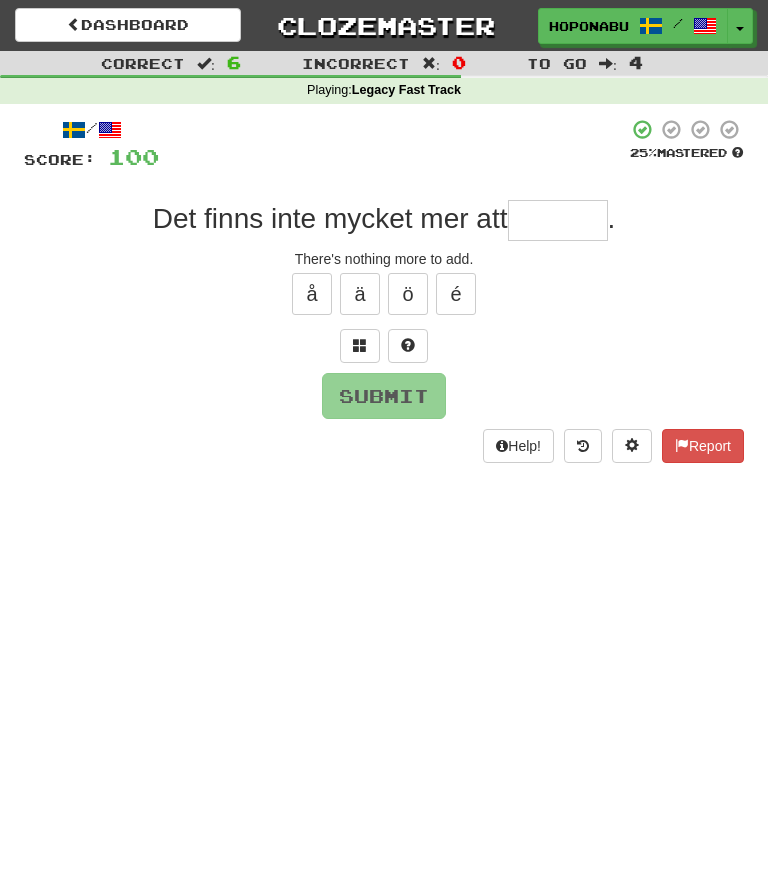 click at bounding box center (408, 346) 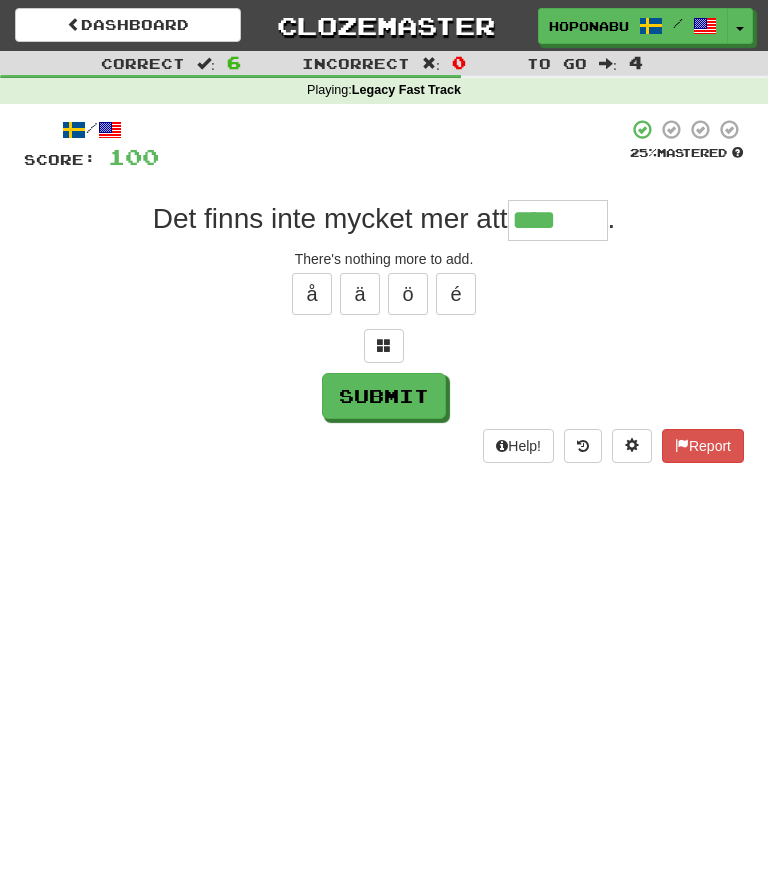 click at bounding box center (384, 345) 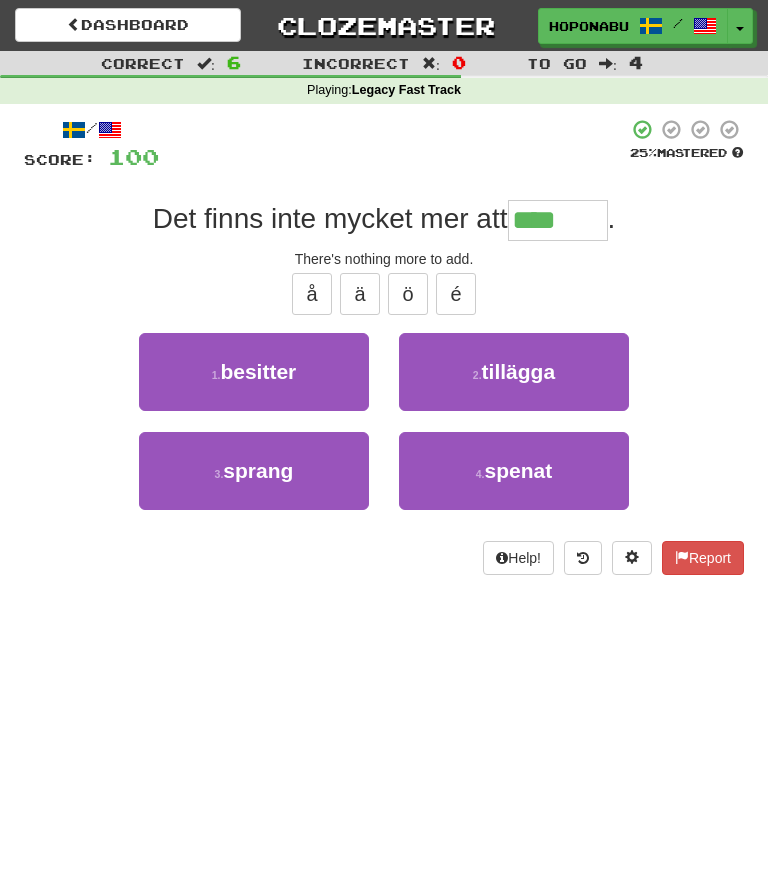 click on "2 .  tillägga" at bounding box center (514, 372) 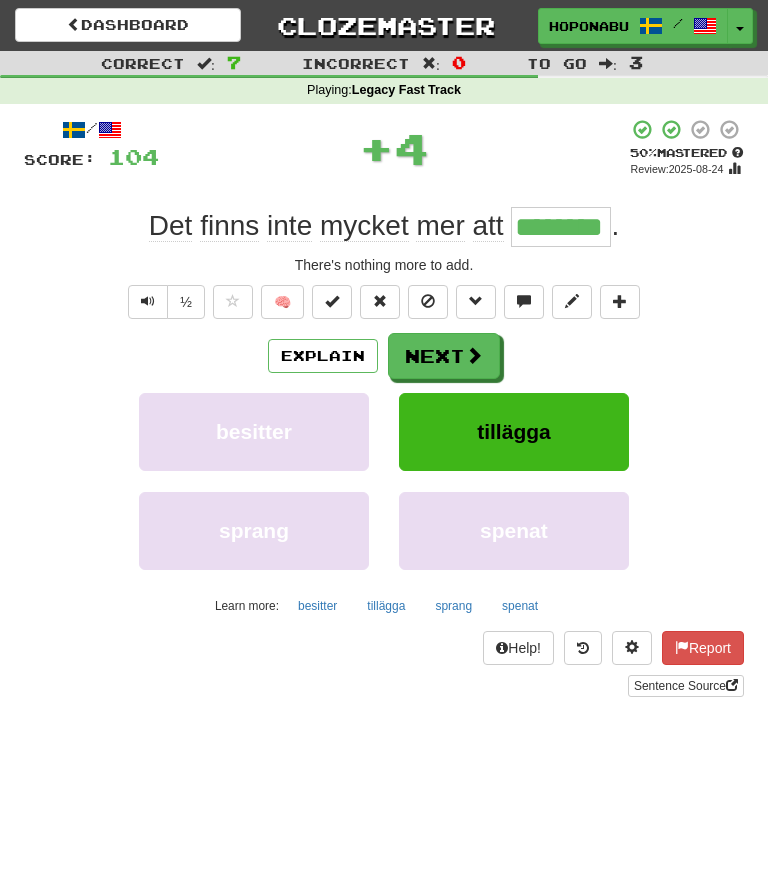 click at bounding box center [474, 355] 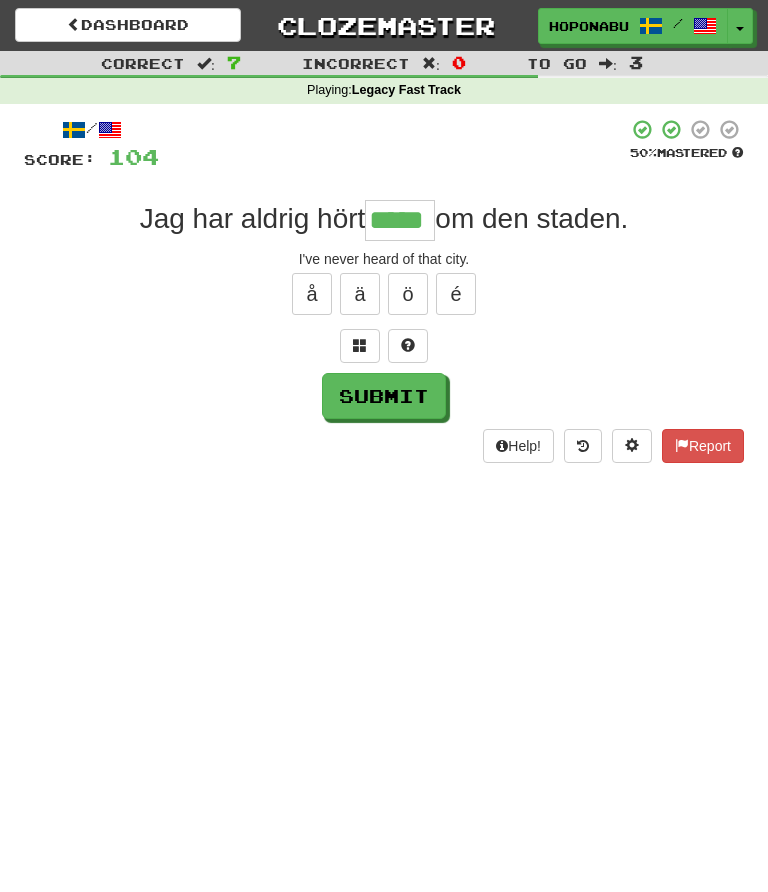 type on "*****" 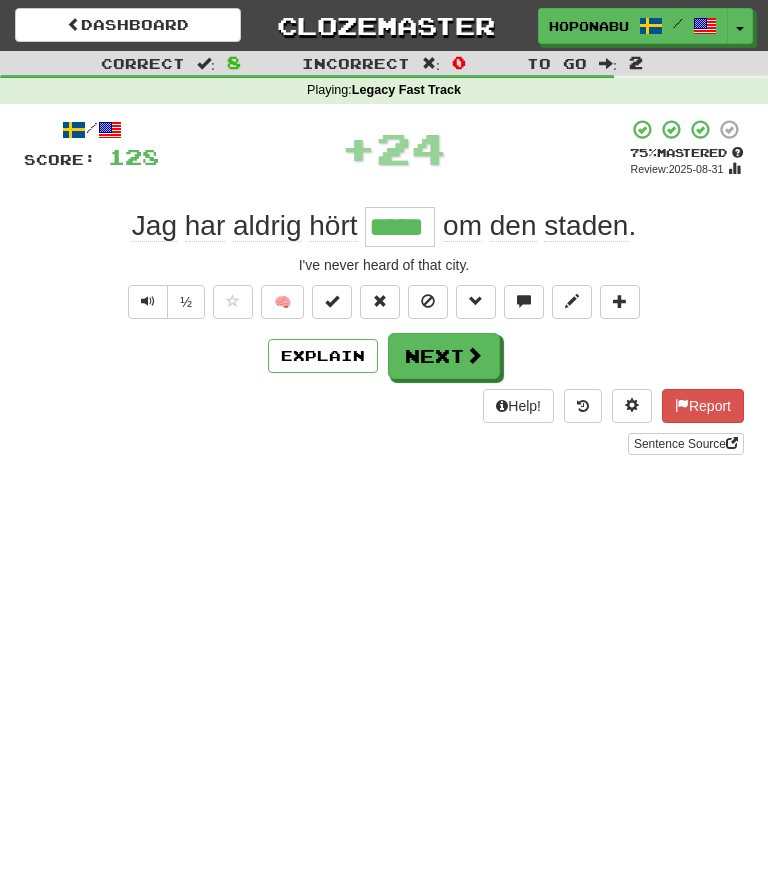 click on "🧠" at bounding box center (282, 302) 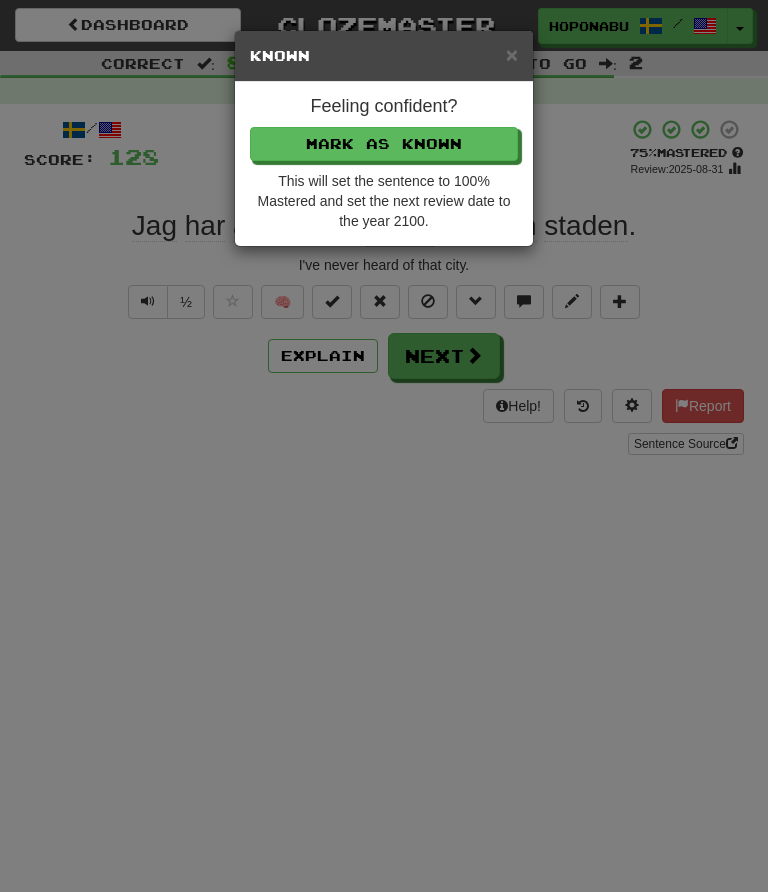 click on "Mark as Known" at bounding box center (384, 144) 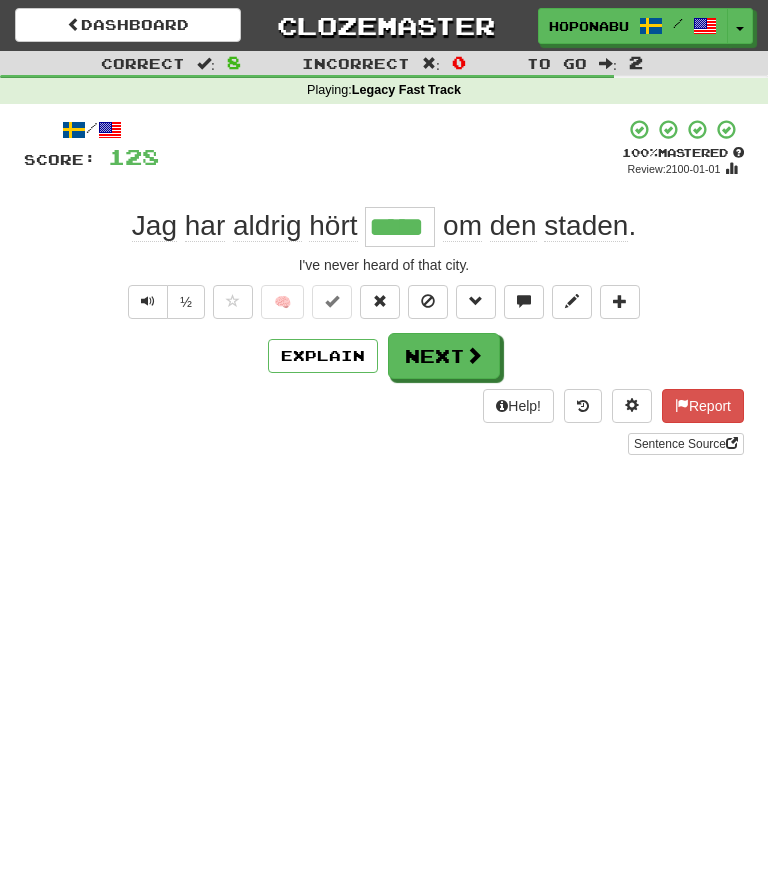 click at bounding box center (474, 355) 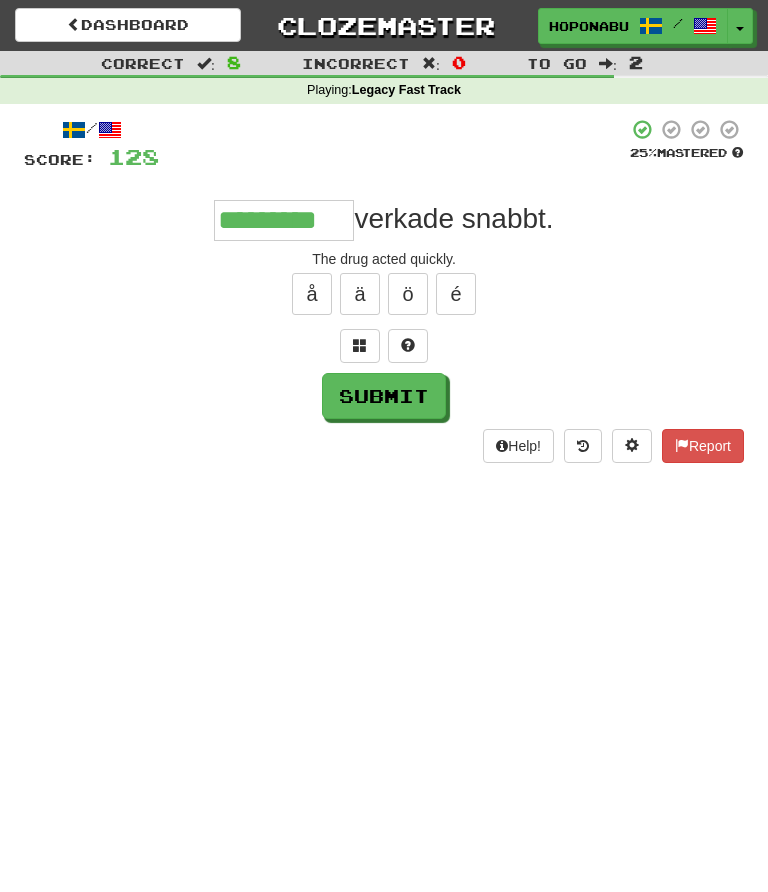 click on "Submit" at bounding box center [384, 396] 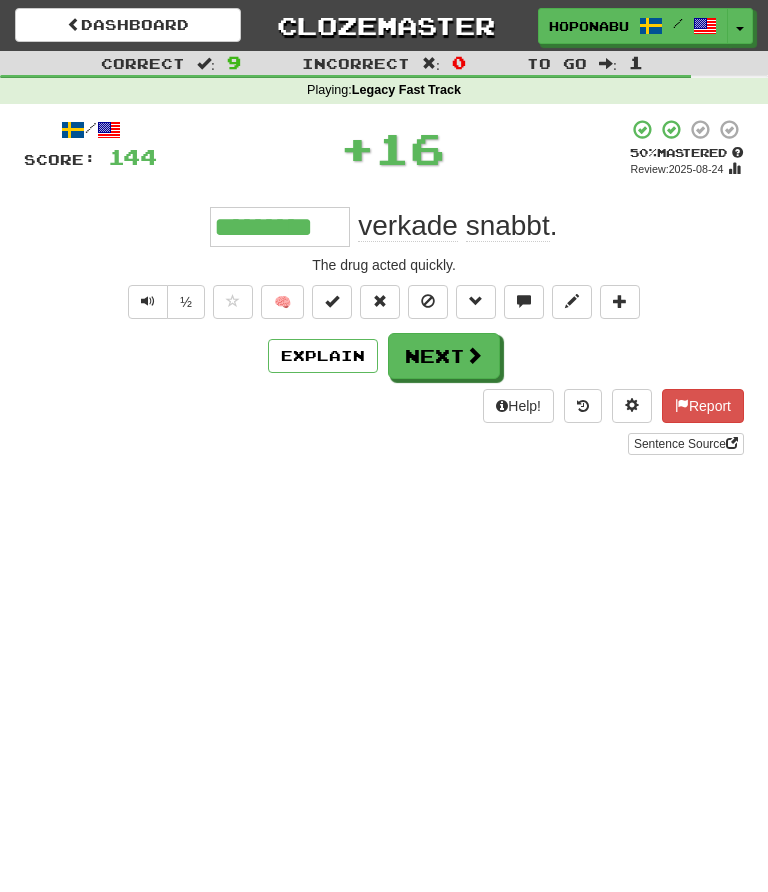click on "🧠" at bounding box center [282, 302] 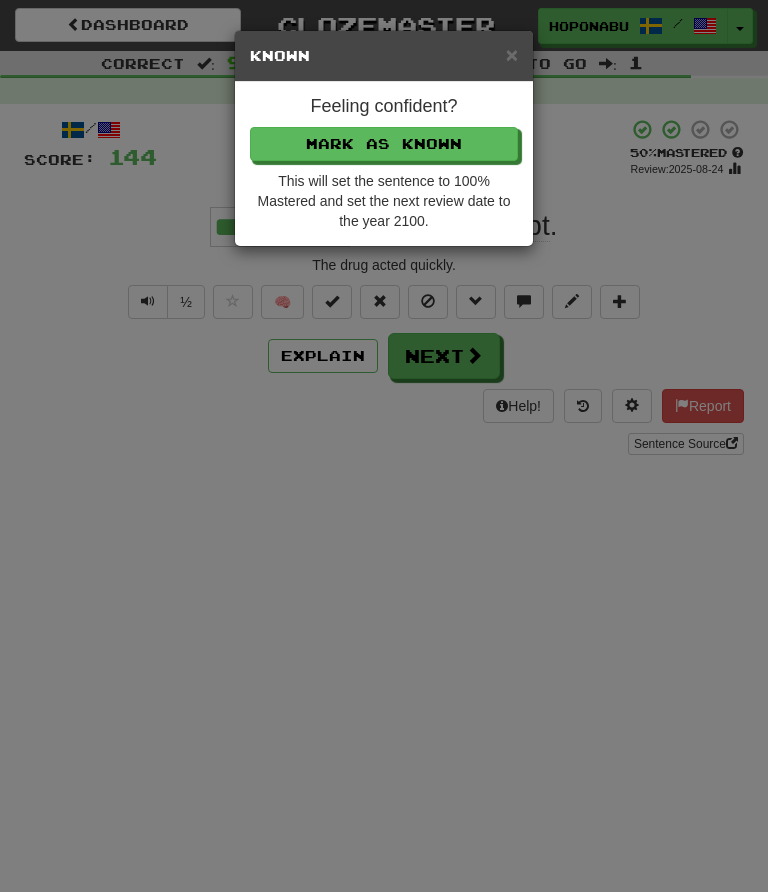 click on "Mark as Known" at bounding box center (384, 144) 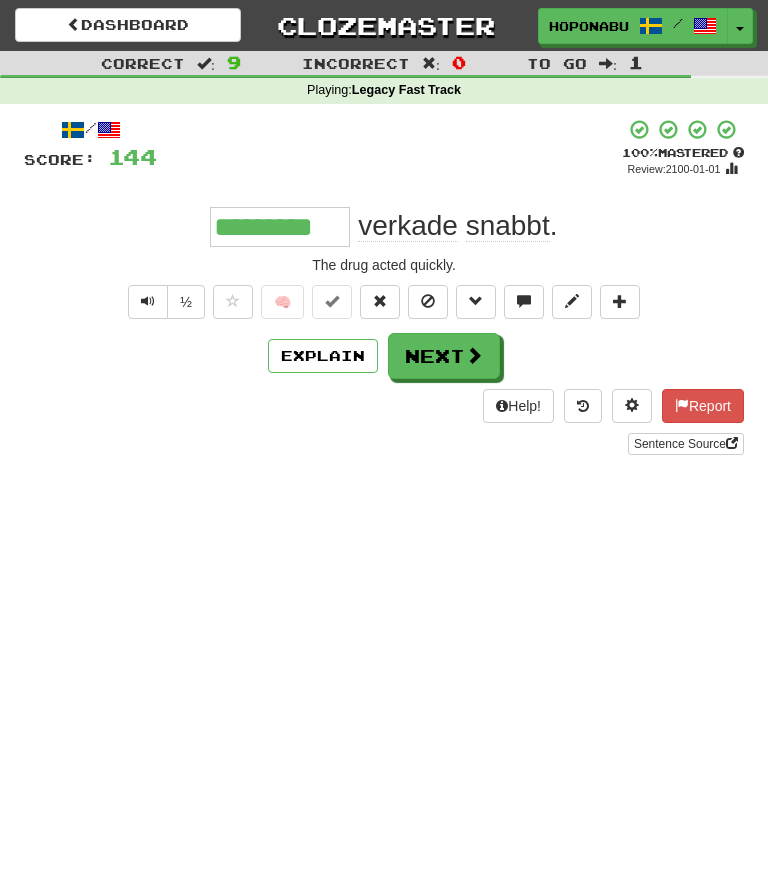 click on "Next" at bounding box center (444, 356) 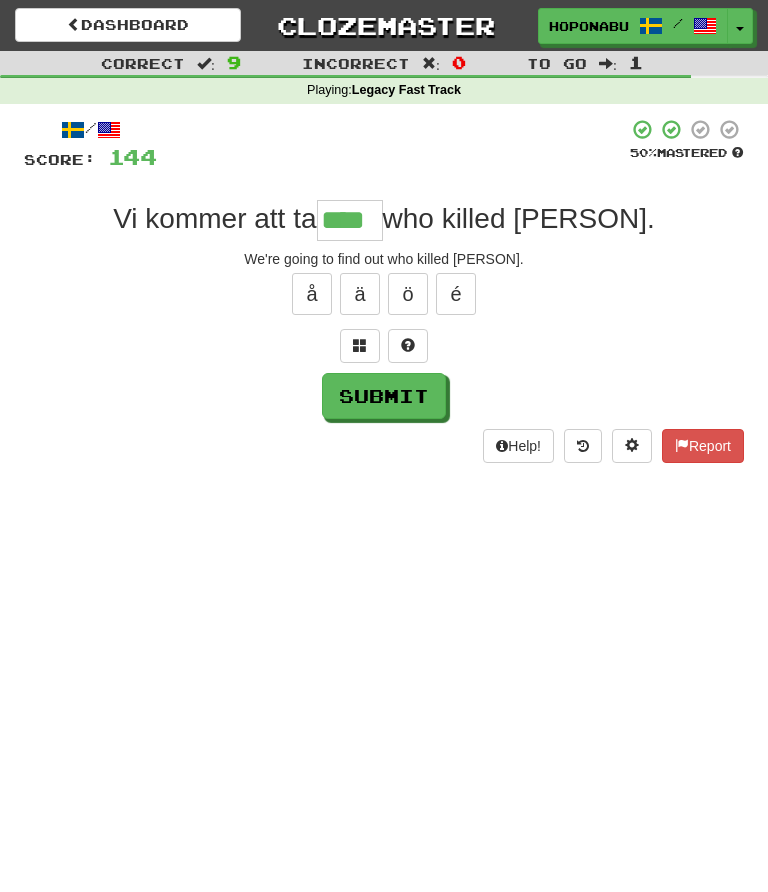 type on "****" 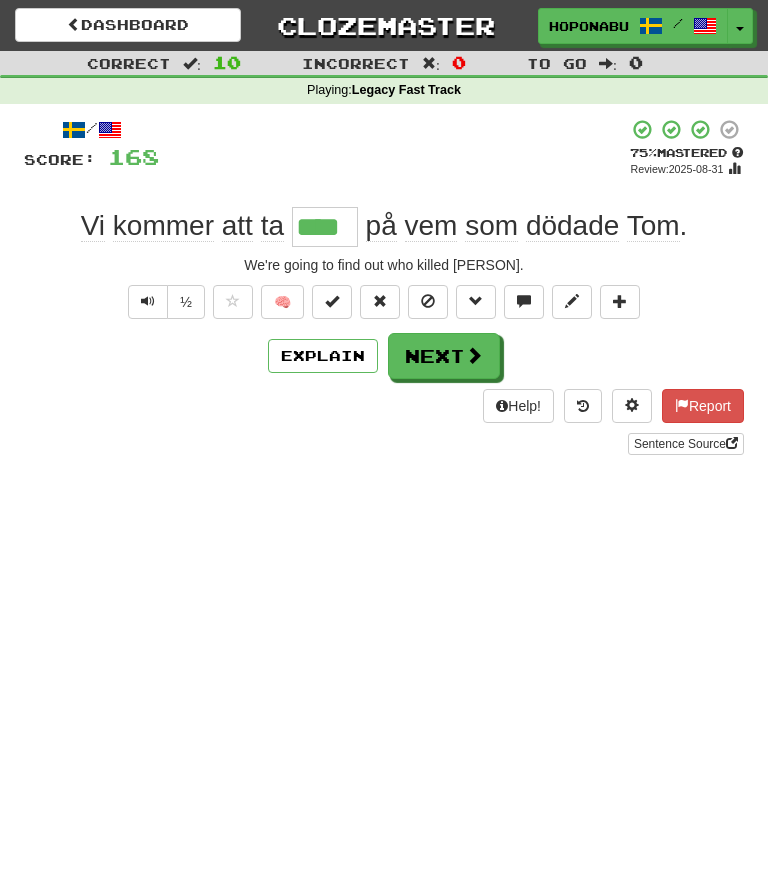 click on "Next" at bounding box center [444, 356] 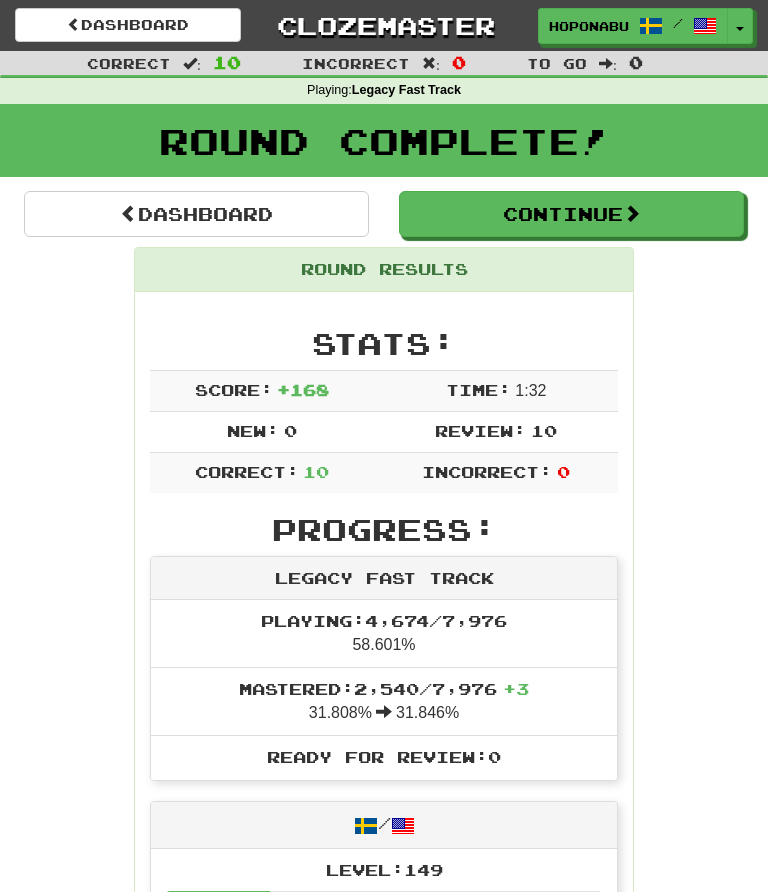 click on "Continue" at bounding box center (571, 214) 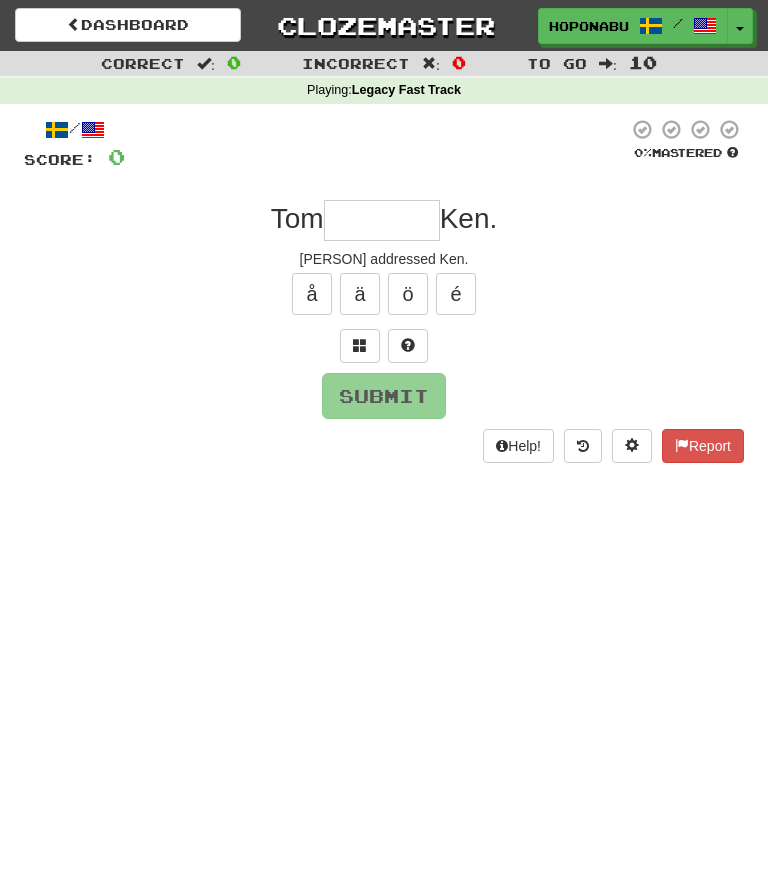 click at bounding box center [382, 220] 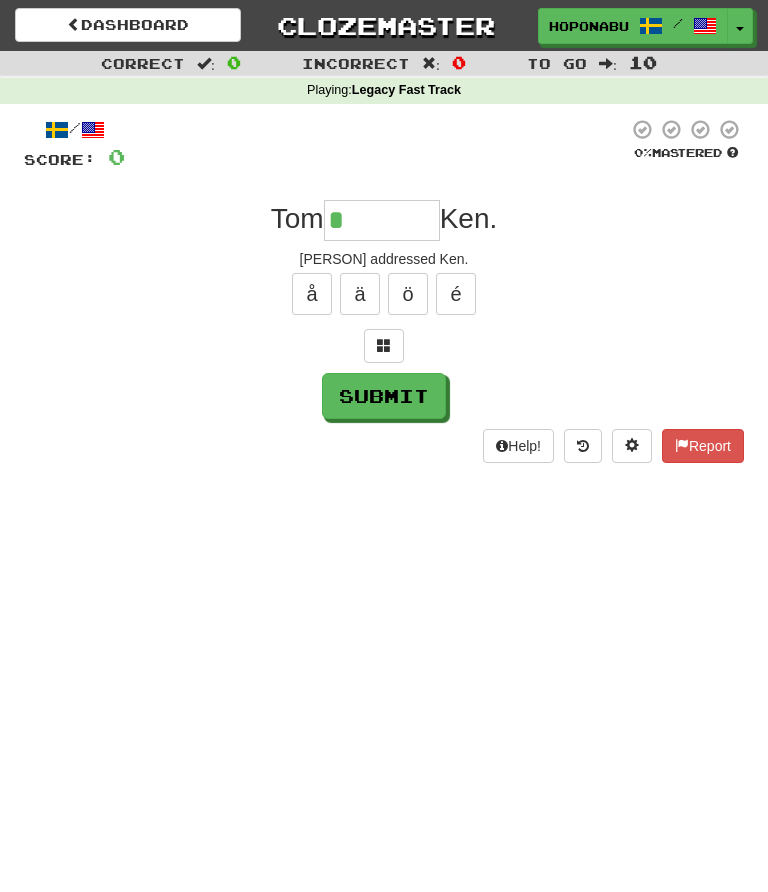 click at bounding box center [384, 346] 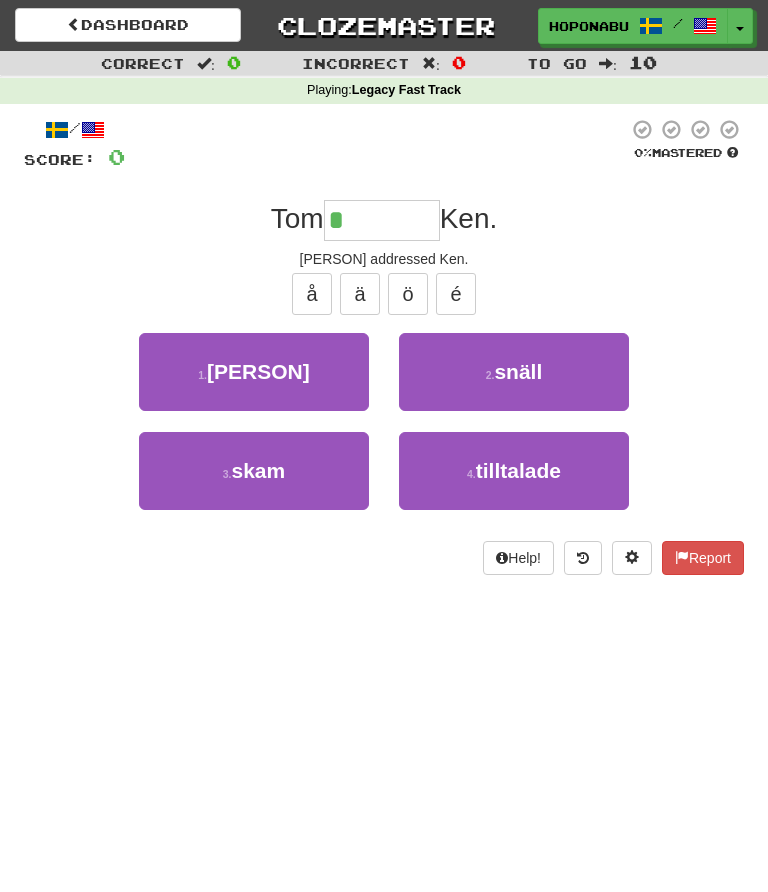 click on "tilltalade" at bounding box center (518, 470) 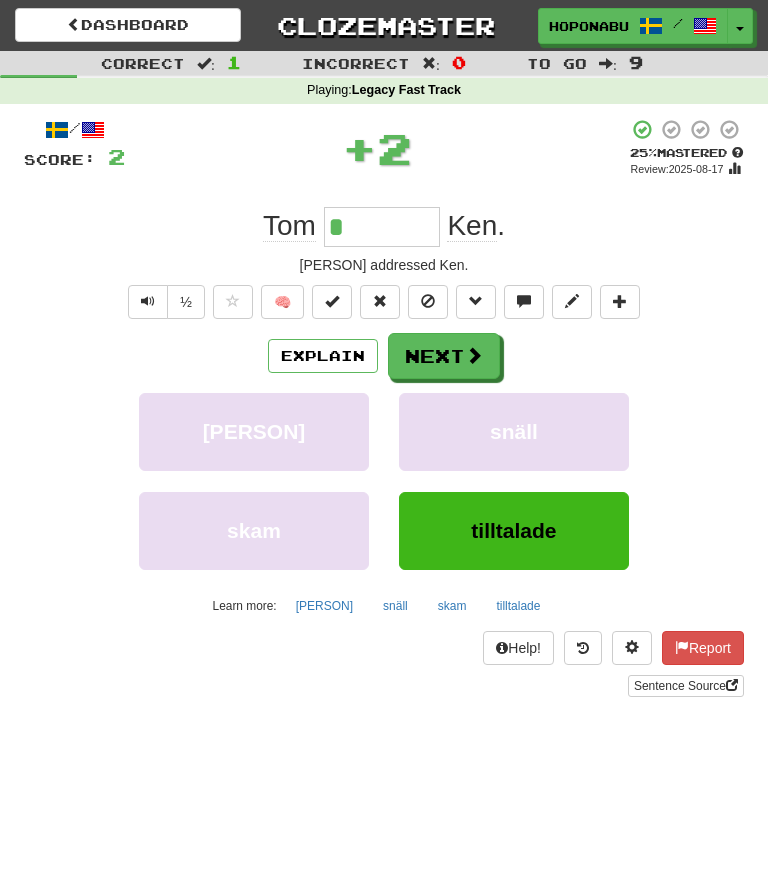 type on "**********" 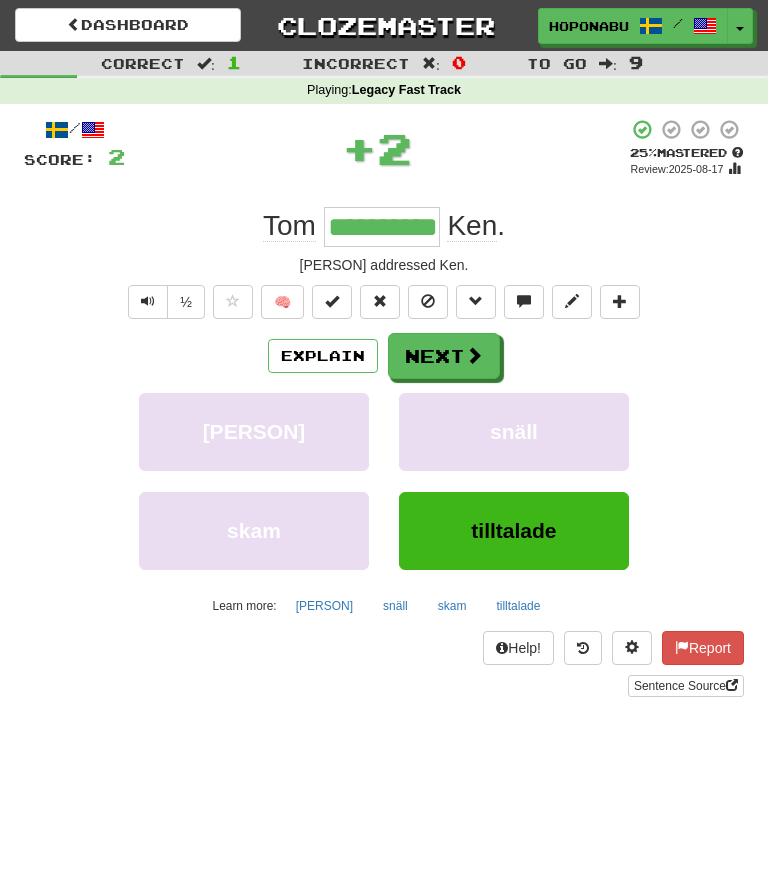 click at bounding box center (474, 355) 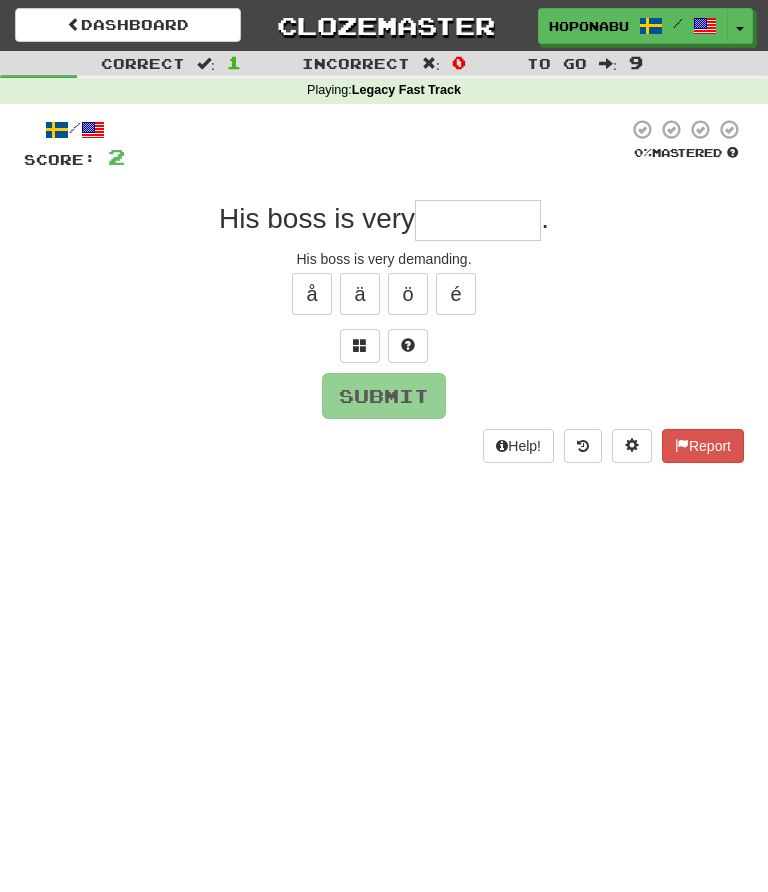 click at bounding box center [360, 346] 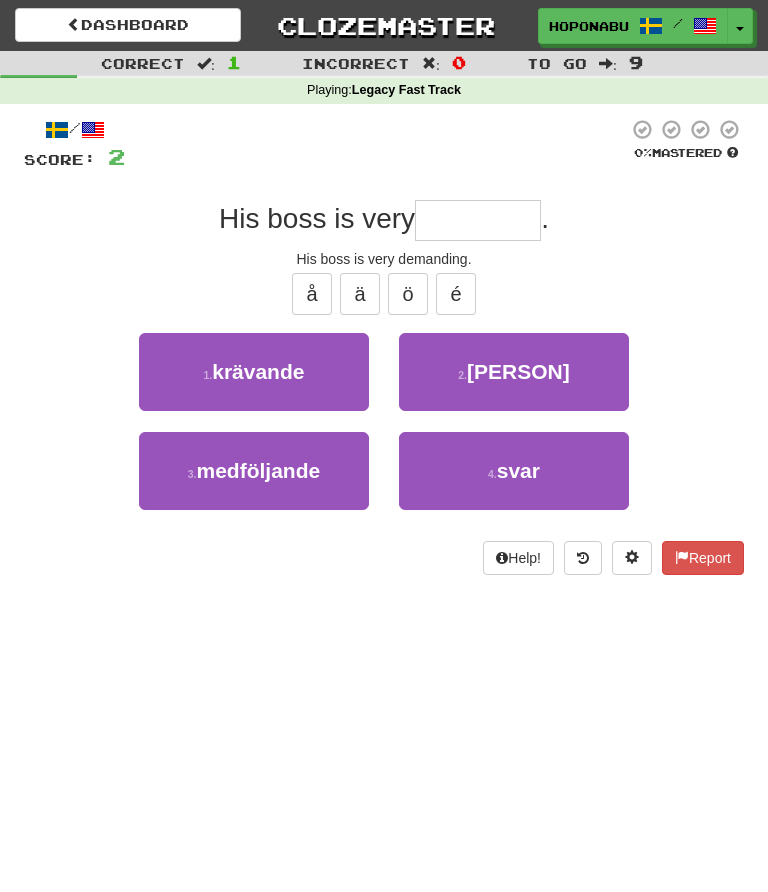 click on "krävande" at bounding box center (258, 371) 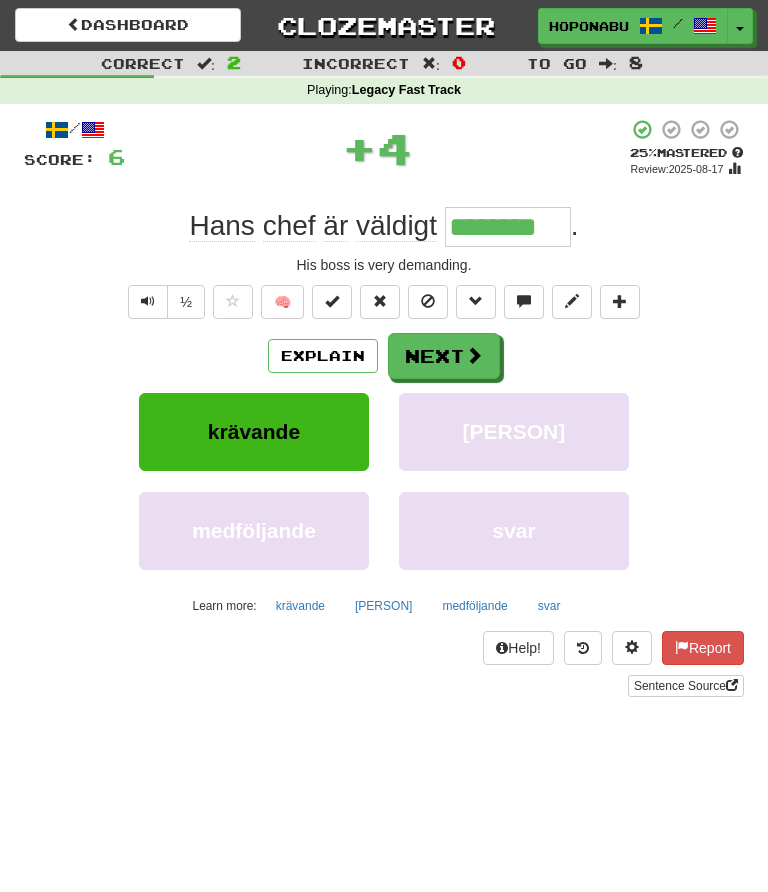 click on "Next" at bounding box center [444, 356] 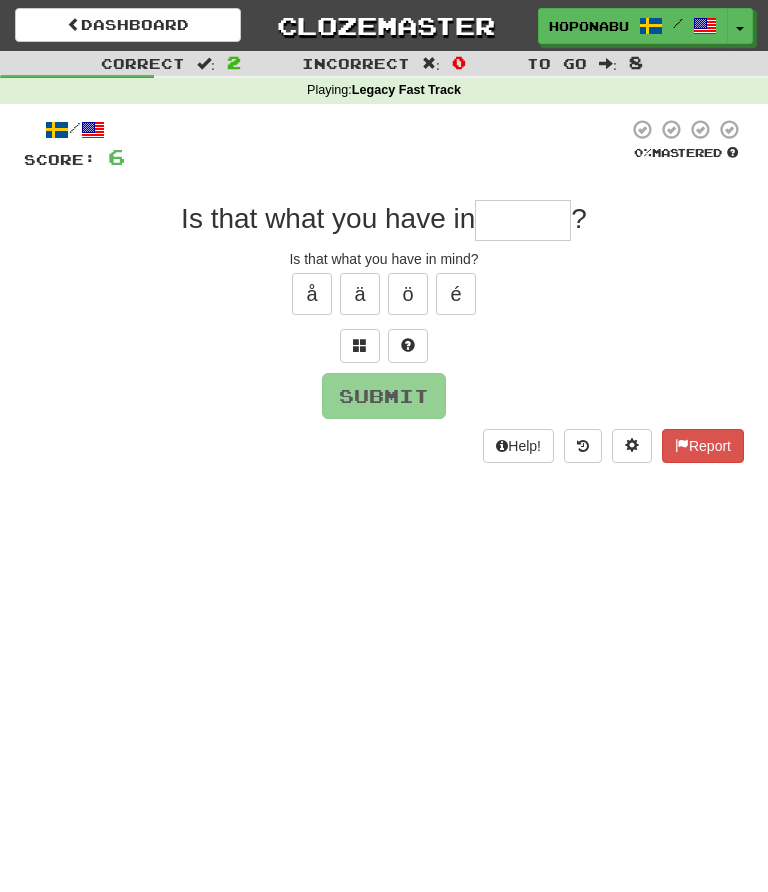 click at bounding box center (408, 346) 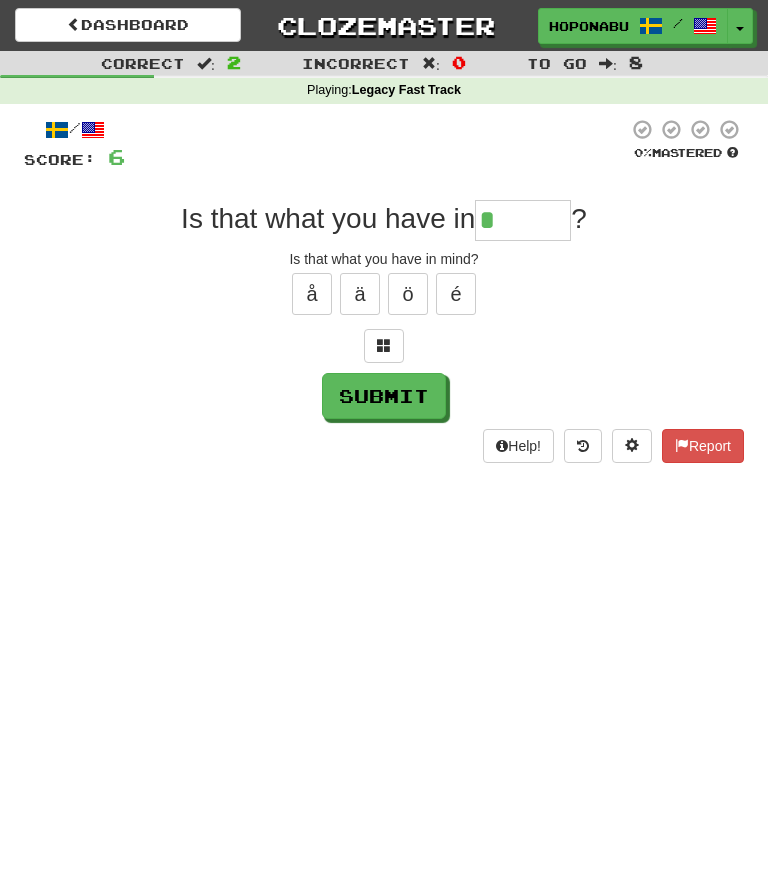 click at bounding box center [384, 346] 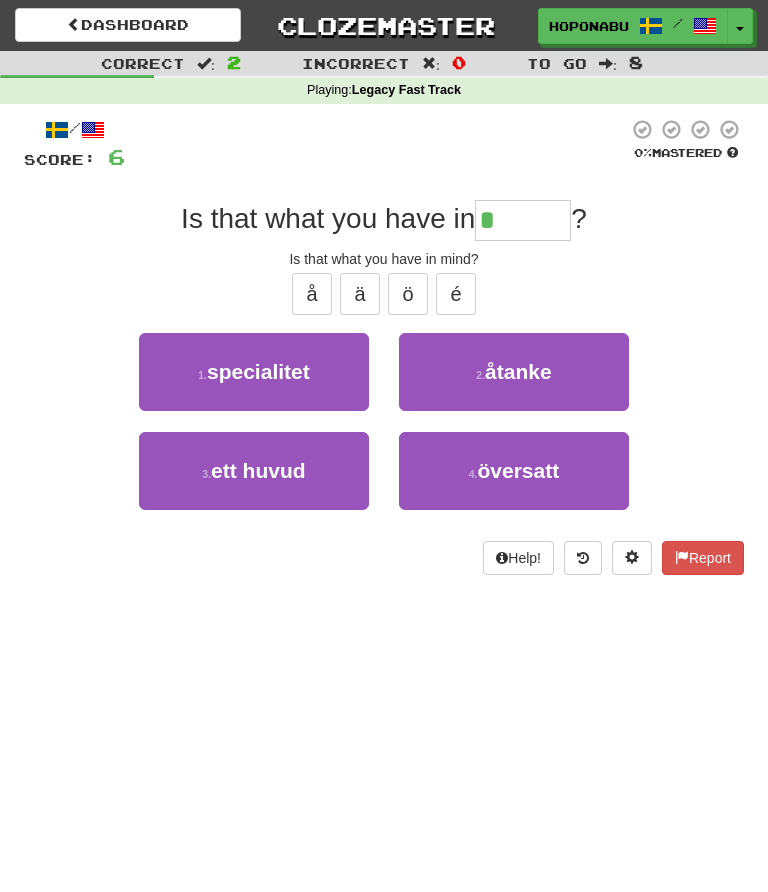 click on "2 .  åtanke" at bounding box center (514, 372) 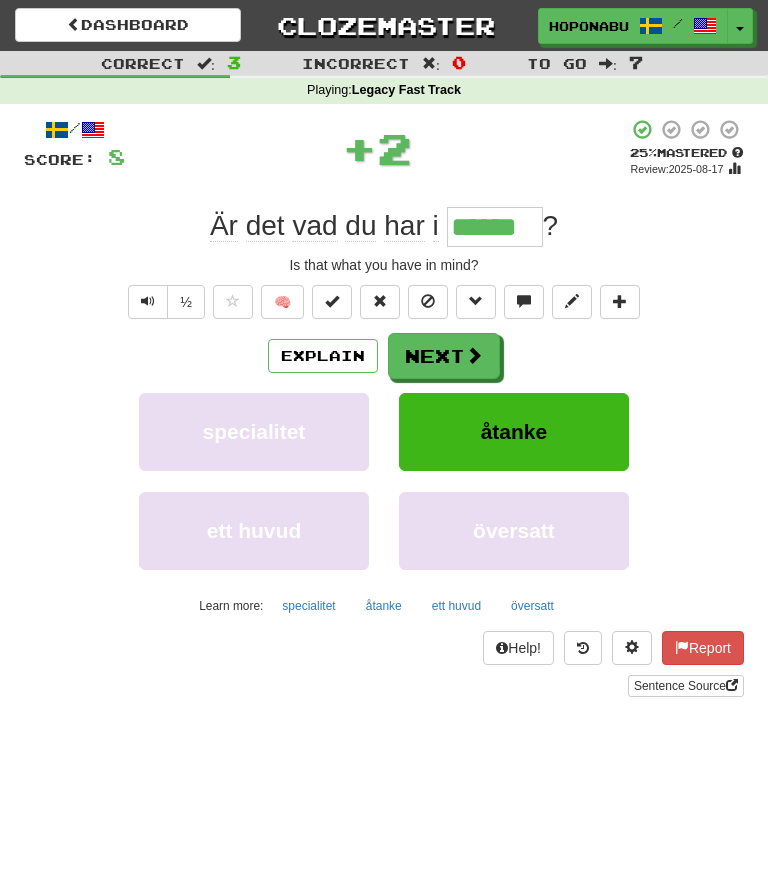 click on "Explain" at bounding box center (323, 356) 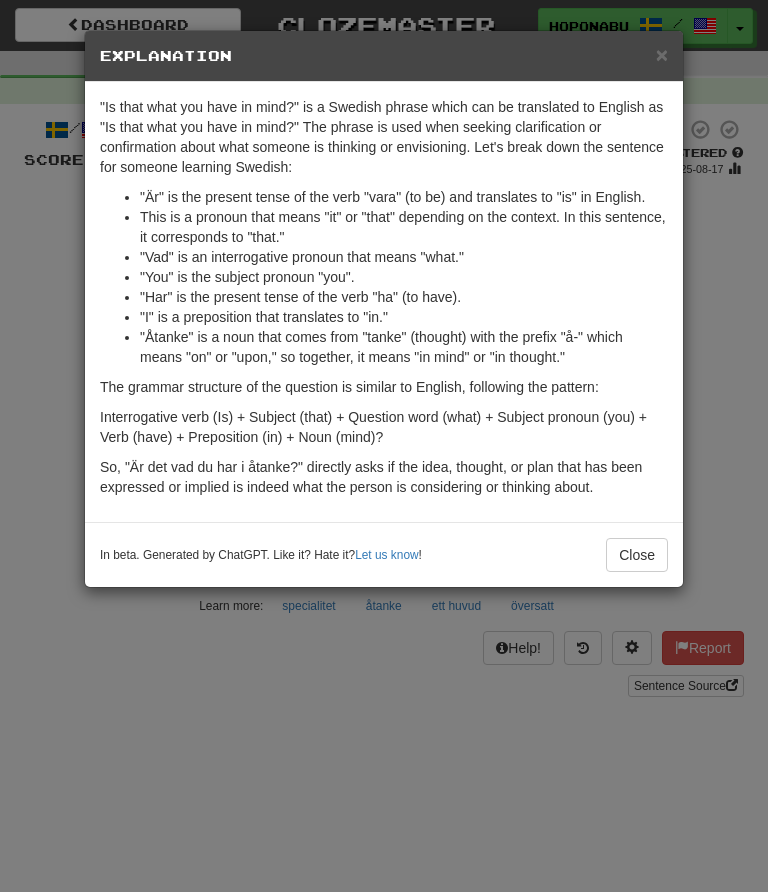click on "Close" at bounding box center [637, 555] 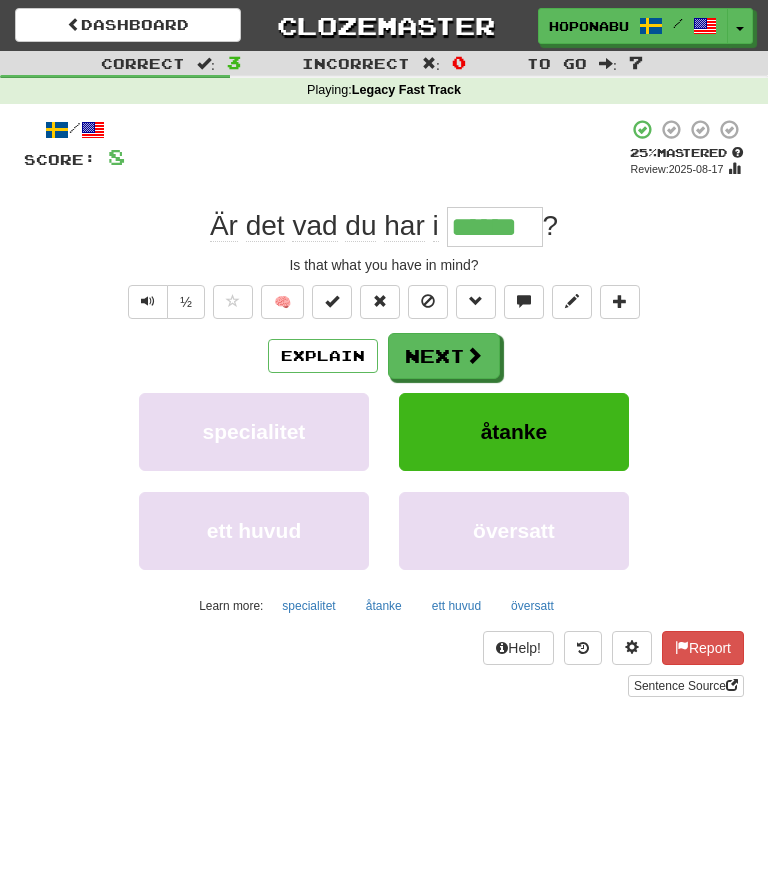 click at bounding box center [474, 355] 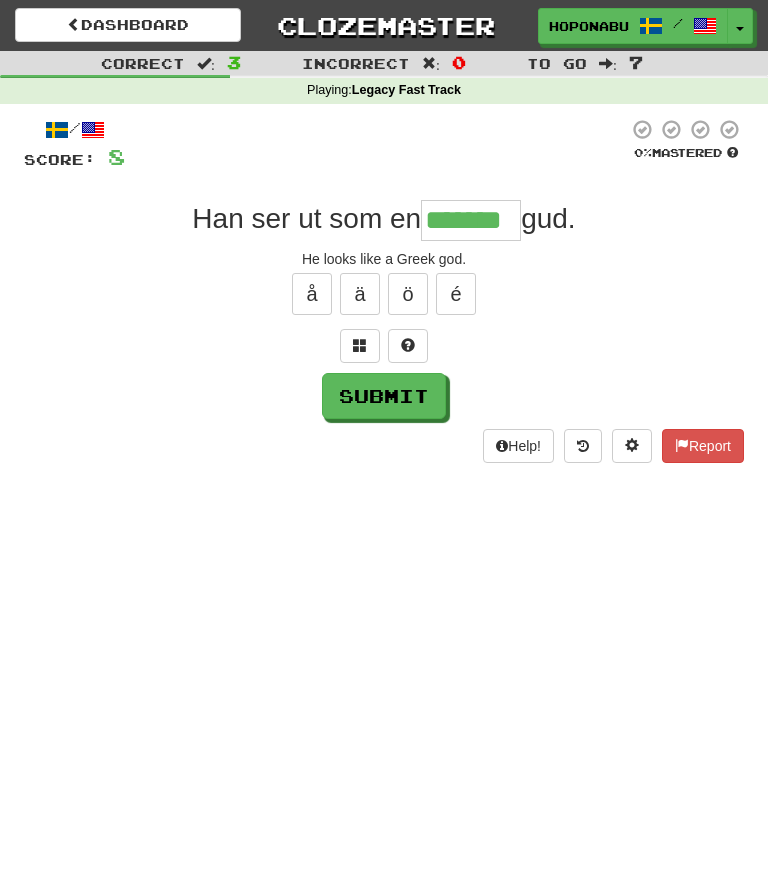 type on "*******" 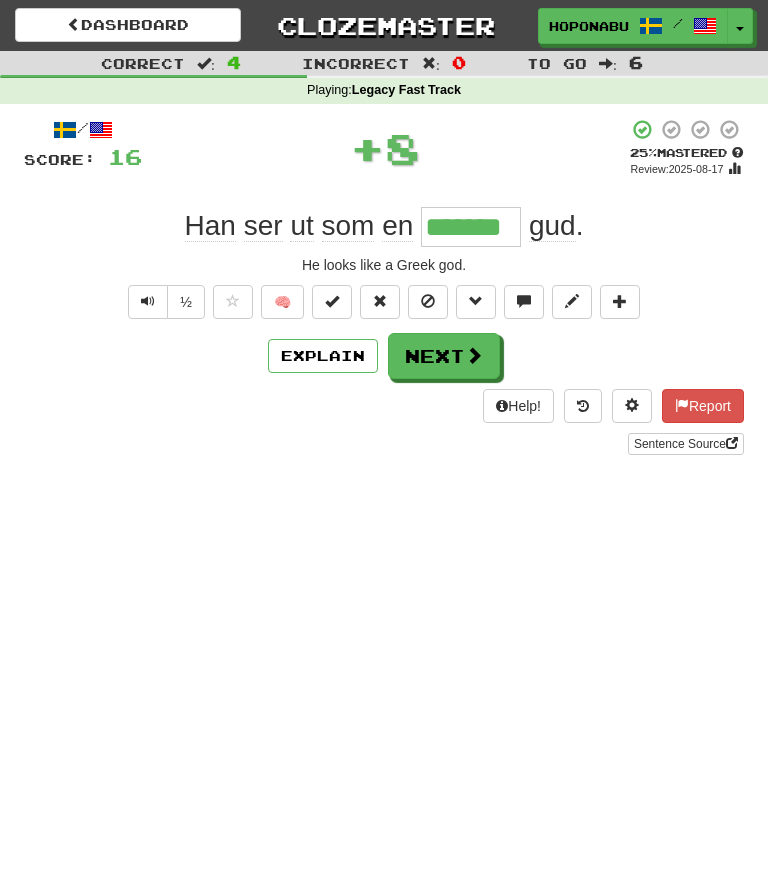 click on "Next" at bounding box center [444, 356] 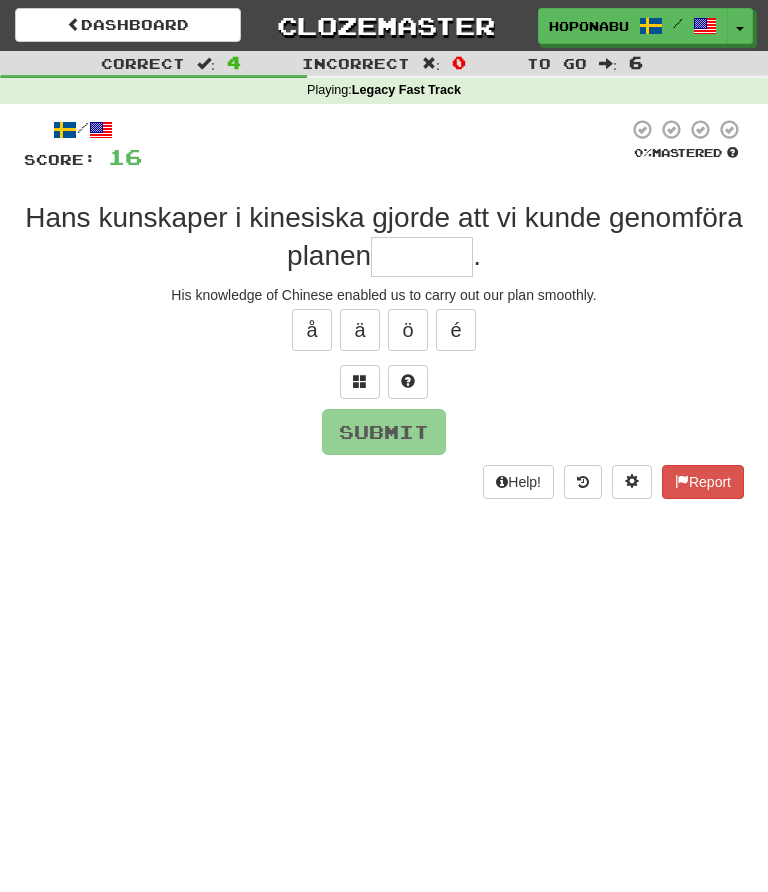 click at bounding box center [360, 382] 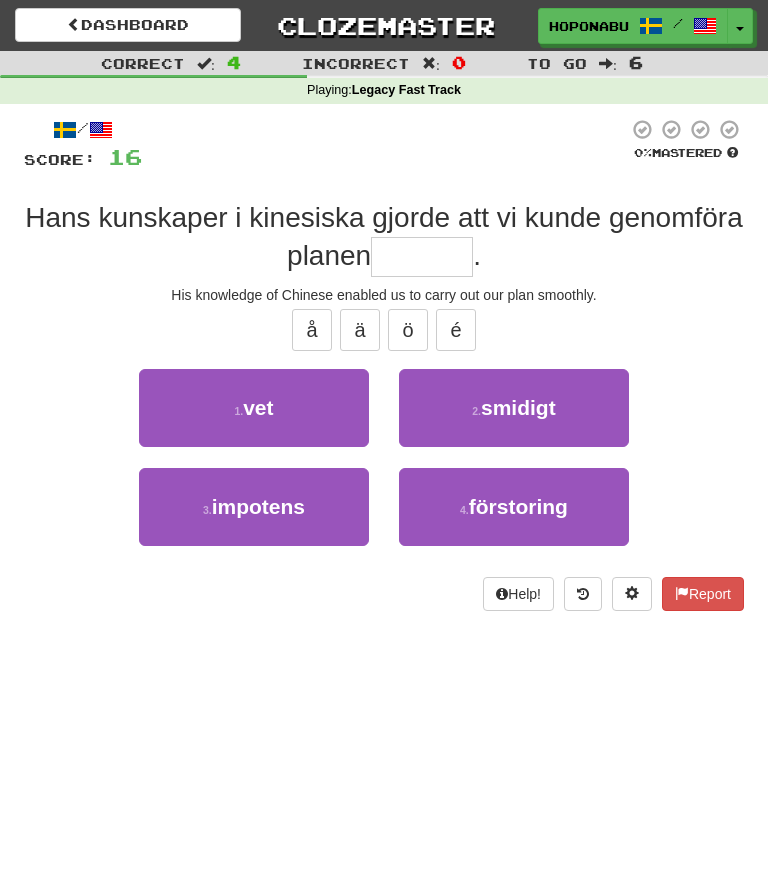 click on "2 .  smidigt" at bounding box center [514, 408] 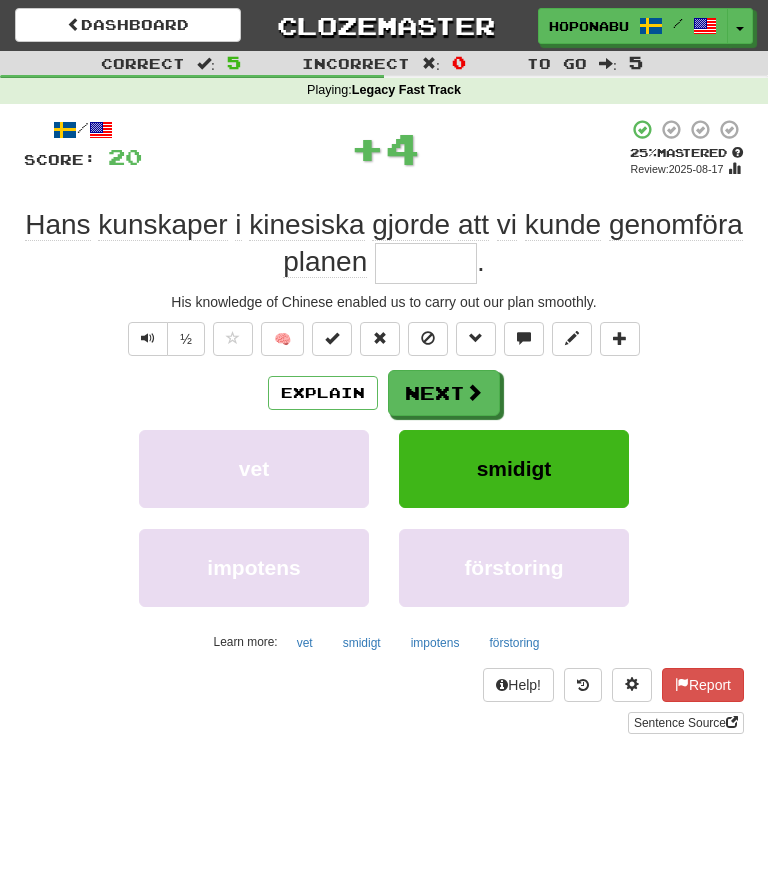 type on "*******" 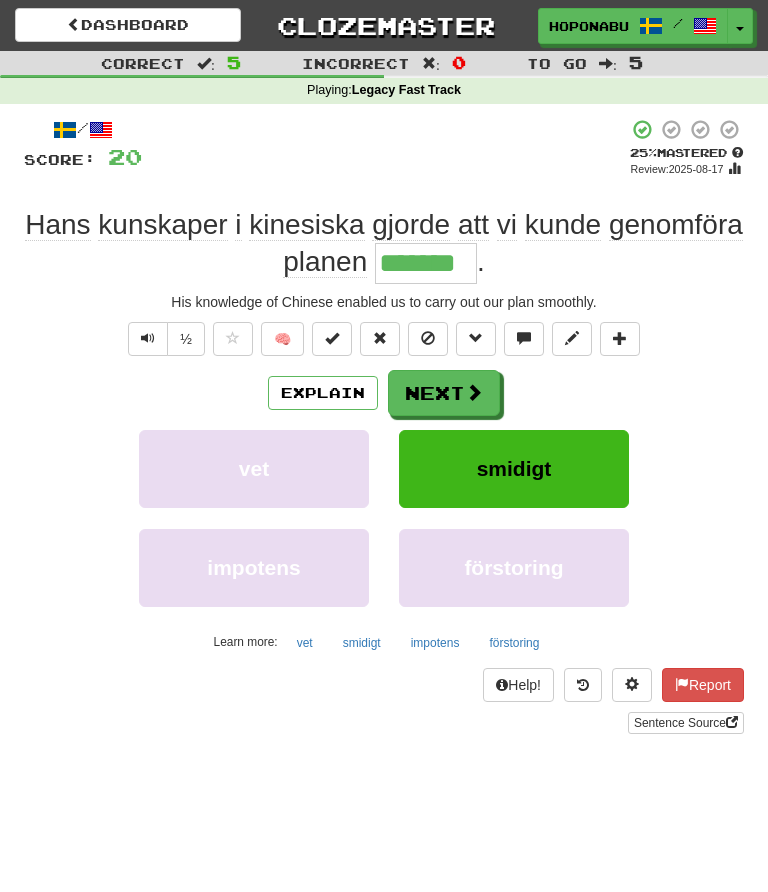 click at bounding box center [474, 392] 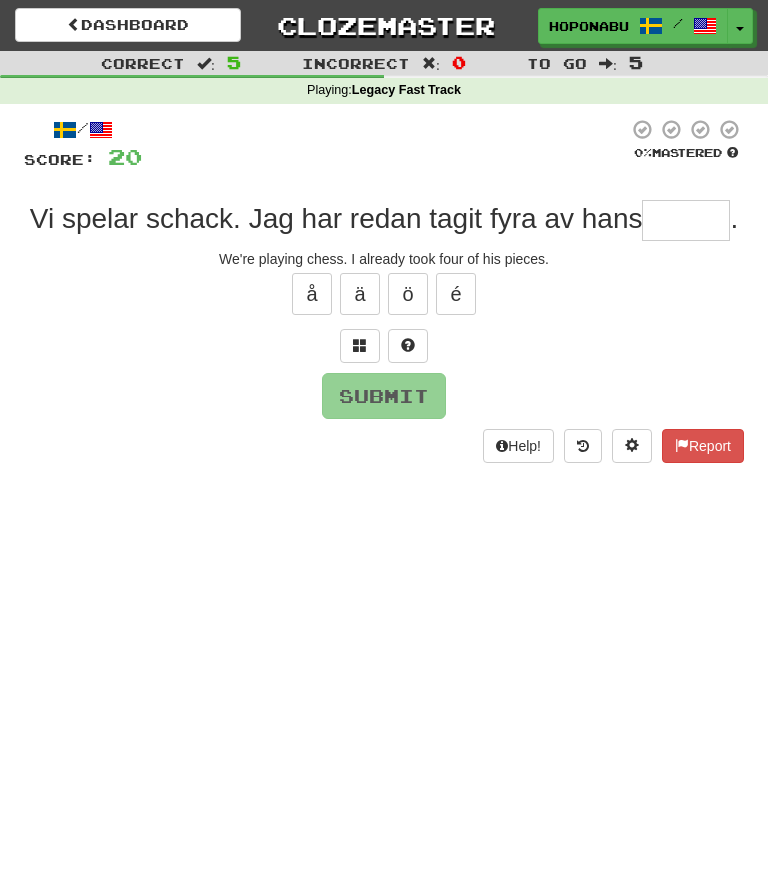 click at bounding box center (360, 346) 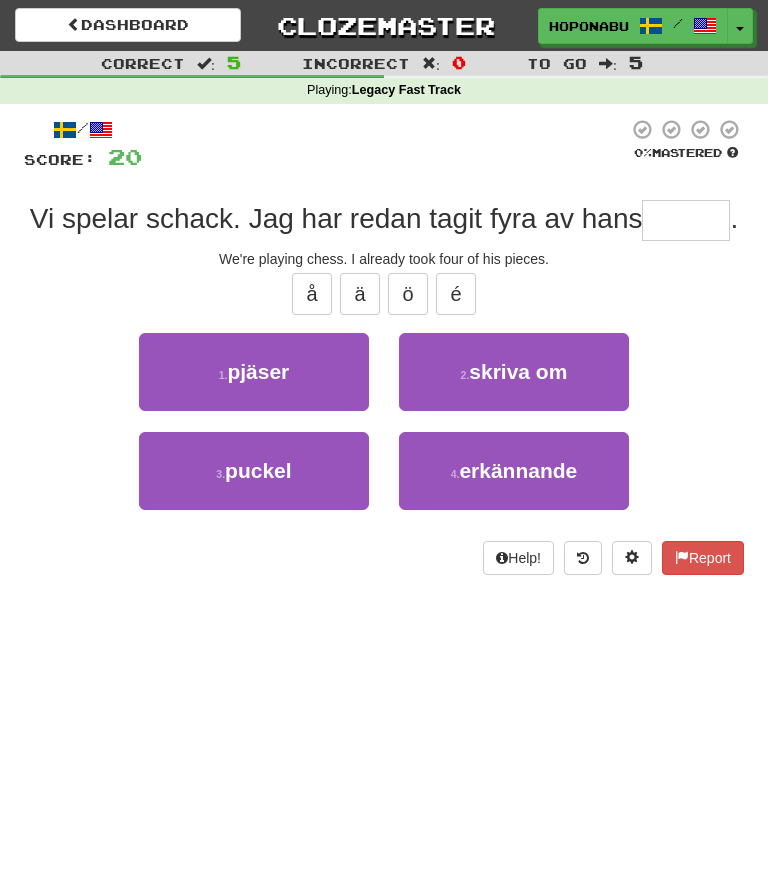 click on "1 .  pjäser" at bounding box center (254, 372) 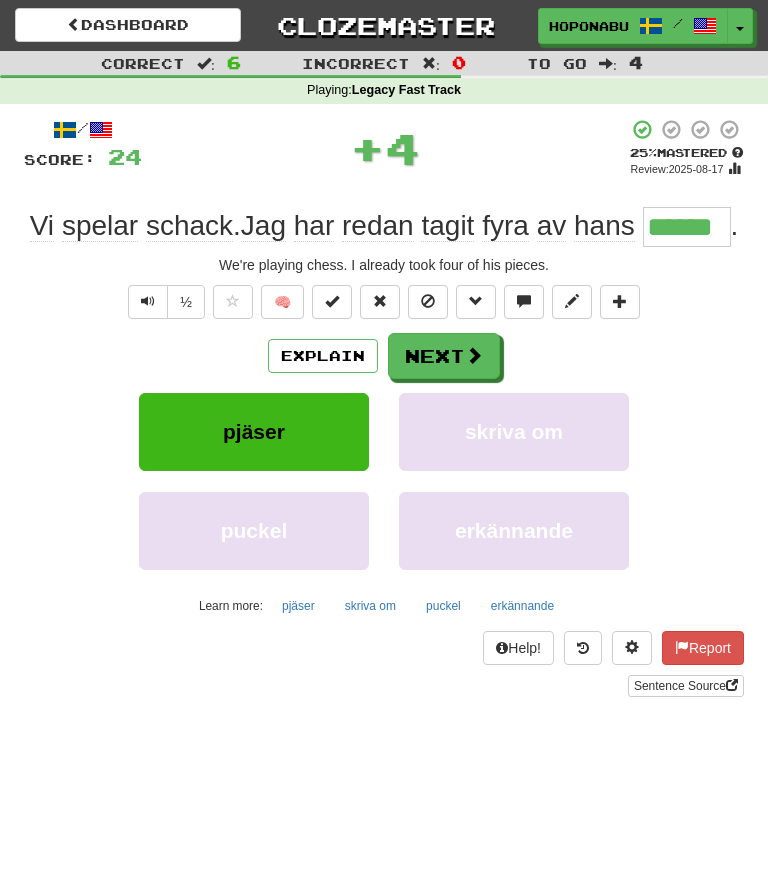 click on "Next" at bounding box center (444, 356) 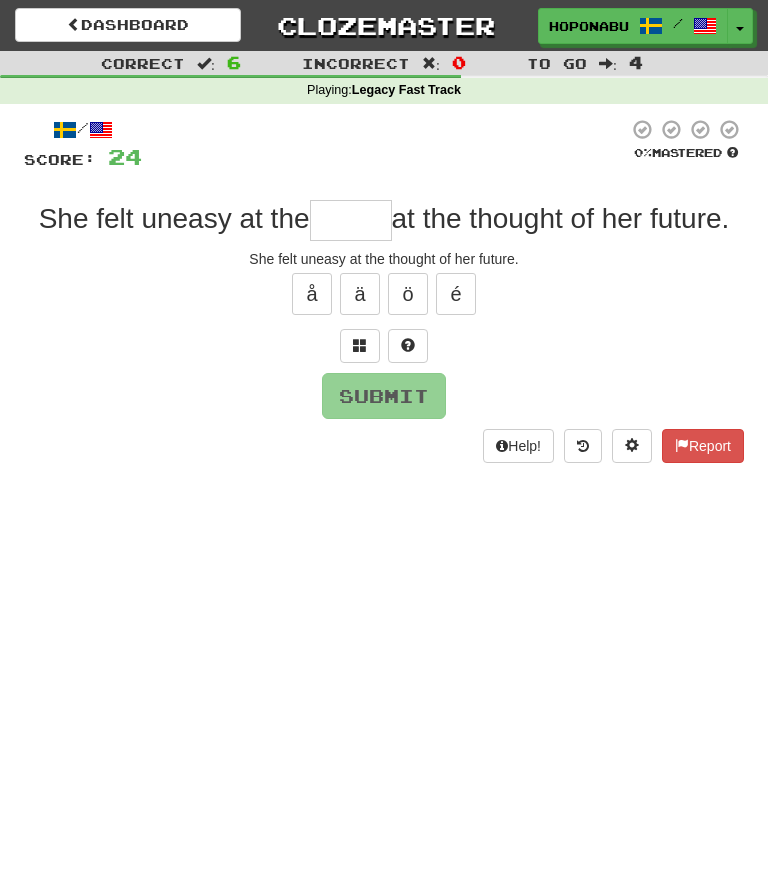 type on "*" 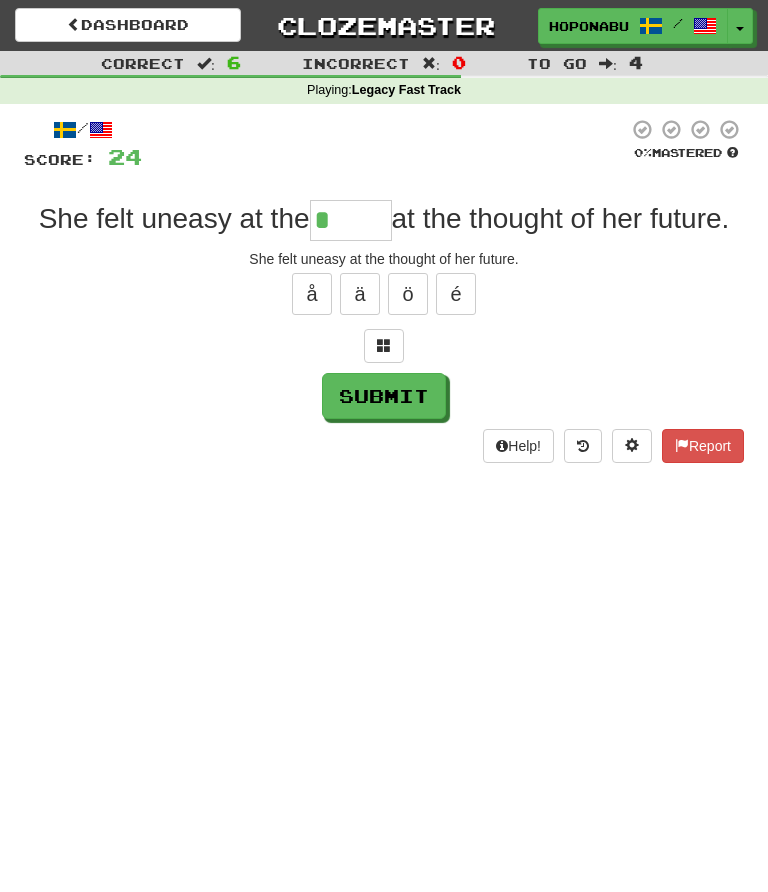click at bounding box center (384, 346) 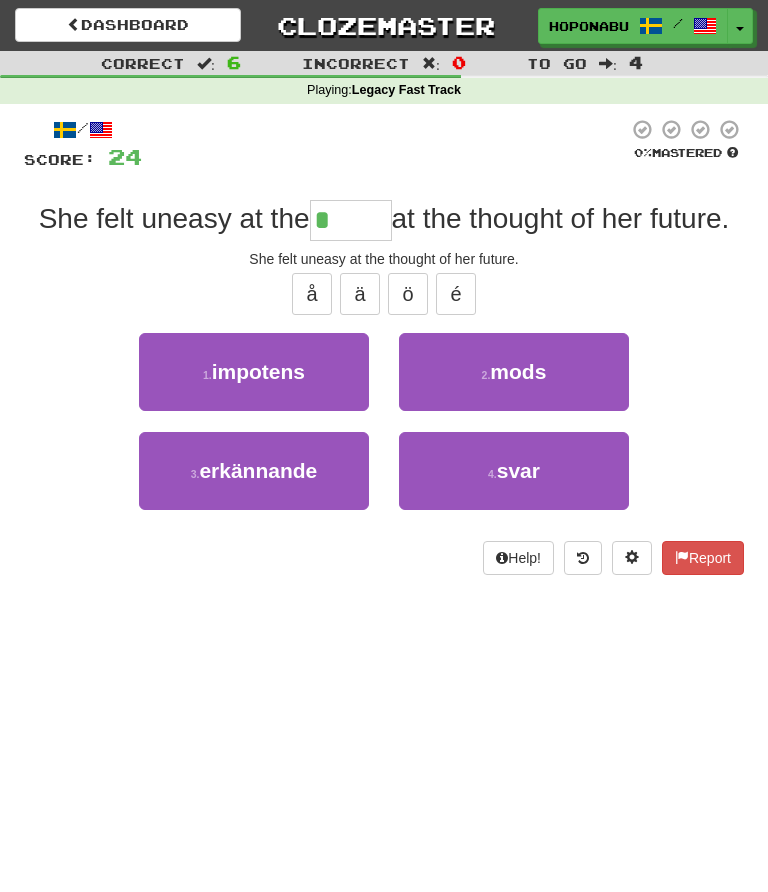 click on "2 .  mods" at bounding box center [514, 372] 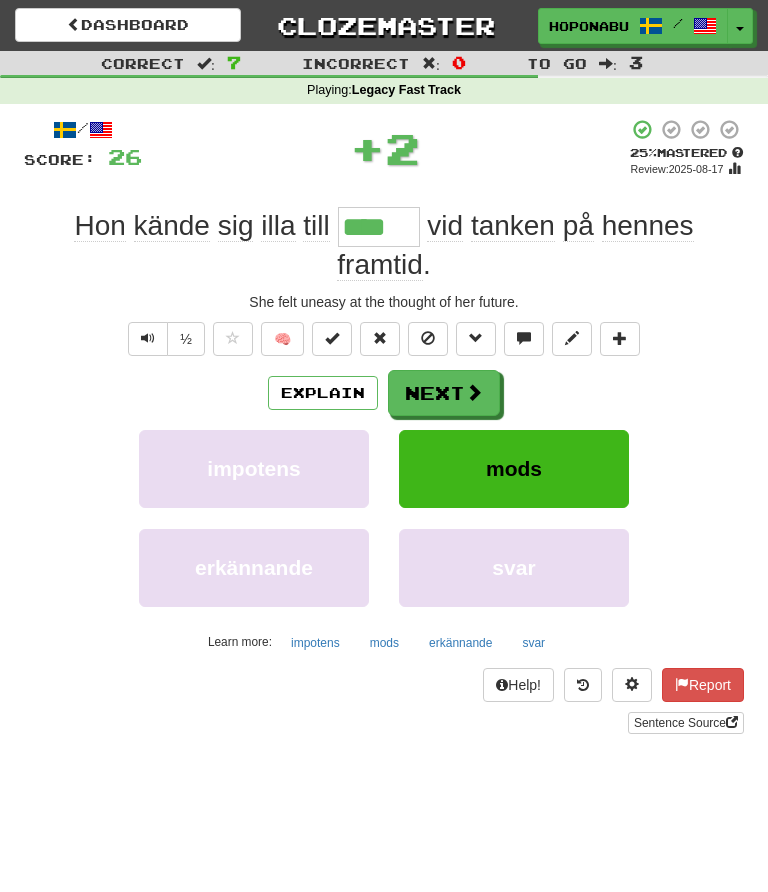 click on "Explain" at bounding box center [323, 393] 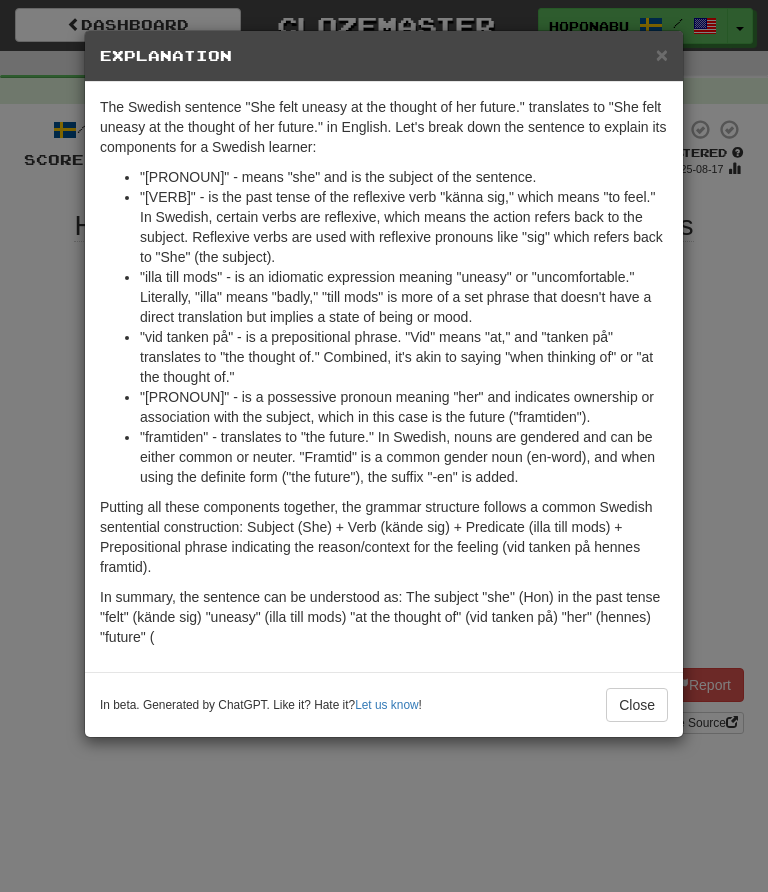 click on "Close" at bounding box center (637, 705) 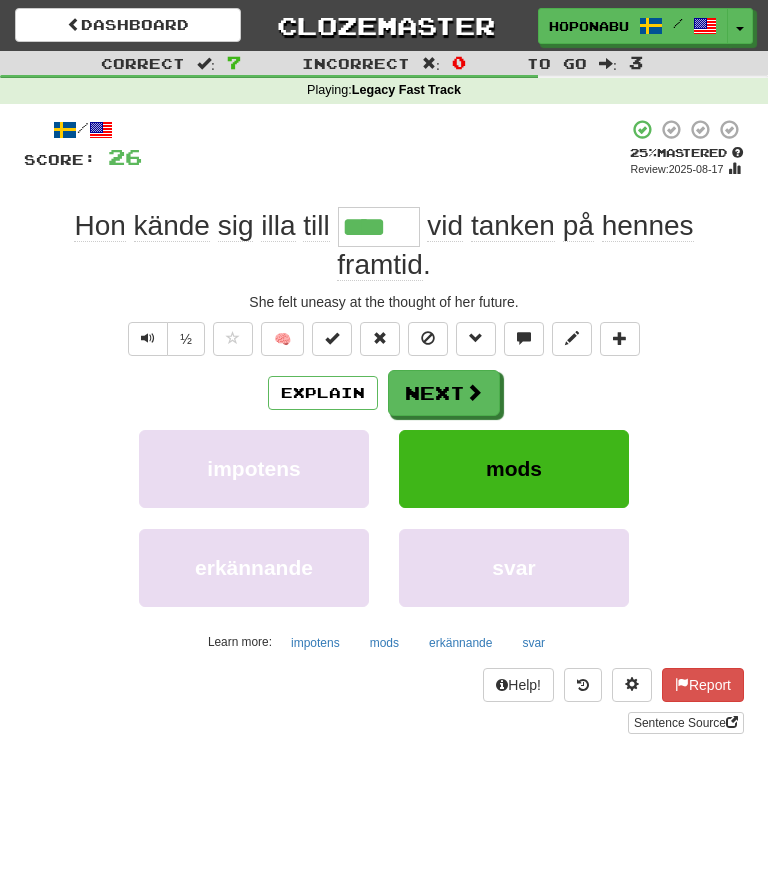 click at bounding box center (474, 392) 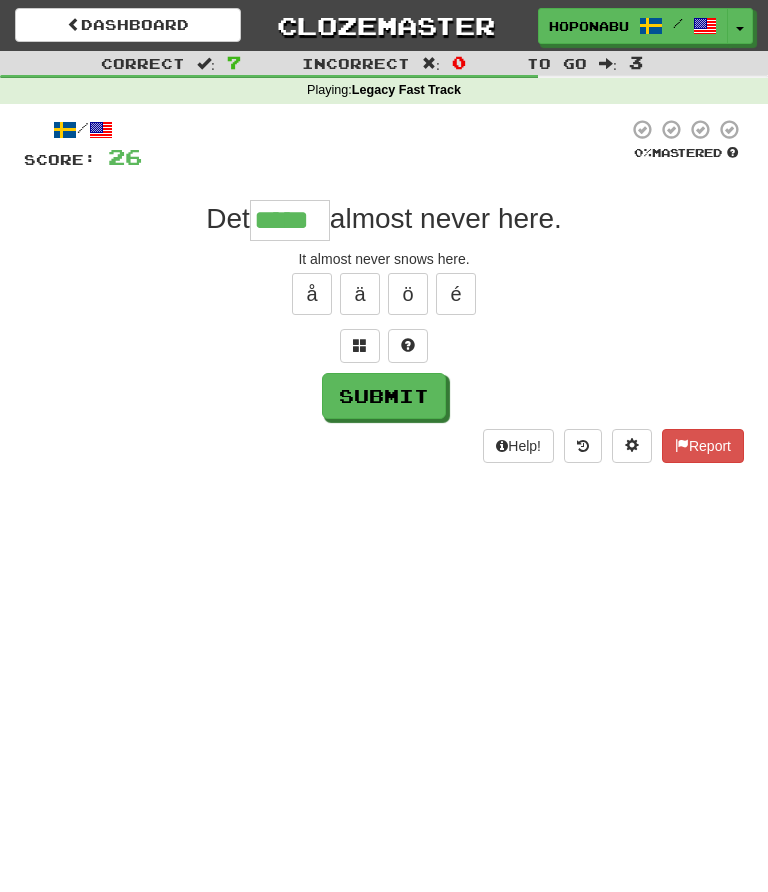 type on "*****" 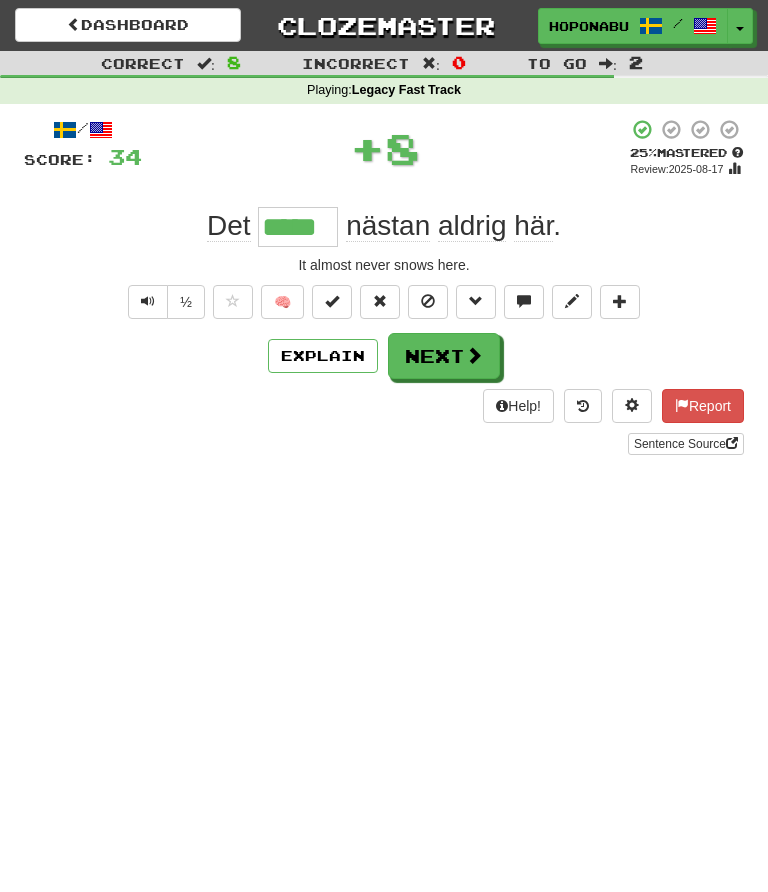 click on "Next" at bounding box center [444, 356] 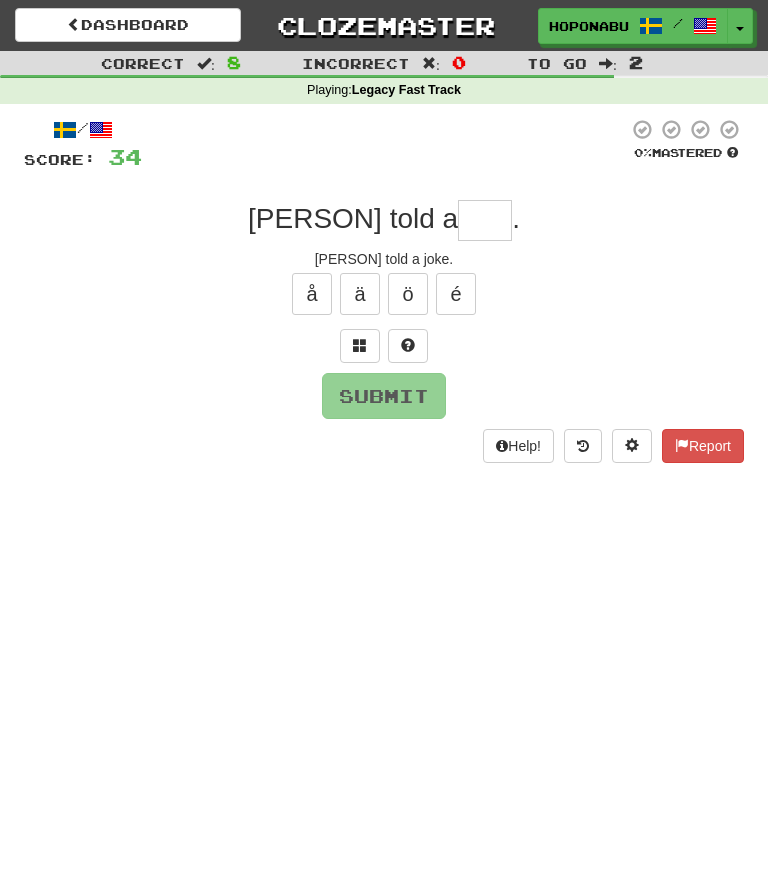 type on "*" 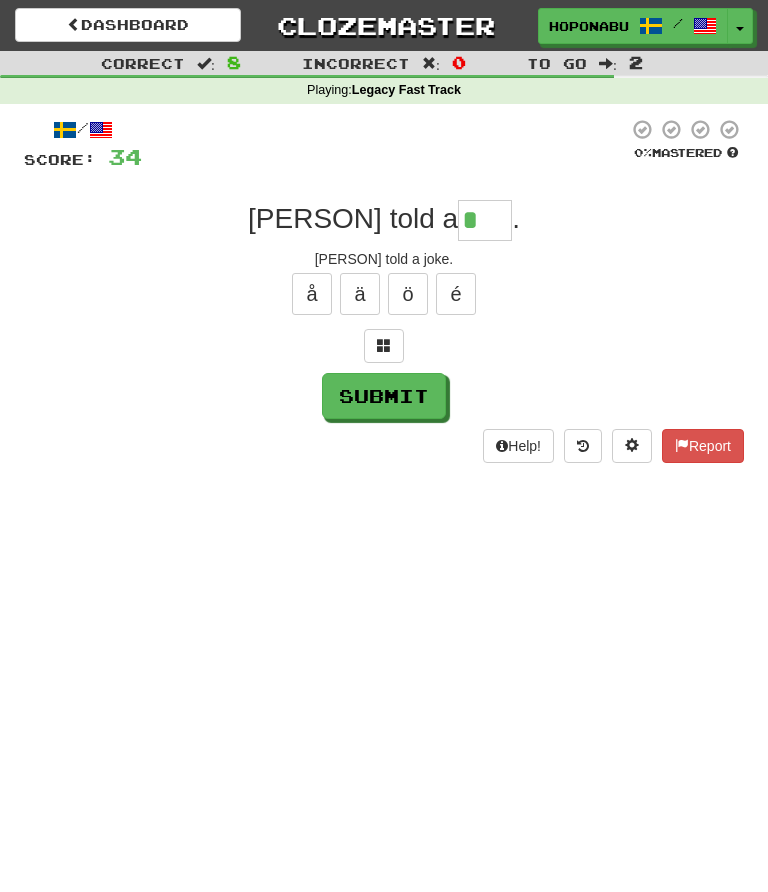 click at bounding box center [384, 346] 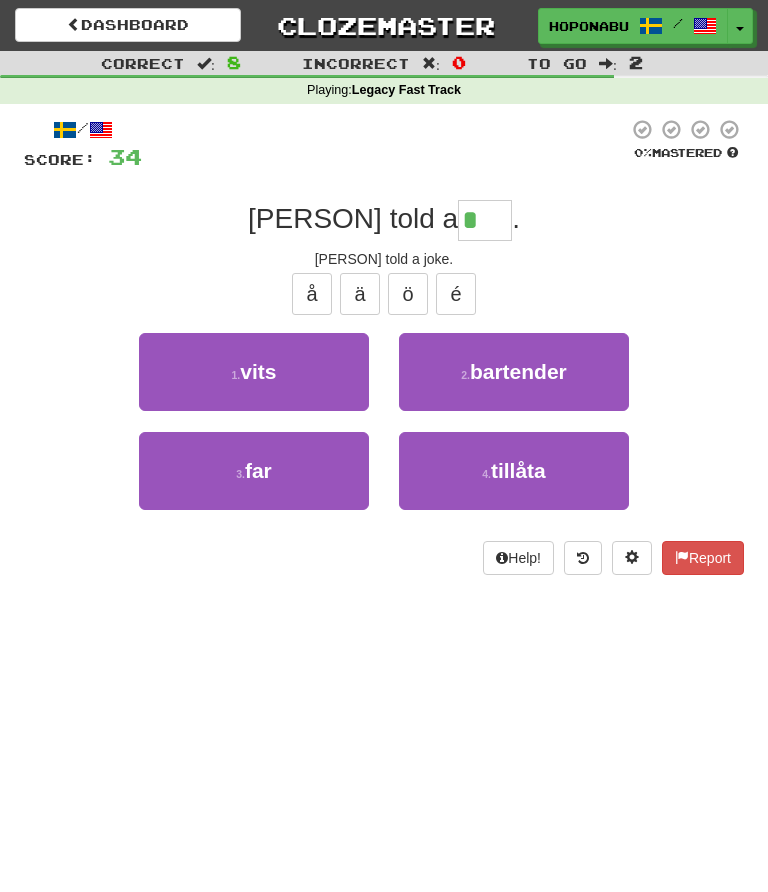 click on "1 .  vits" at bounding box center (254, 372) 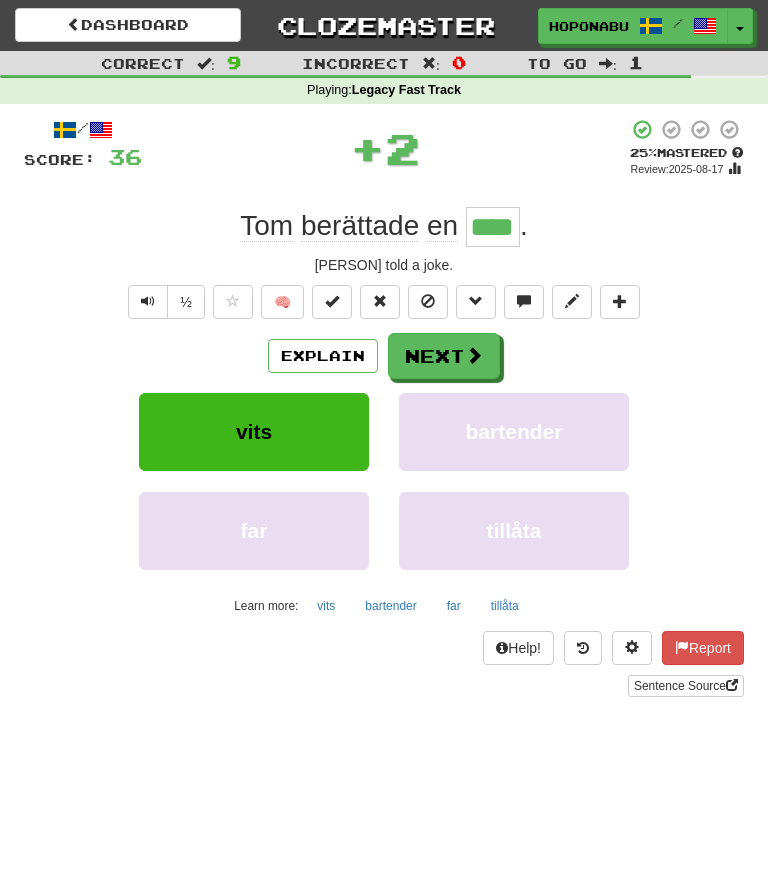 click on "Explain" at bounding box center [323, 356] 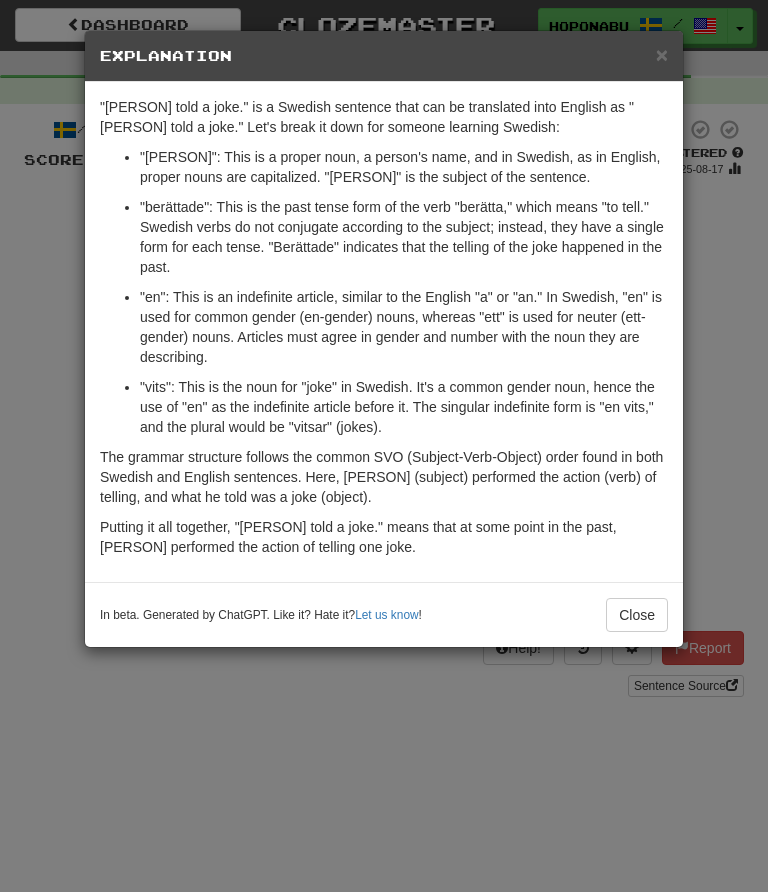 click on "Close" at bounding box center [637, 615] 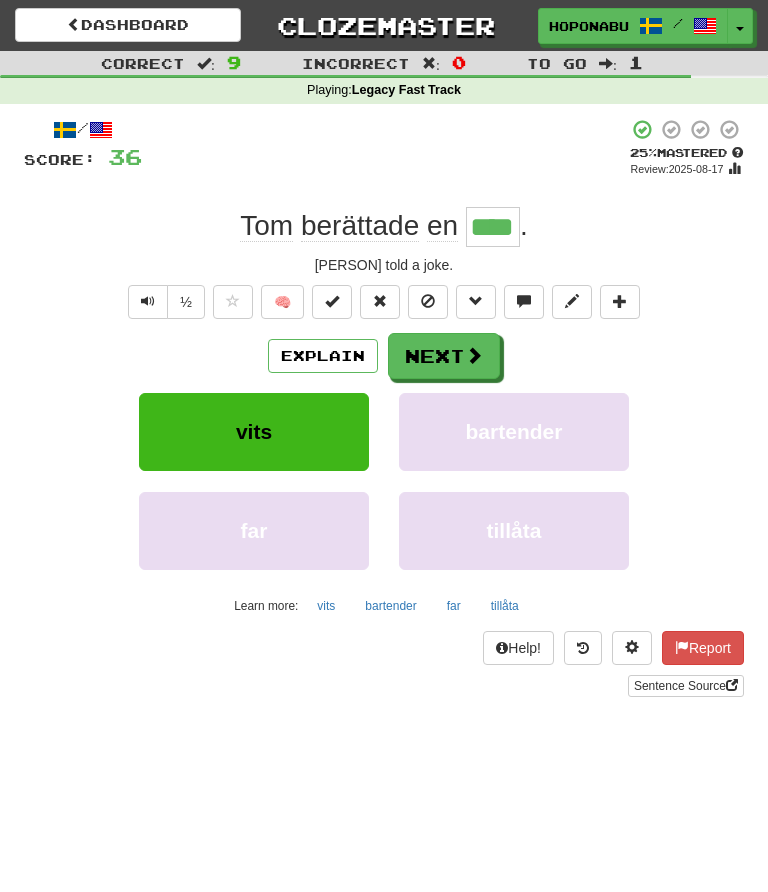 click on "Next" at bounding box center (444, 356) 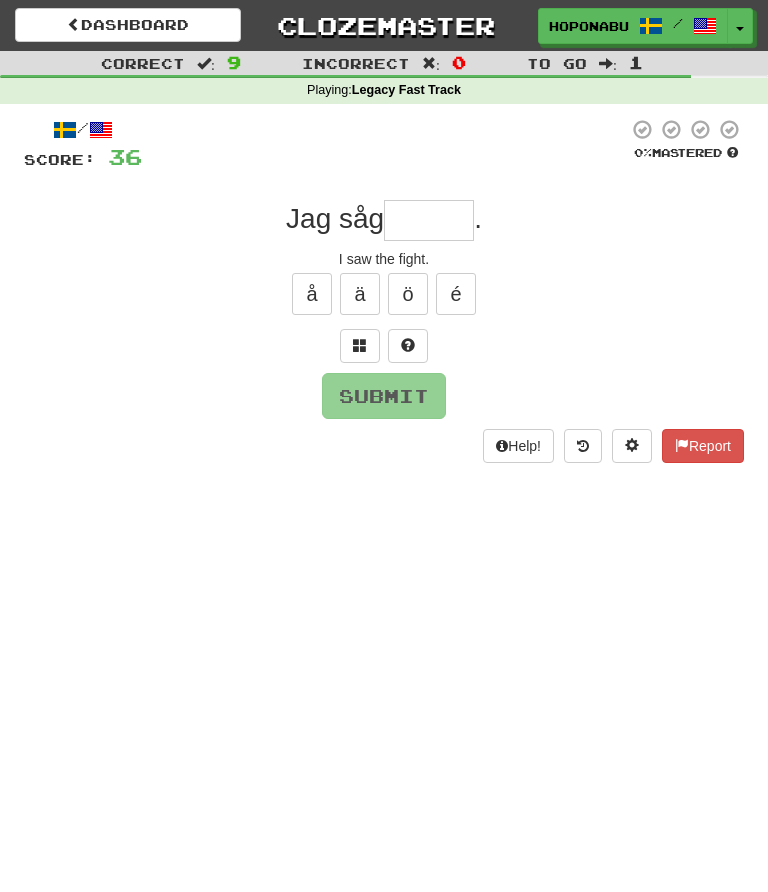 click at bounding box center [408, 346] 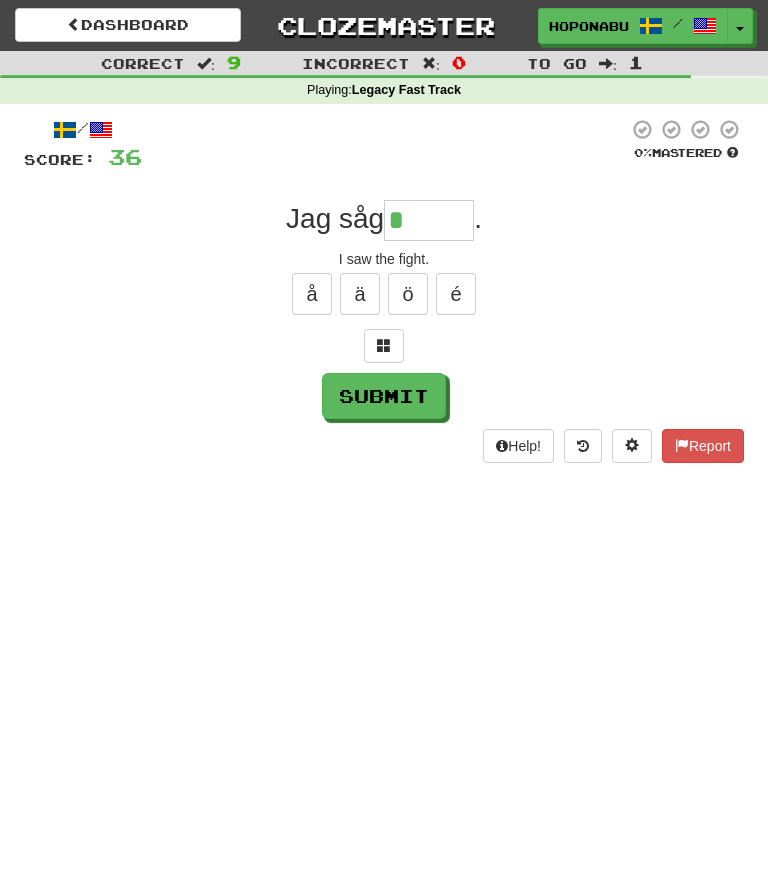 click at bounding box center (384, 346) 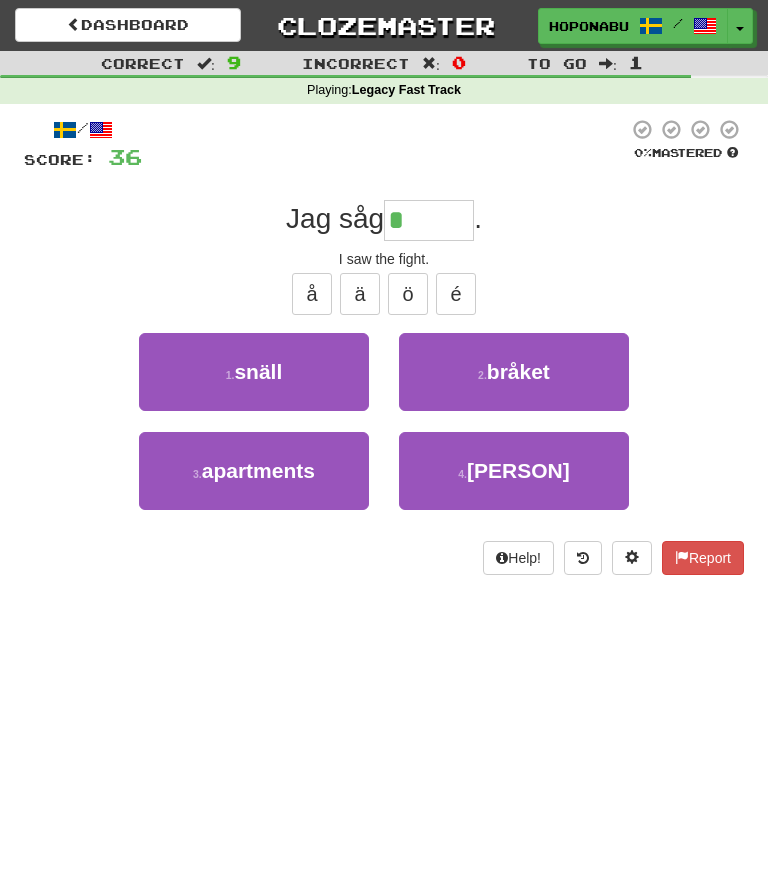 click on "bråket" at bounding box center [518, 371] 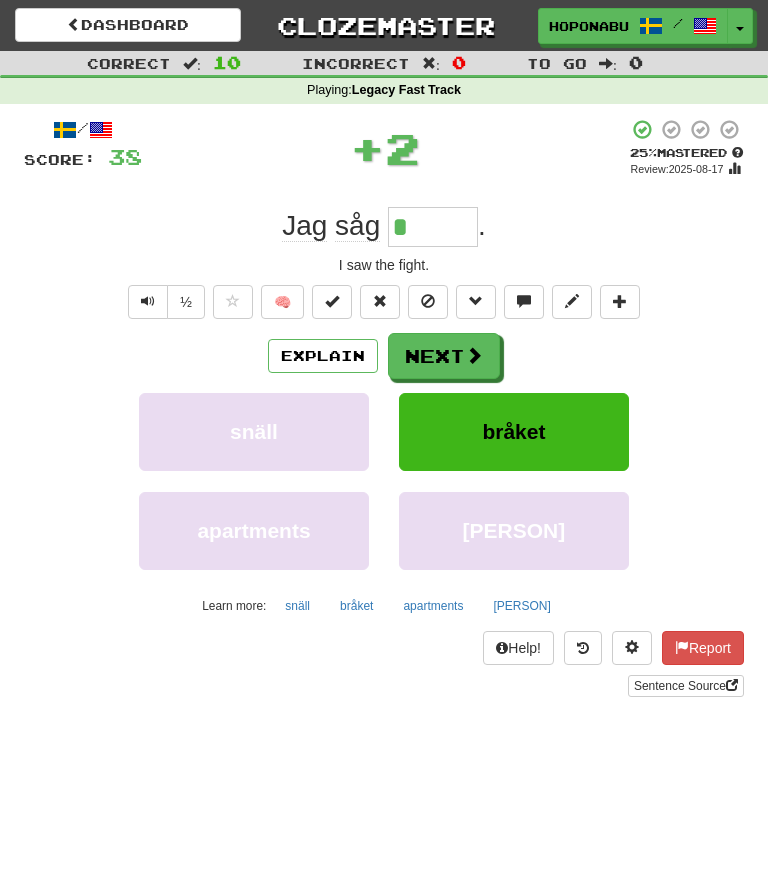 type on "******" 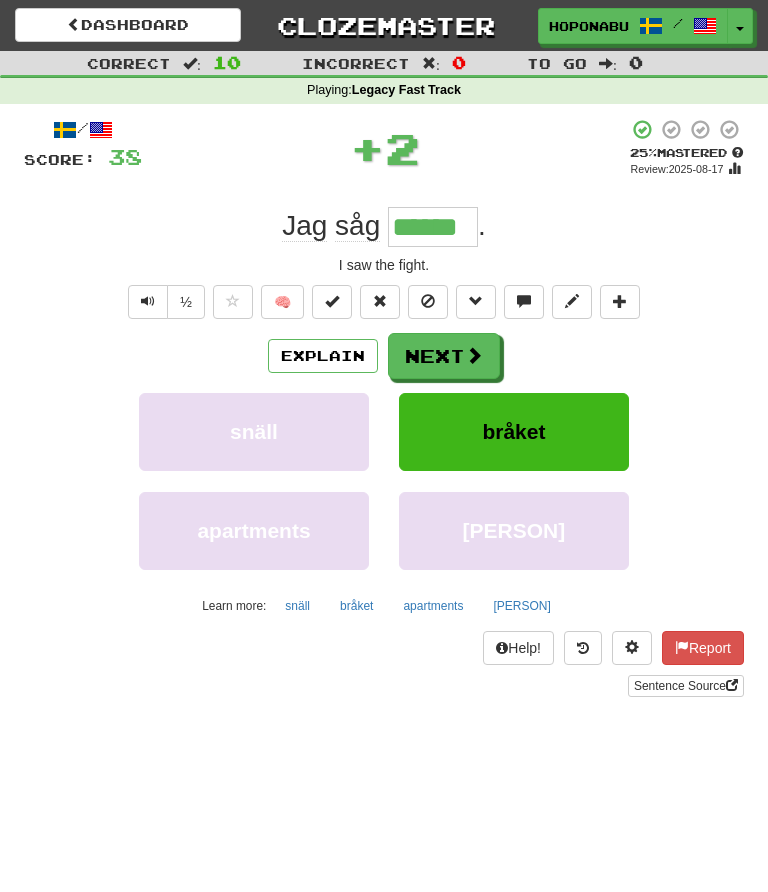 click on "Next" at bounding box center (444, 356) 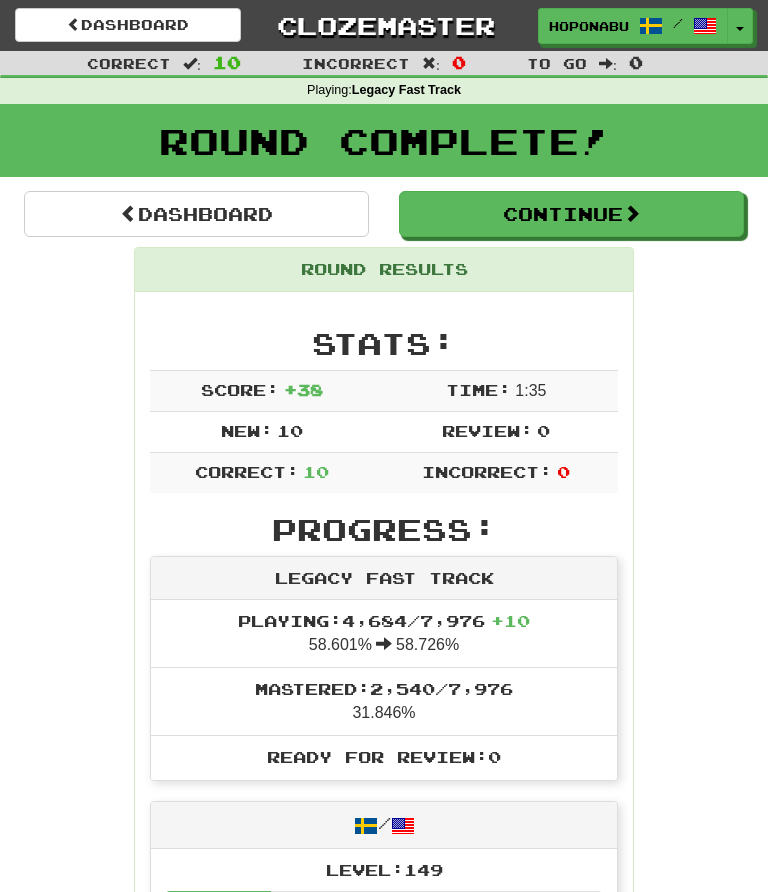 click on "Continue" at bounding box center (571, 214) 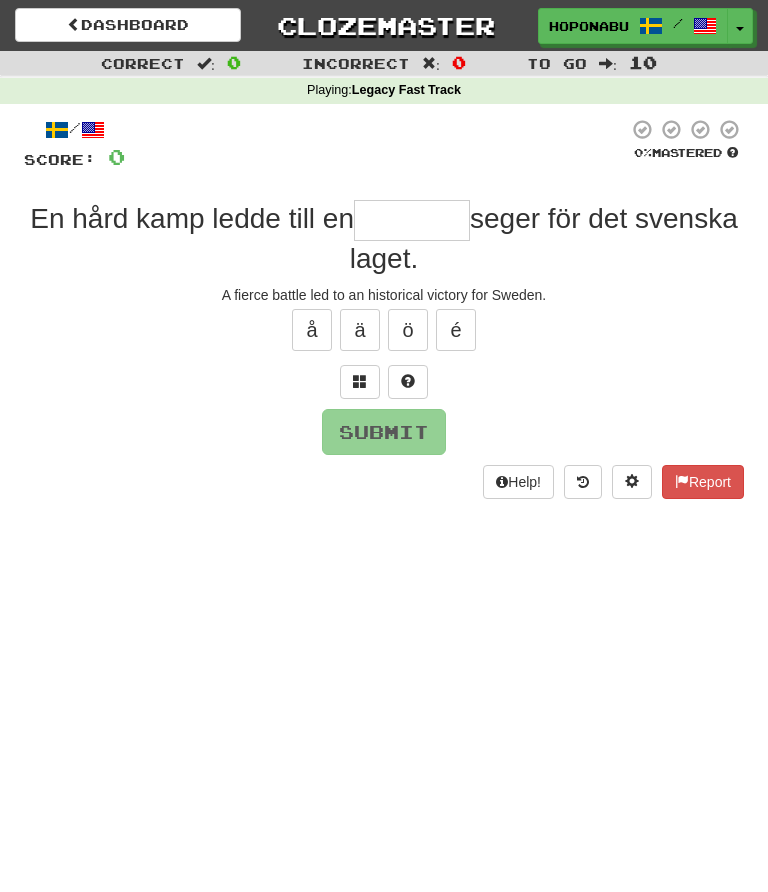 click at bounding box center (412, 220) 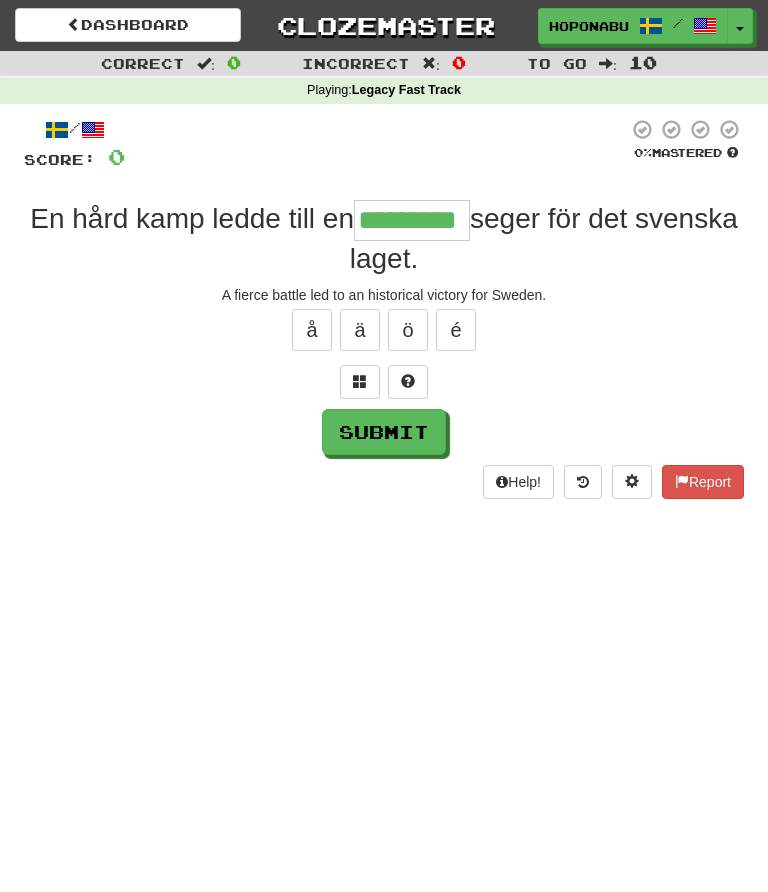 type on "*********" 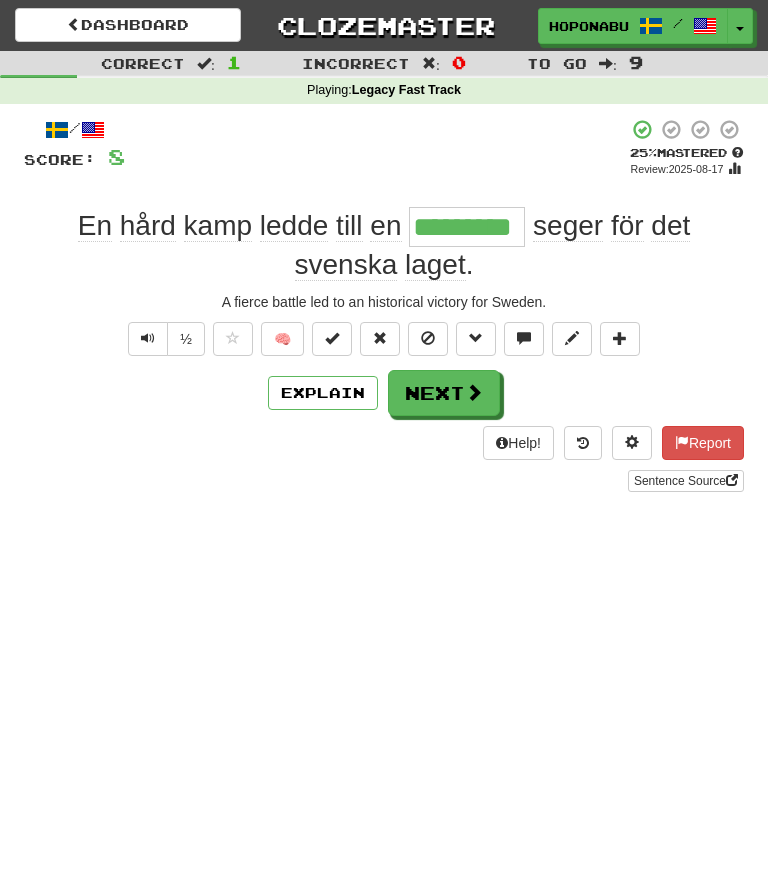 click on "Next" at bounding box center [444, 393] 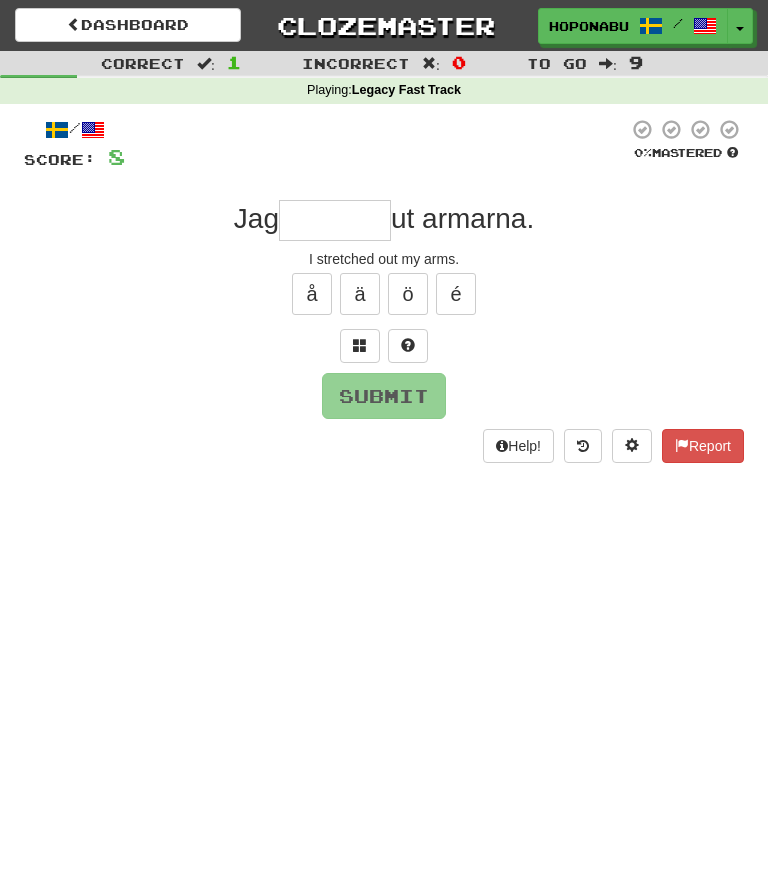 click at bounding box center (408, 346) 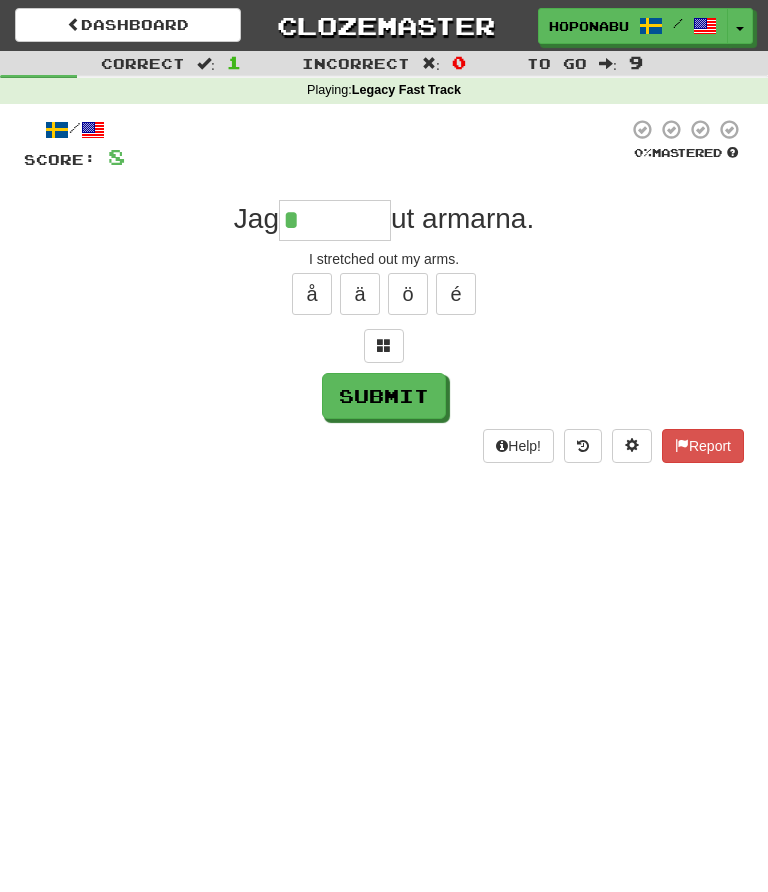 click at bounding box center [384, 346] 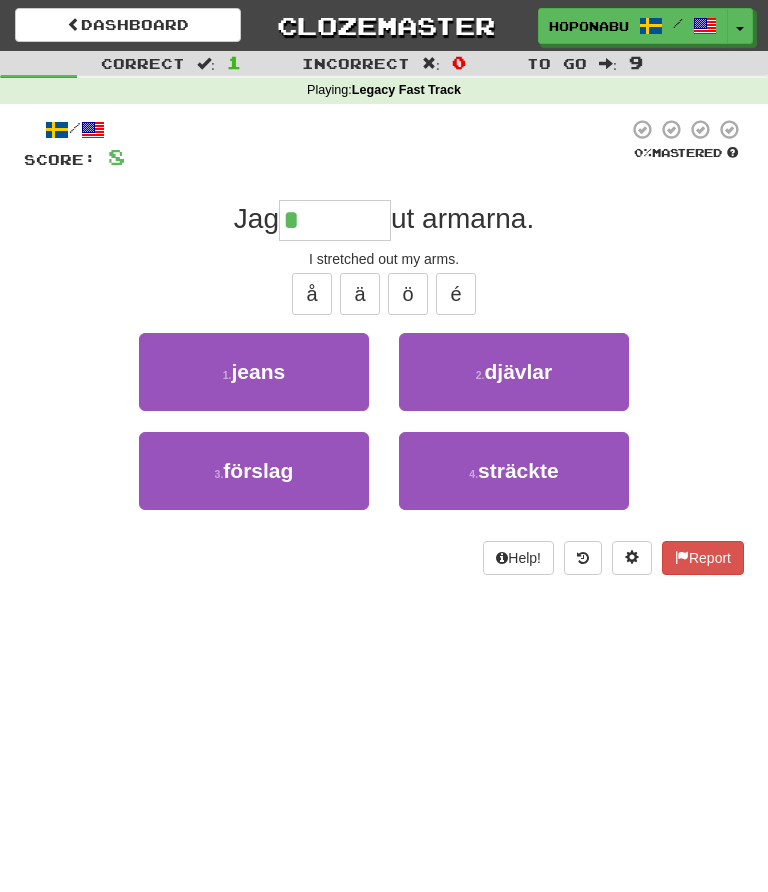 click on "sträckte" at bounding box center [518, 470] 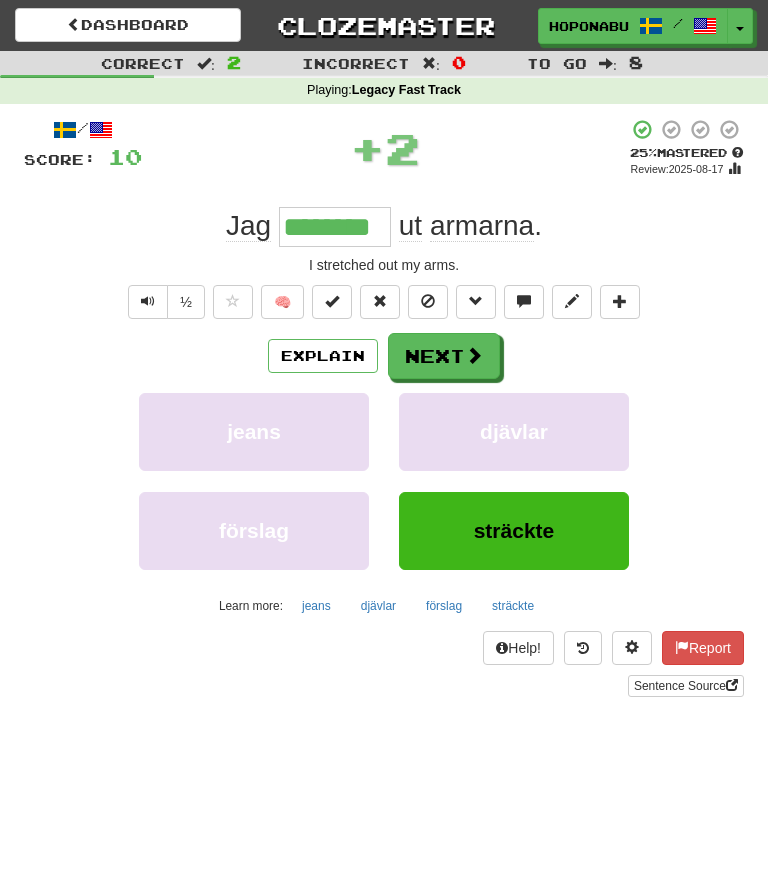 click at bounding box center [474, 355] 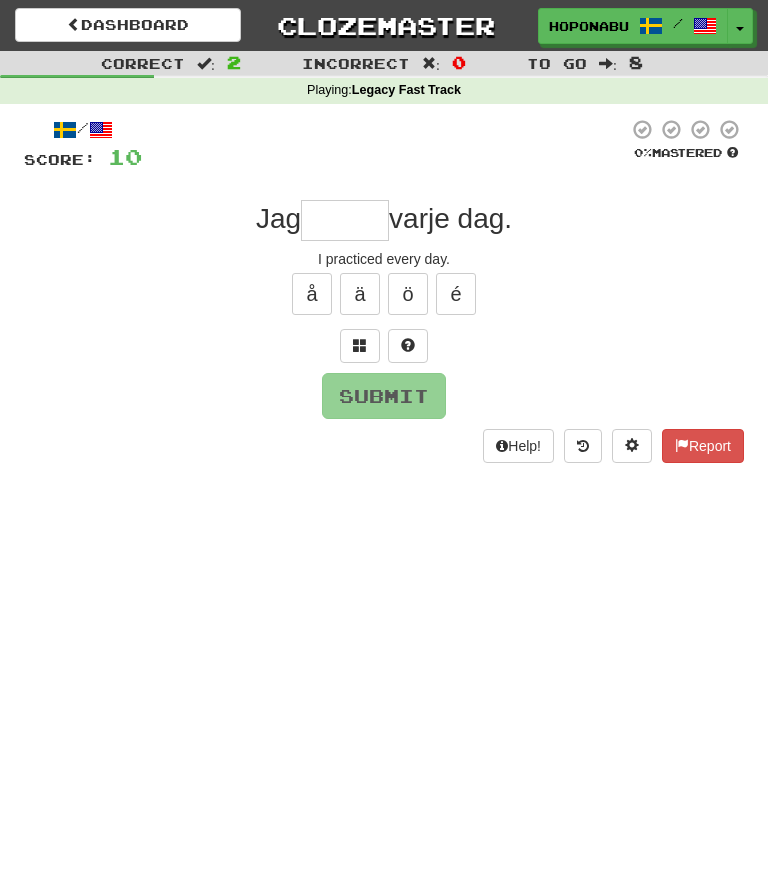 click at bounding box center (408, 346) 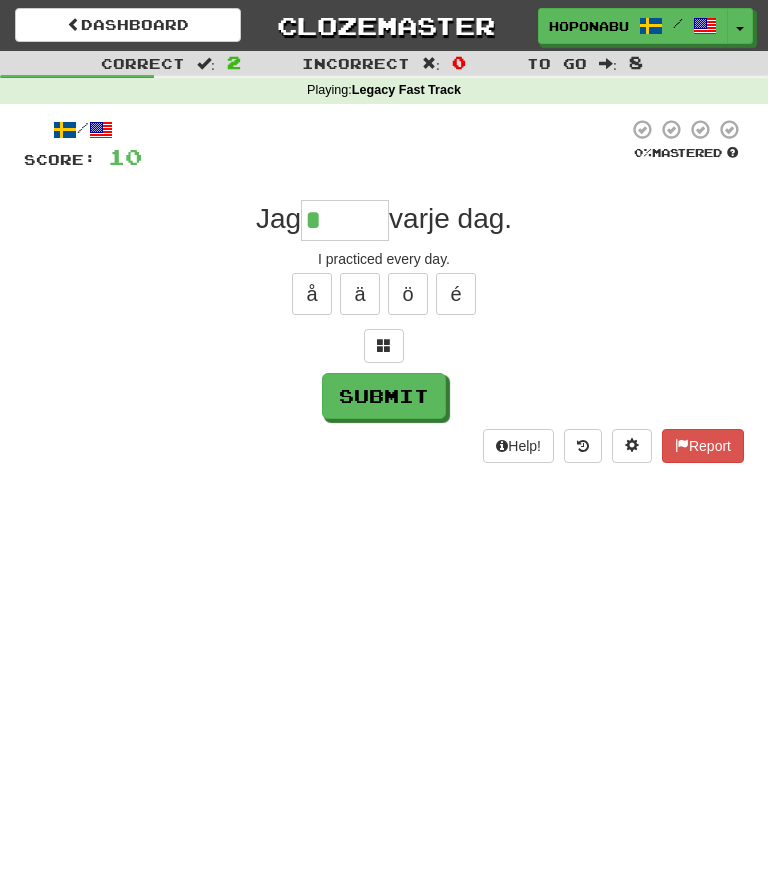 click at bounding box center (384, 346) 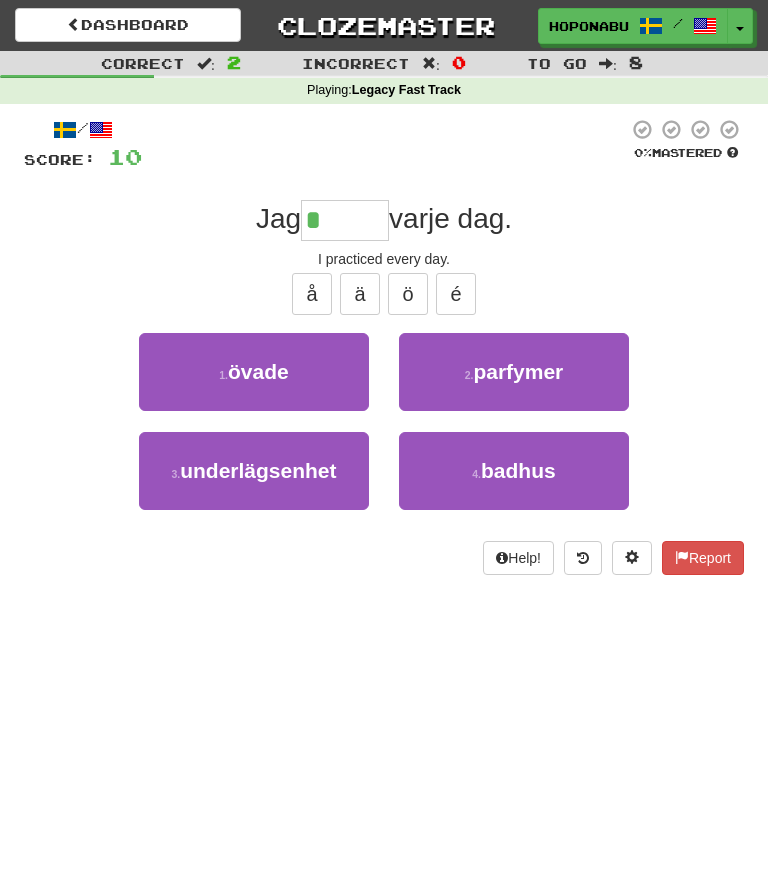 click on "1 .  övade" at bounding box center [254, 372] 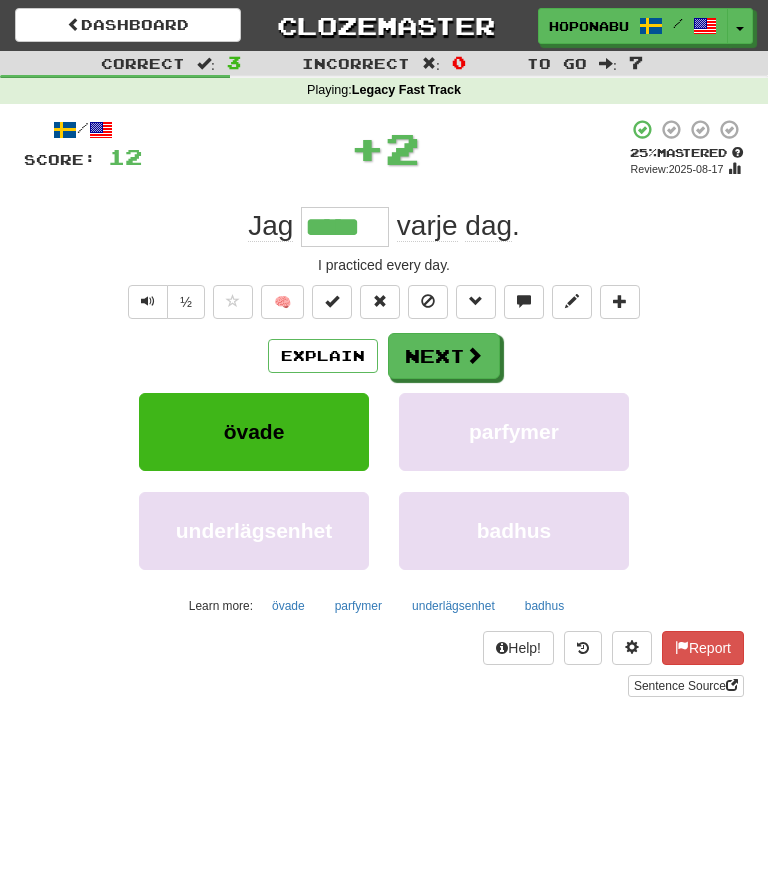 click at bounding box center [474, 355] 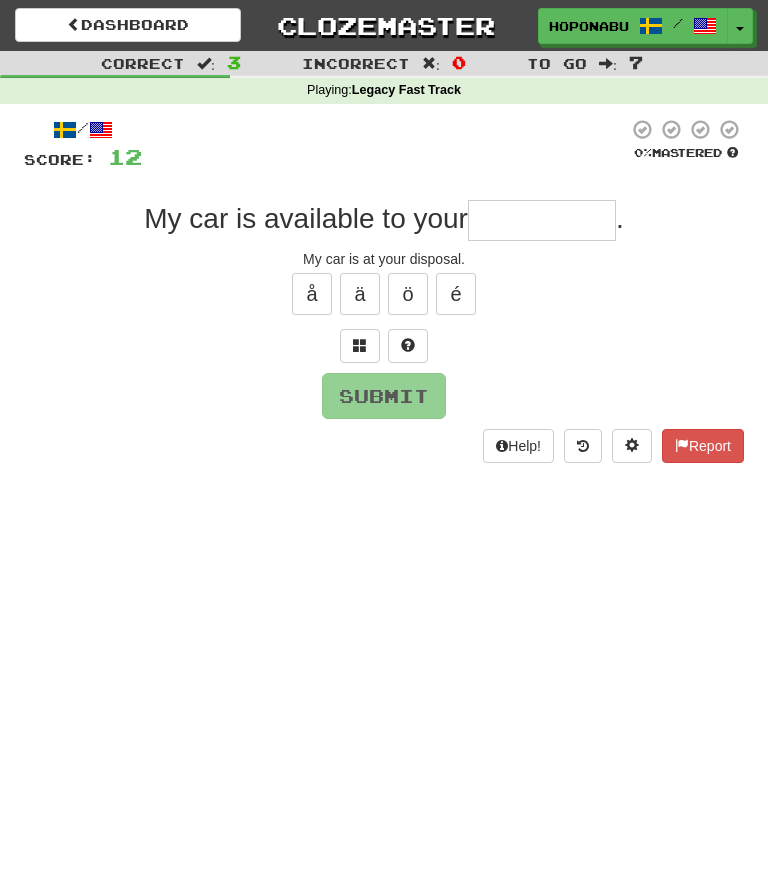 click at bounding box center [360, 346] 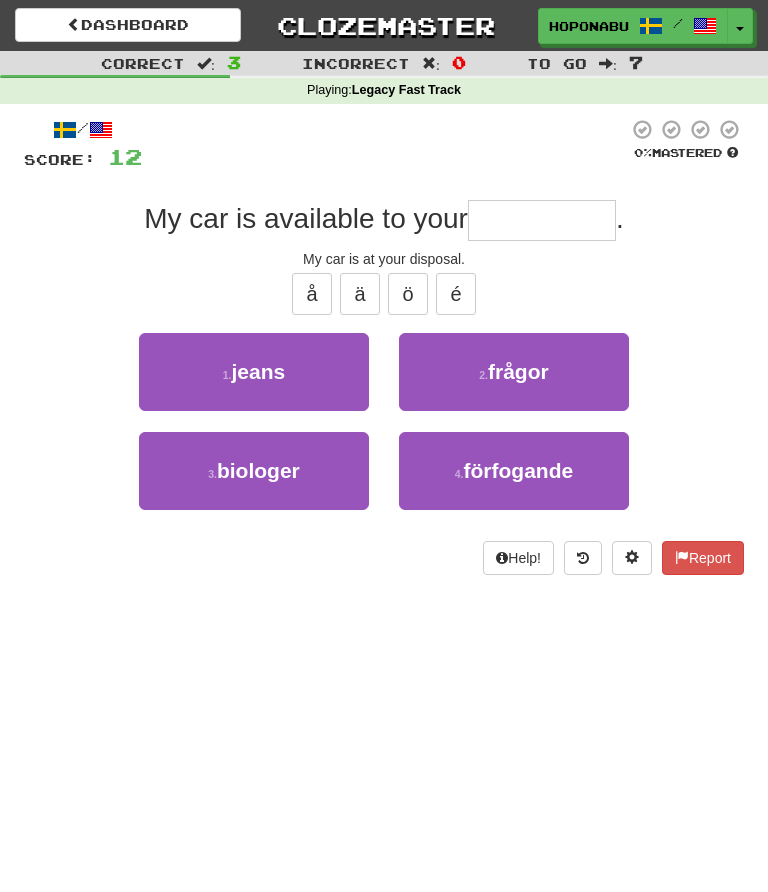click on "4 .  förfogande" at bounding box center (514, 471) 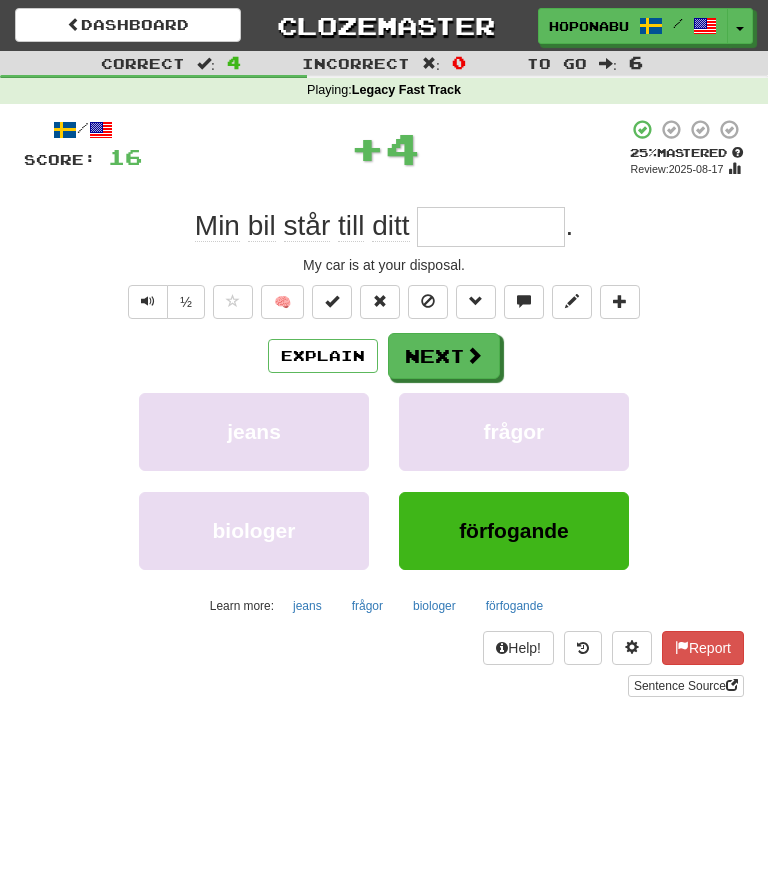 type on "**********" 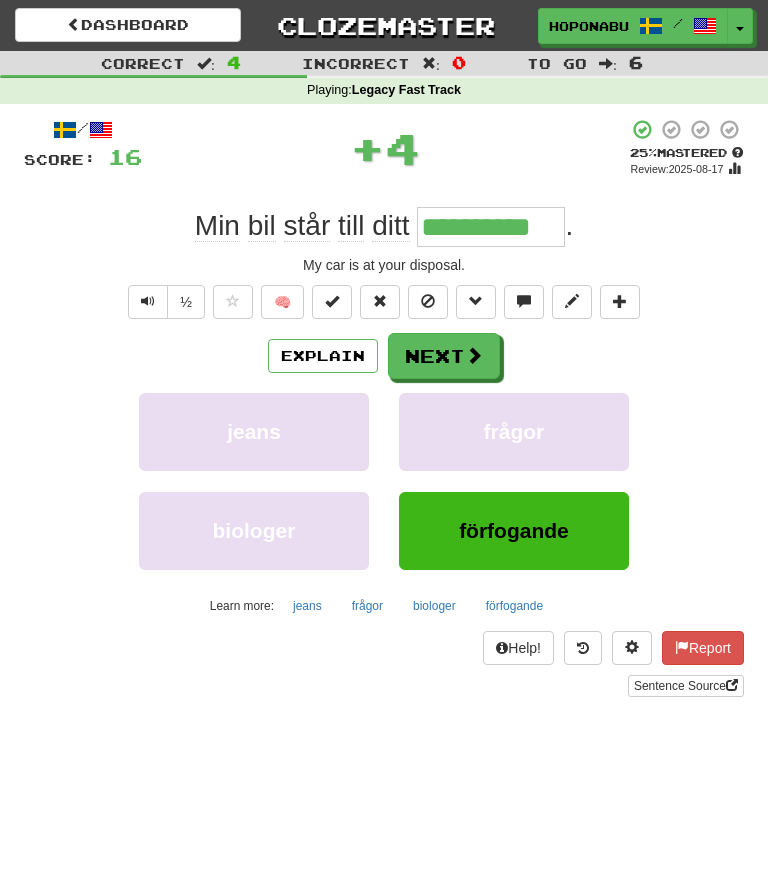 click on "Next" at bounding box center (444, 356) 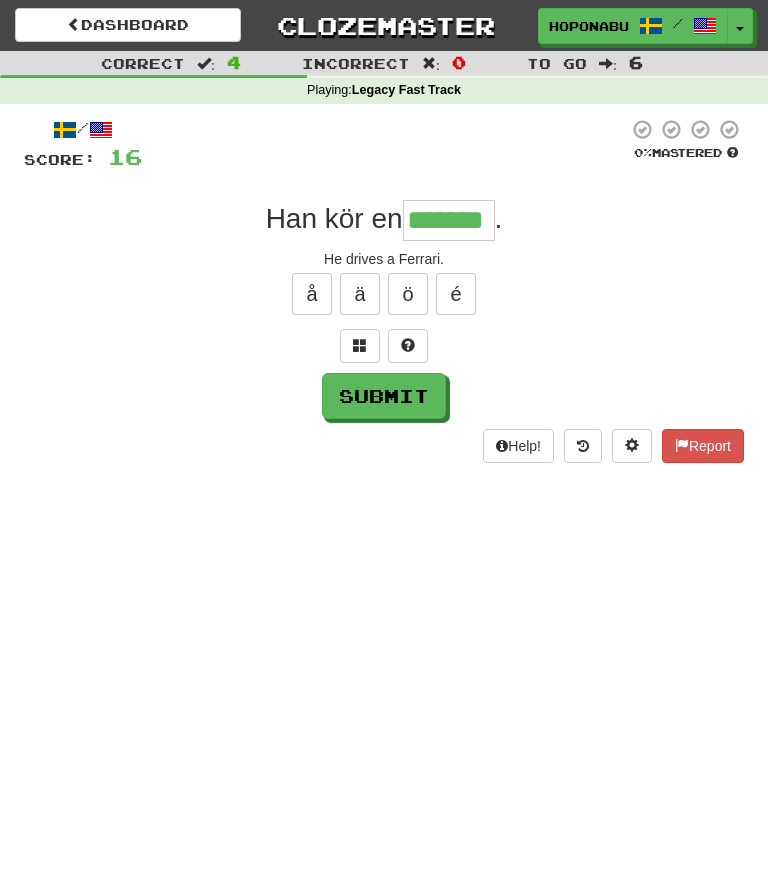 click on "Submit" at bounding box center (384, 396) 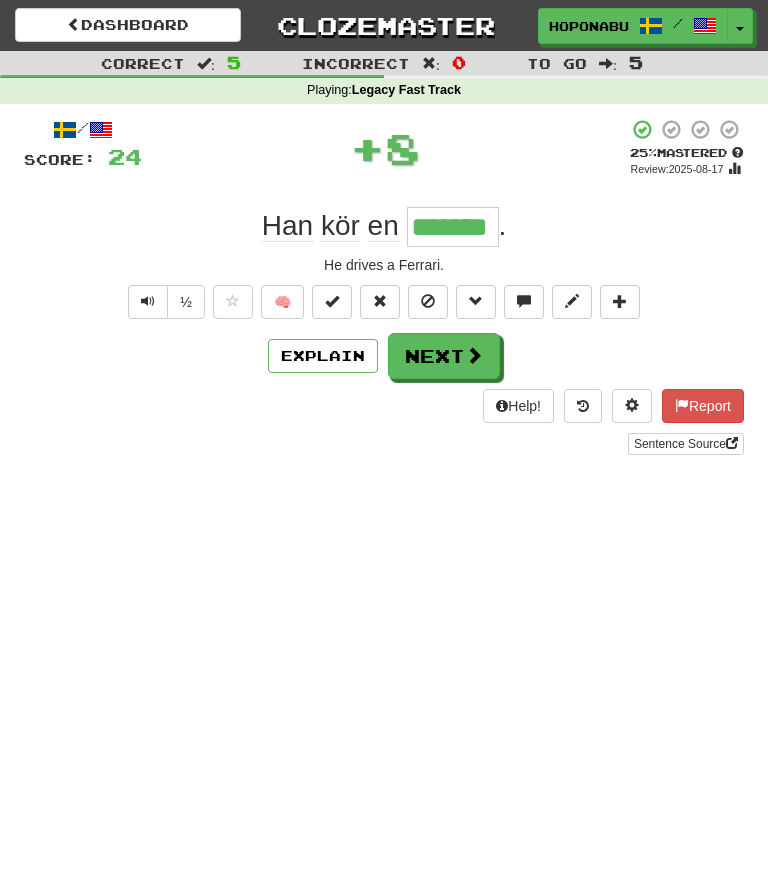 click on "🧠" at bounding box center (282, 302) 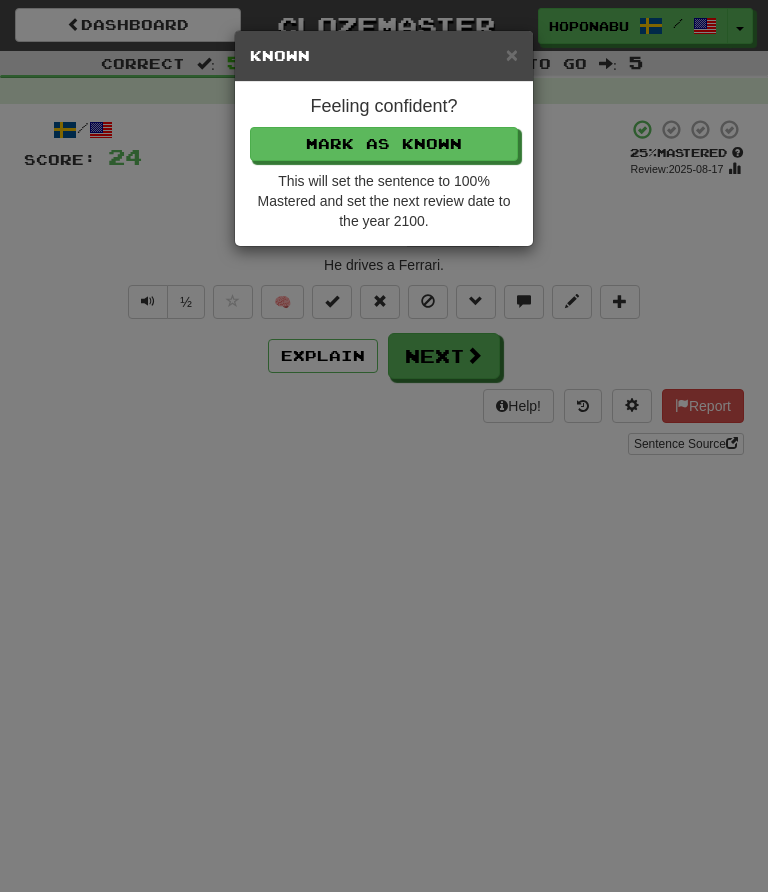 click on "Mark as Known" at bounding box center [384, 144] 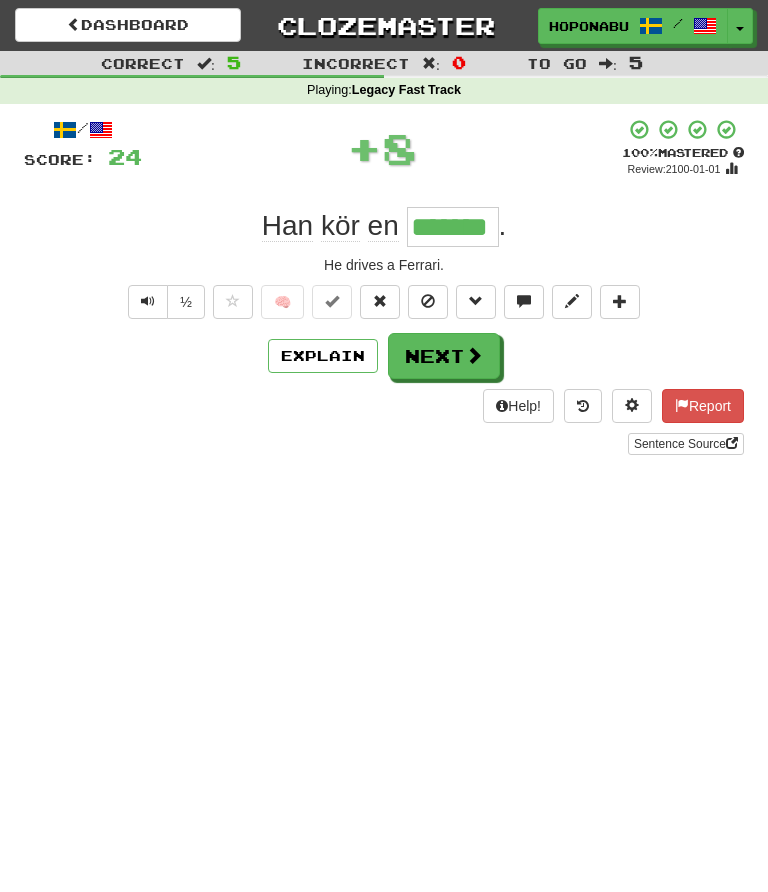 click at bounding box center (474, 355) 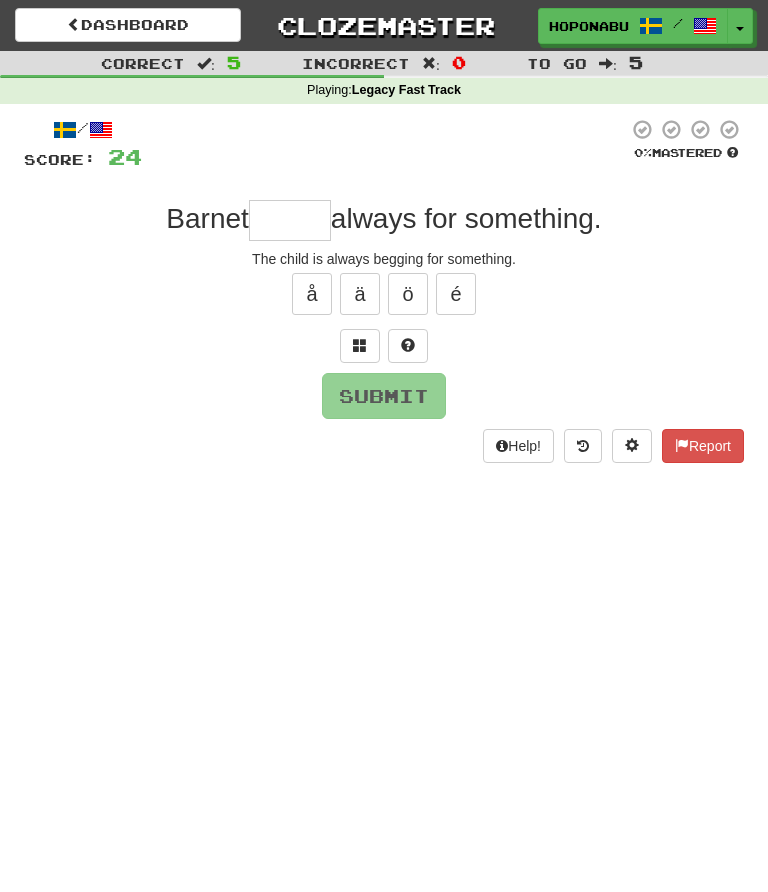 click at bounding box center (360, 346) 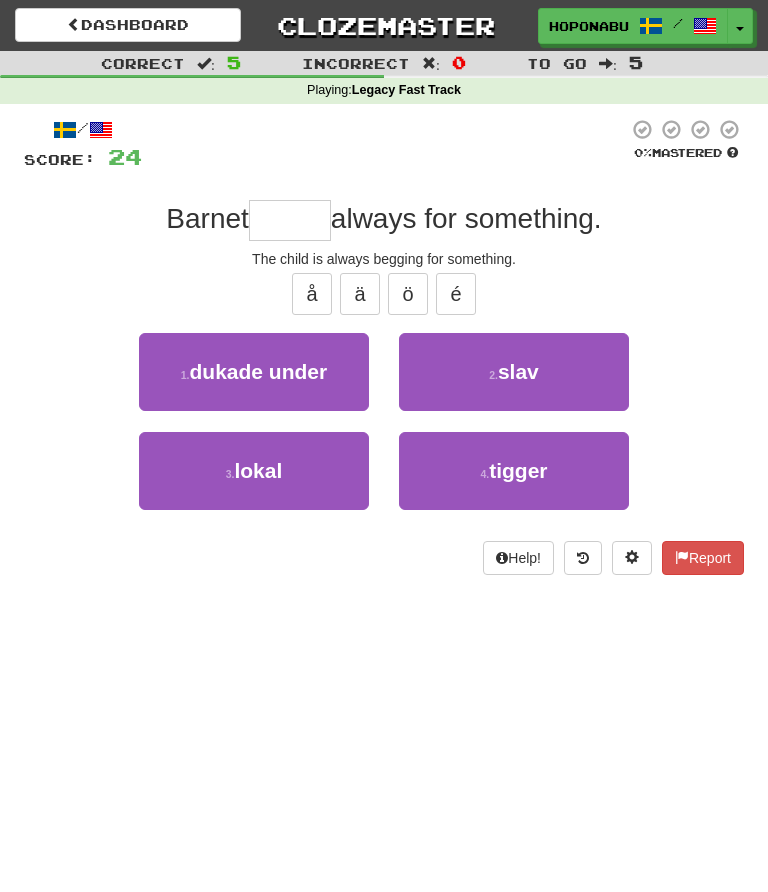 click on "tigger" at bounding box center [518, 470] 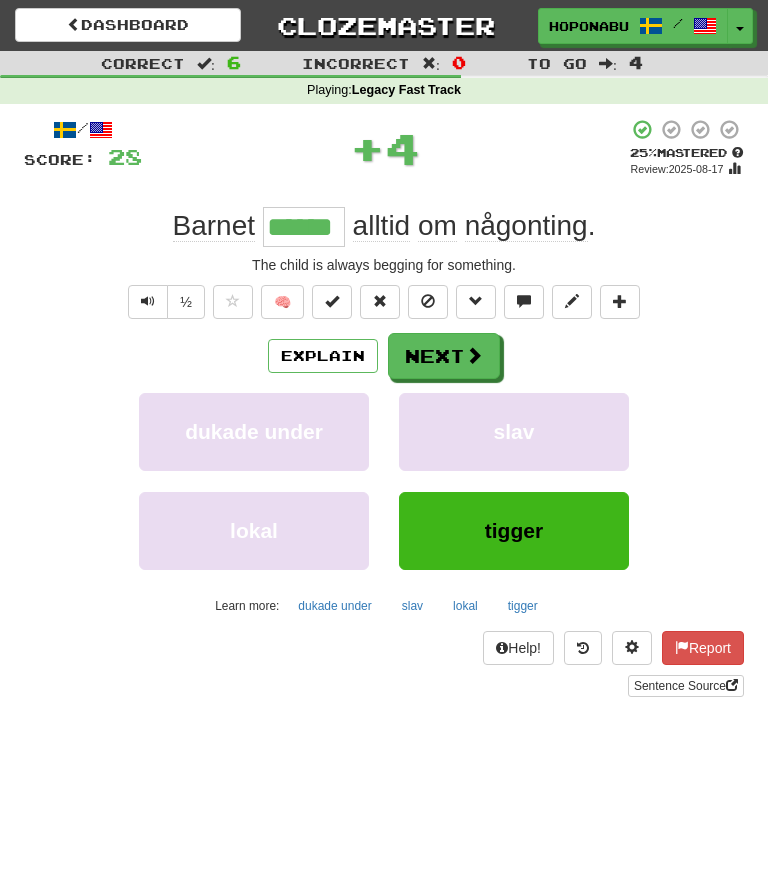 click on "Next" at bounding box center (444, 356) 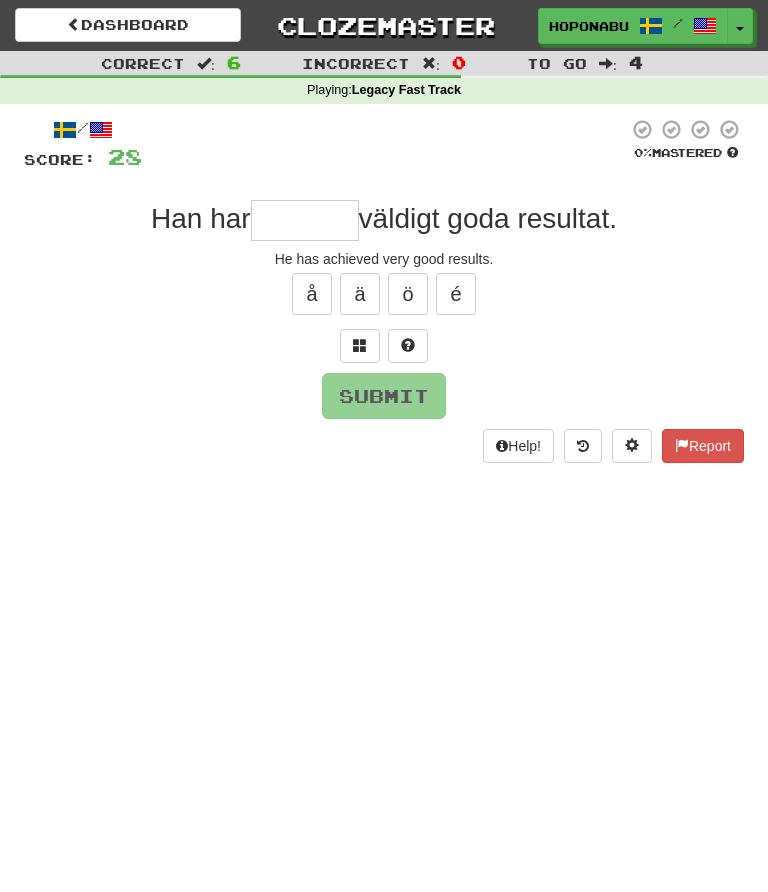 click at bounding box center (360, 346) 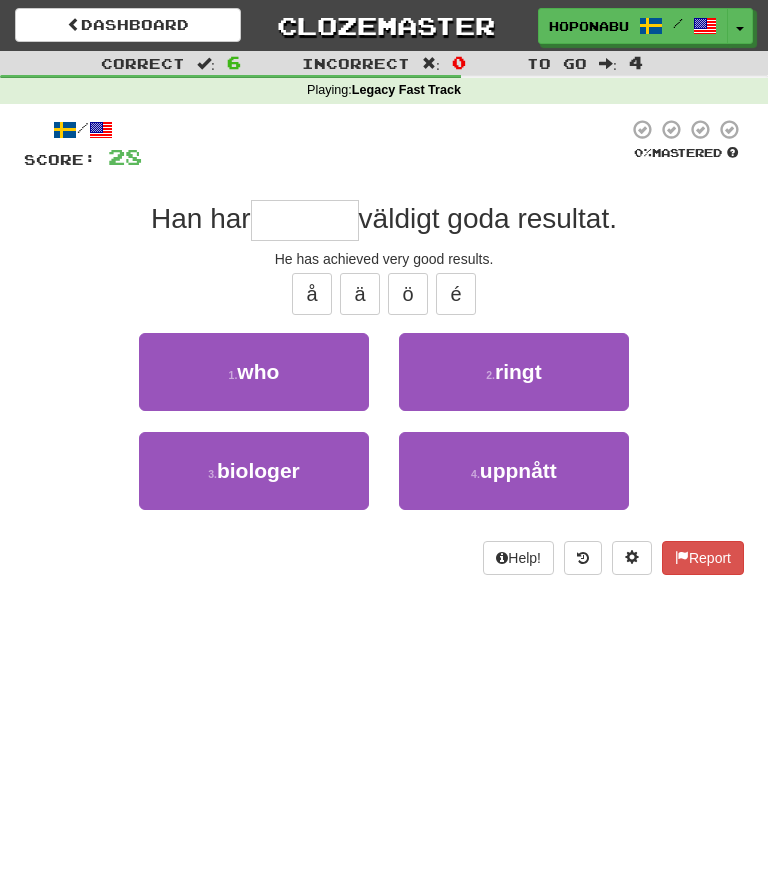click on "4 .  uppnått" at bounding box center (514, 471) 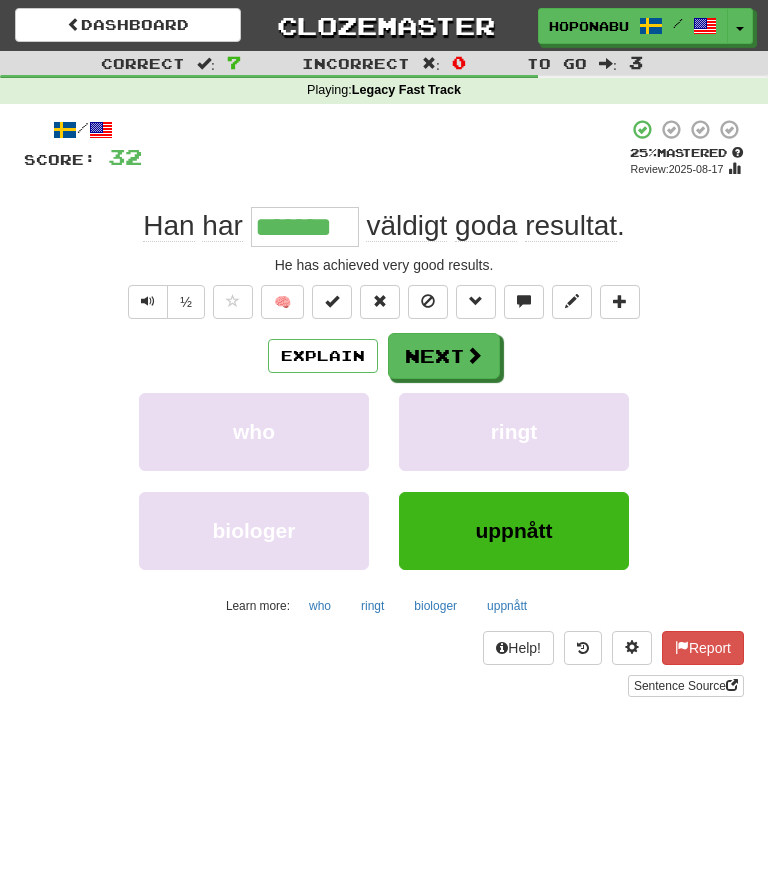 click at bounding box center [474, 355] 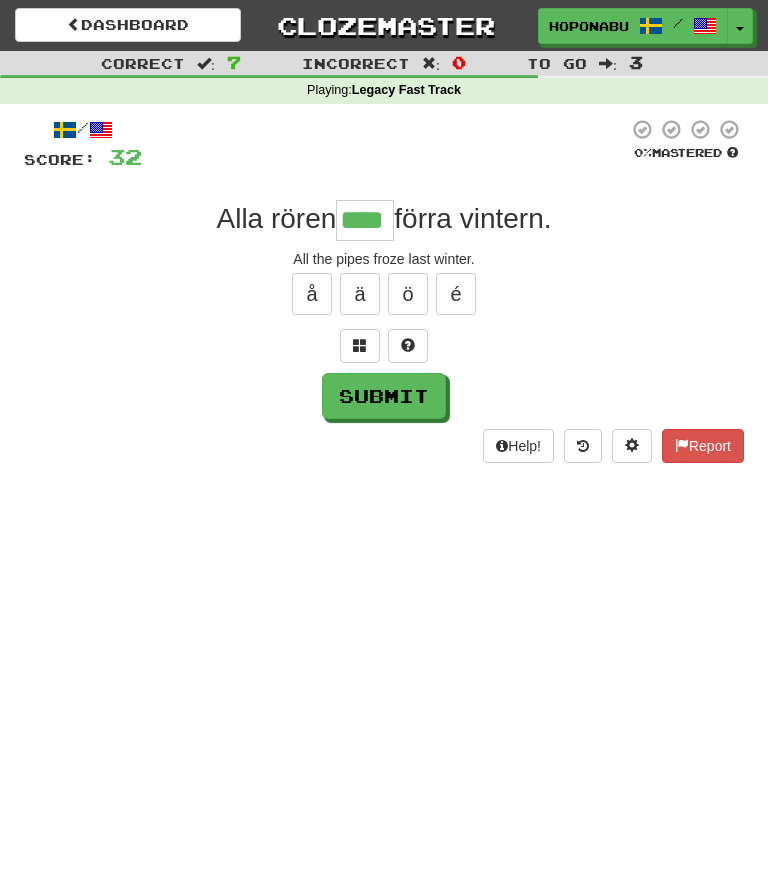 type on "****" 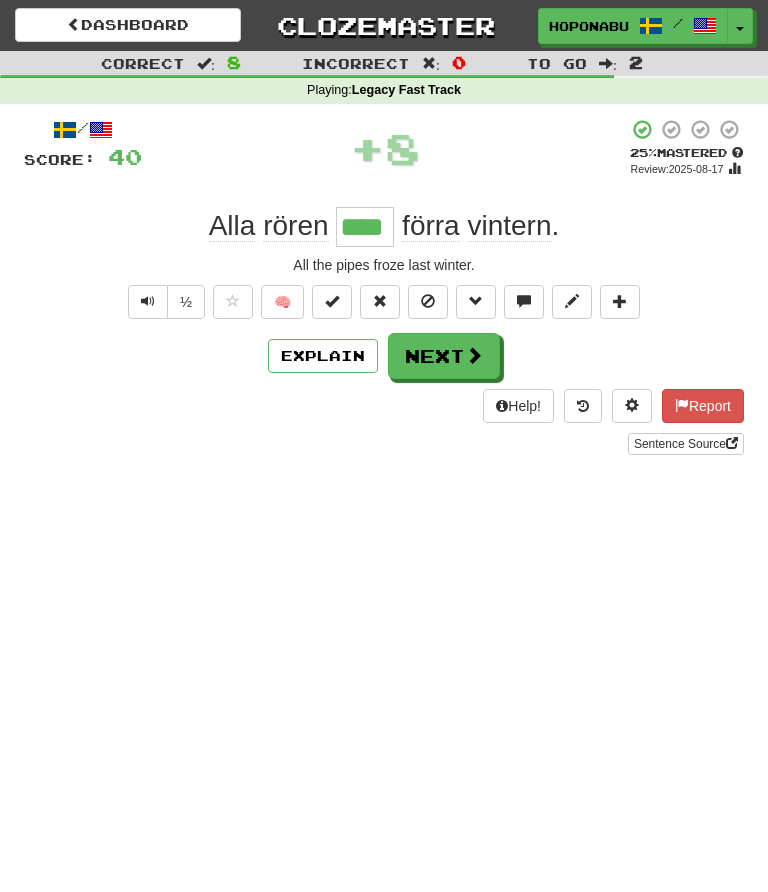 click on "Next" at bounding box center (444, 356) 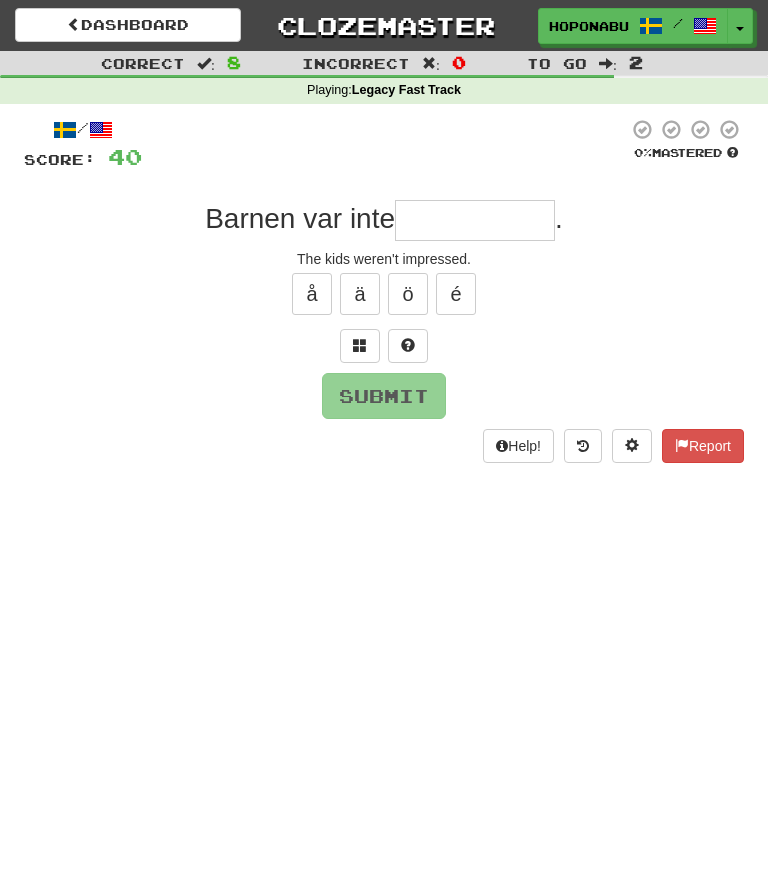 click at bounding box center (360, 346) 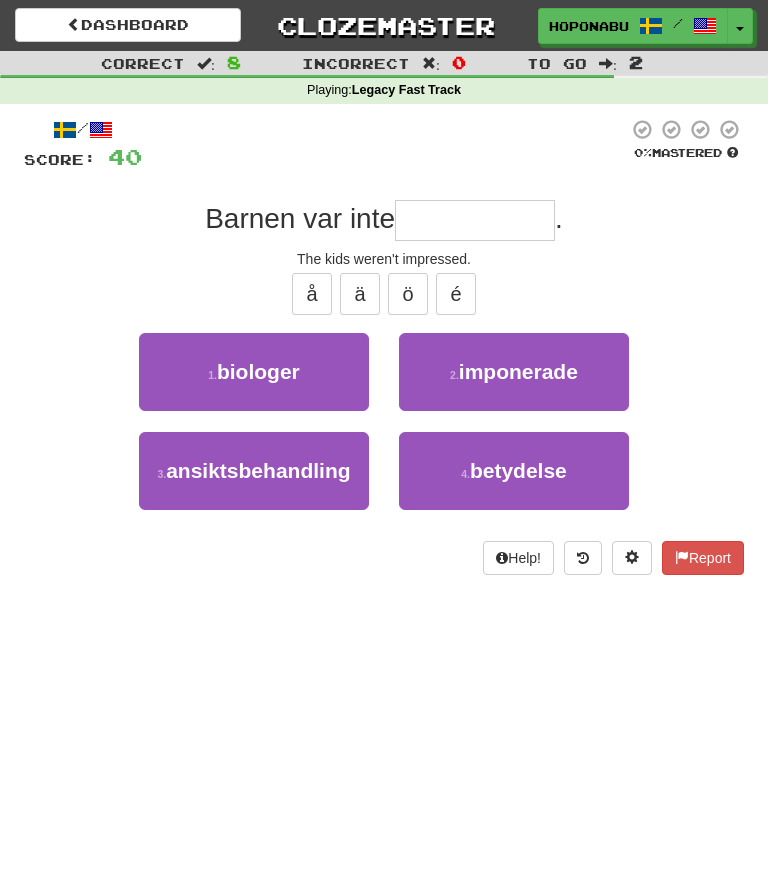 click on "2 .  impressed" at bounding box center [514, 372] 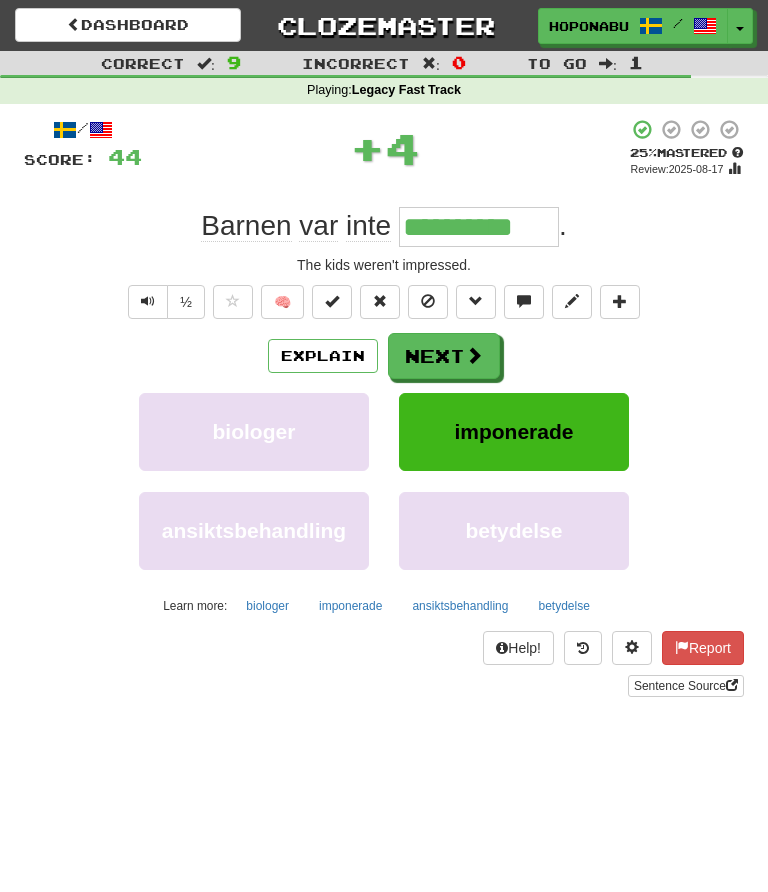 click on "Next" at bounding box center (444, 356) 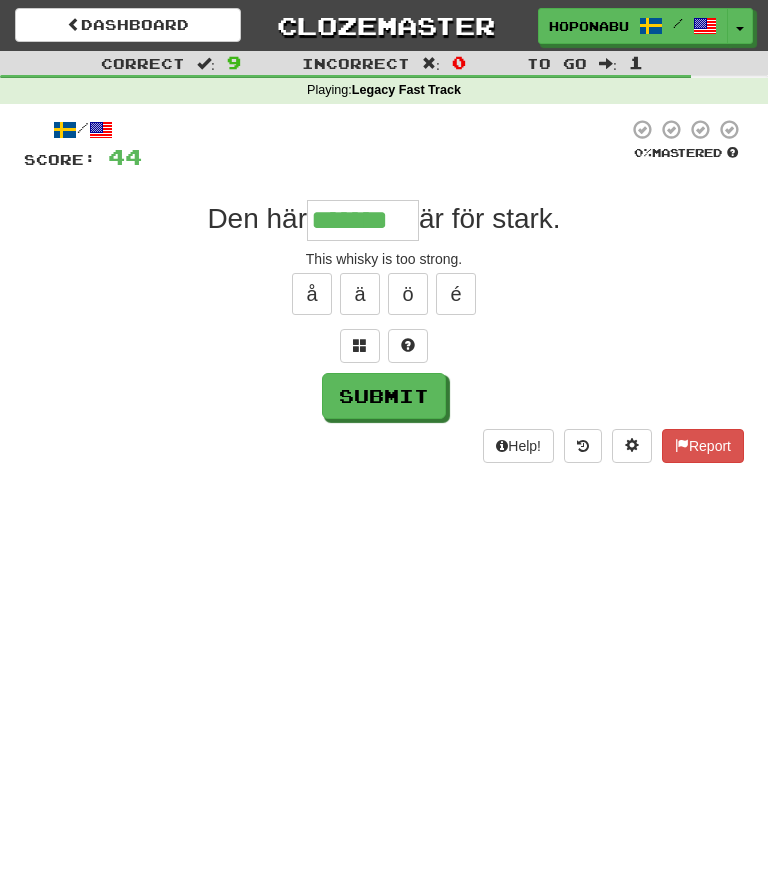 type on "*******" 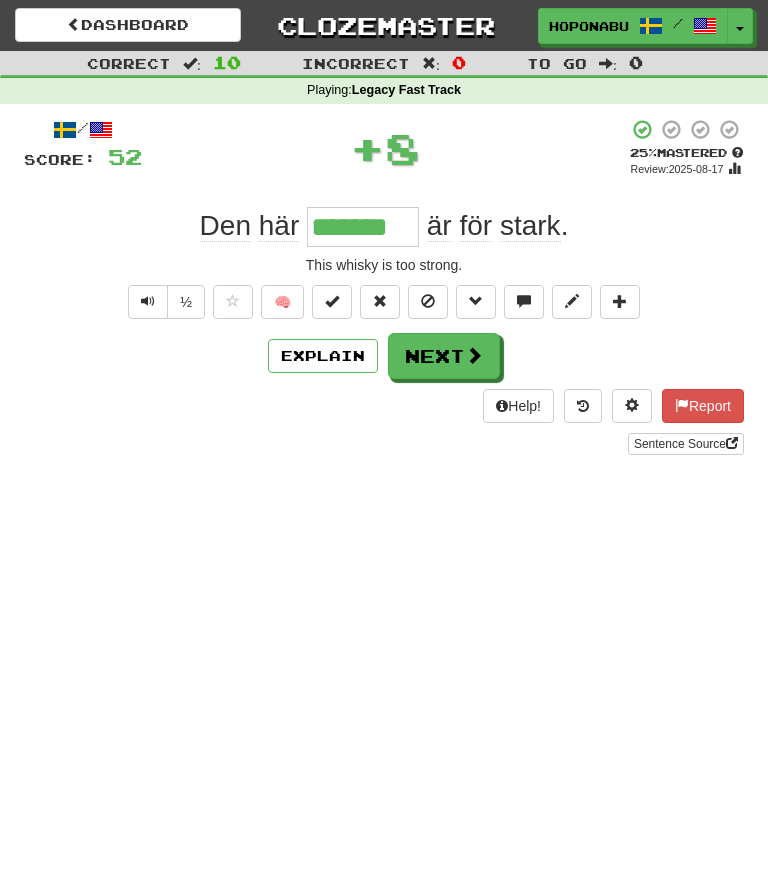 click on "Next" at bounding box center (444, 356) 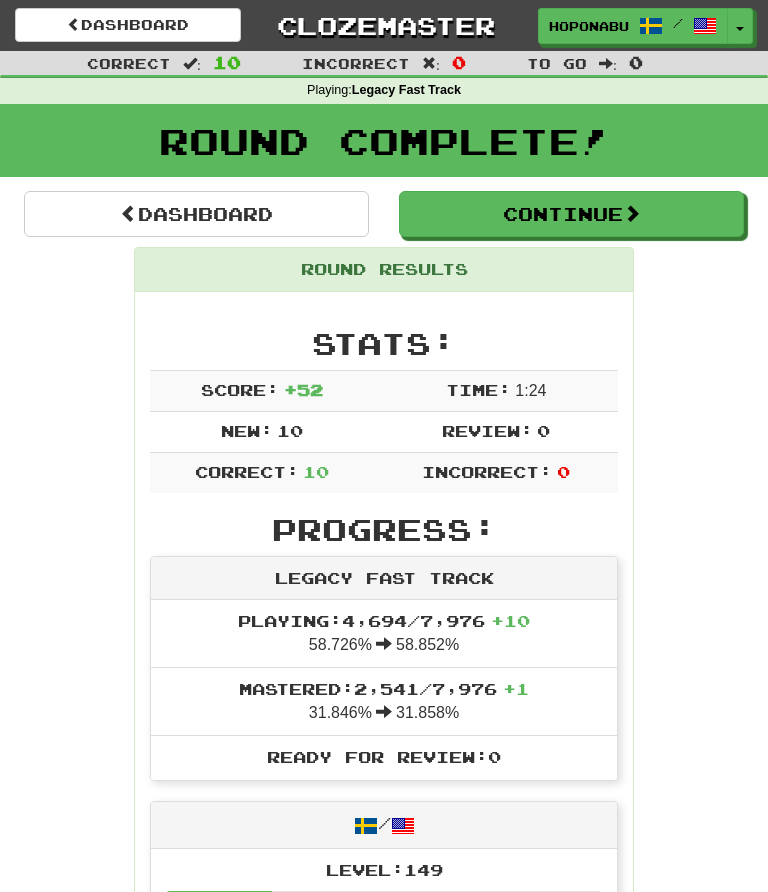 click on "Continue" at bounding box center (571, 214) 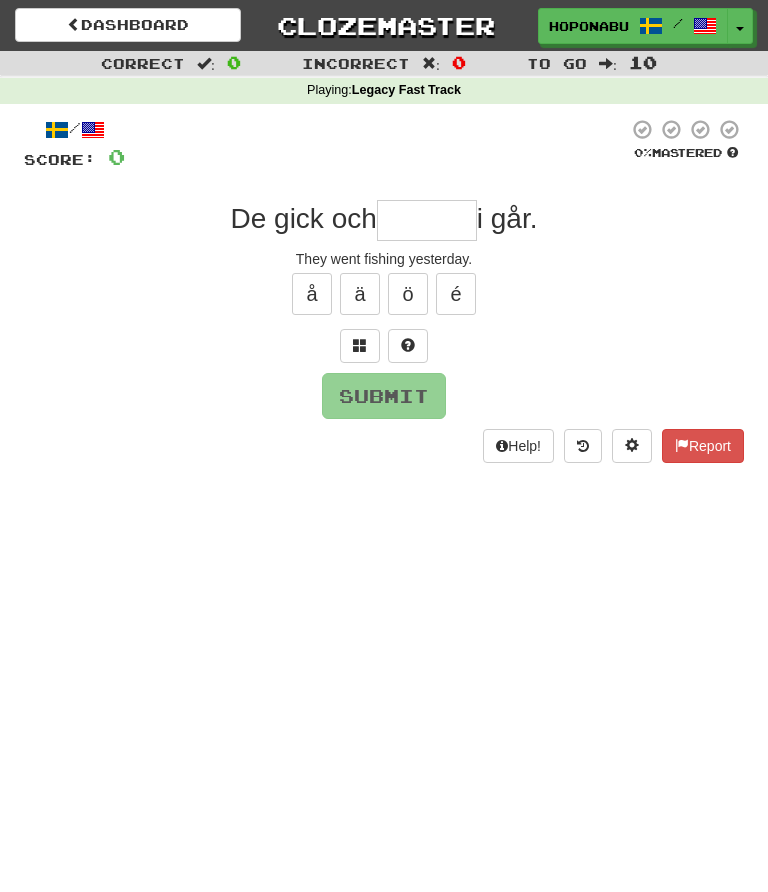 click at bounding box center [427, 220] 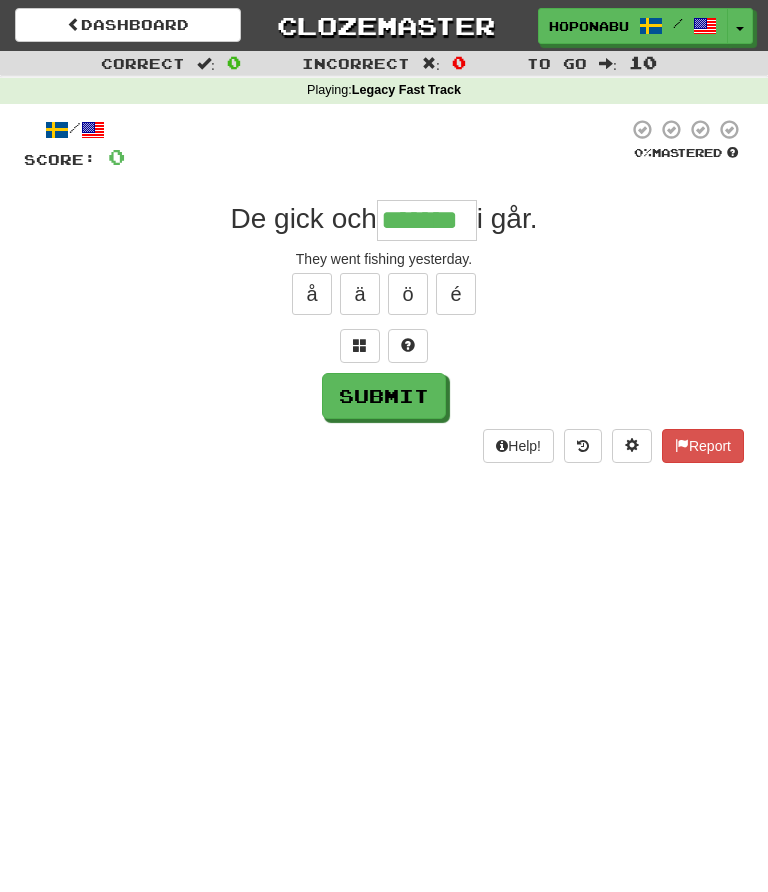 type on "*******" 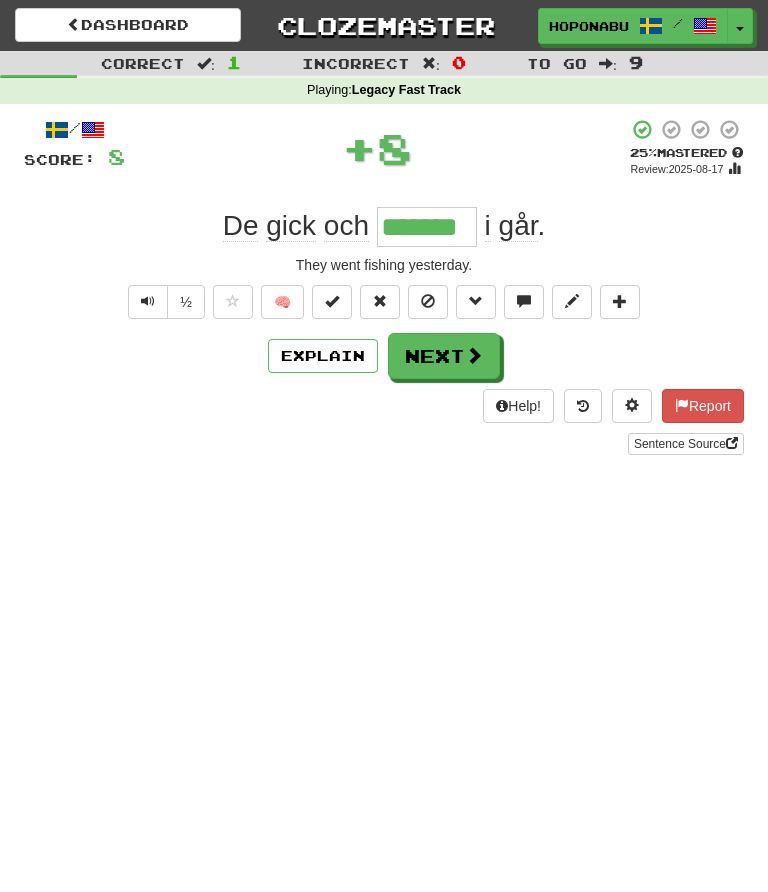 click on "🧠" at bounding box center [282, 302] 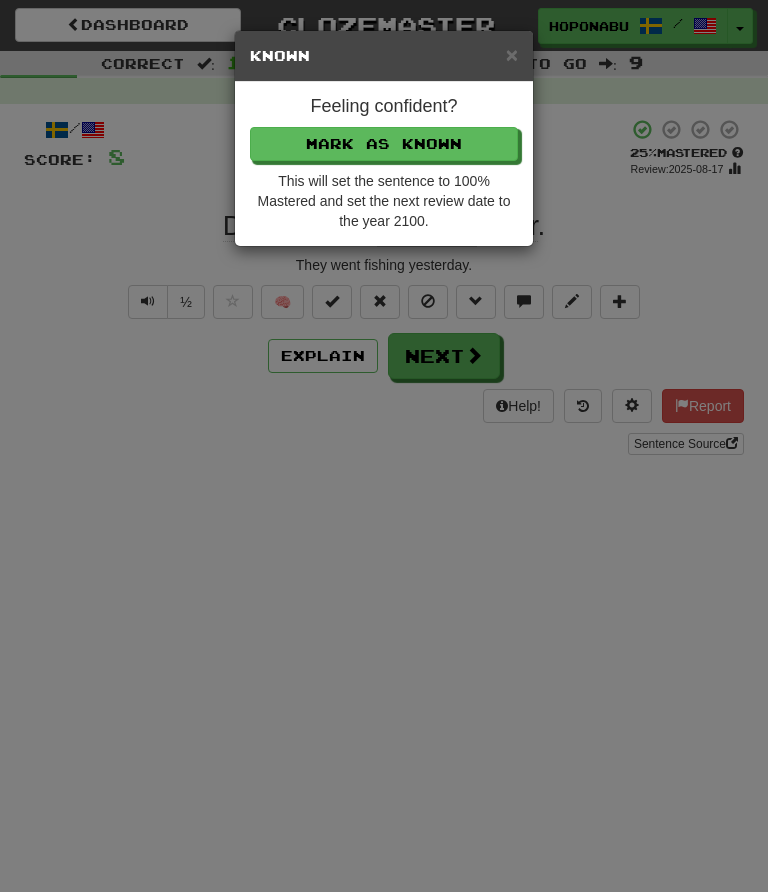 click on "Mark as Known" at bounding box center (384, 144) 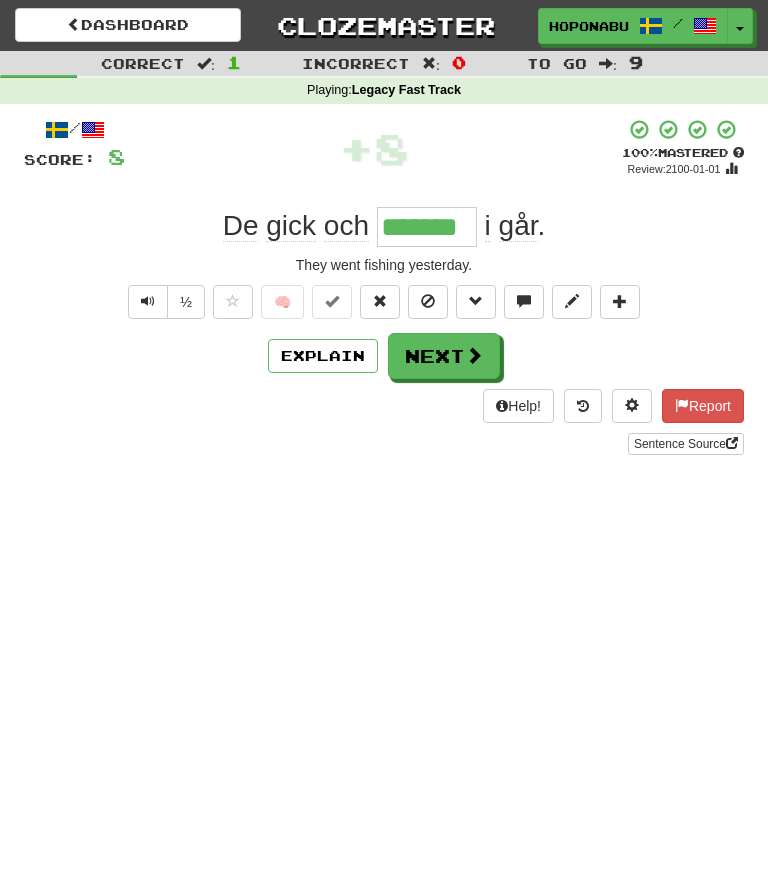 click on "Next" at bounding box center (444, 356) 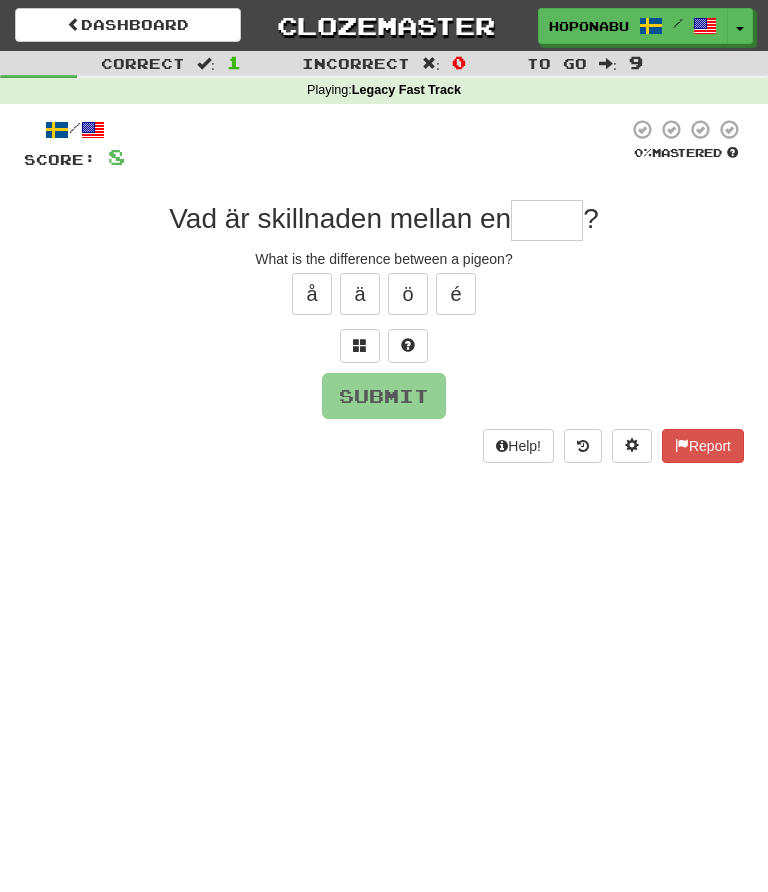 click at bounding box center [360, 346] 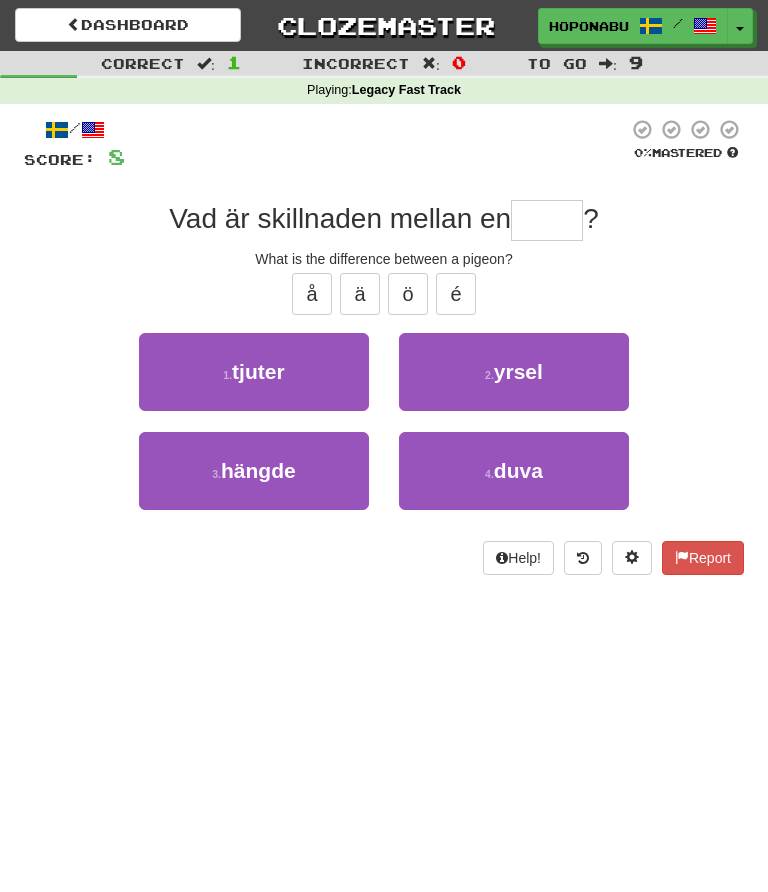 click on "4 .  duva" at bounding box center [514, 471] 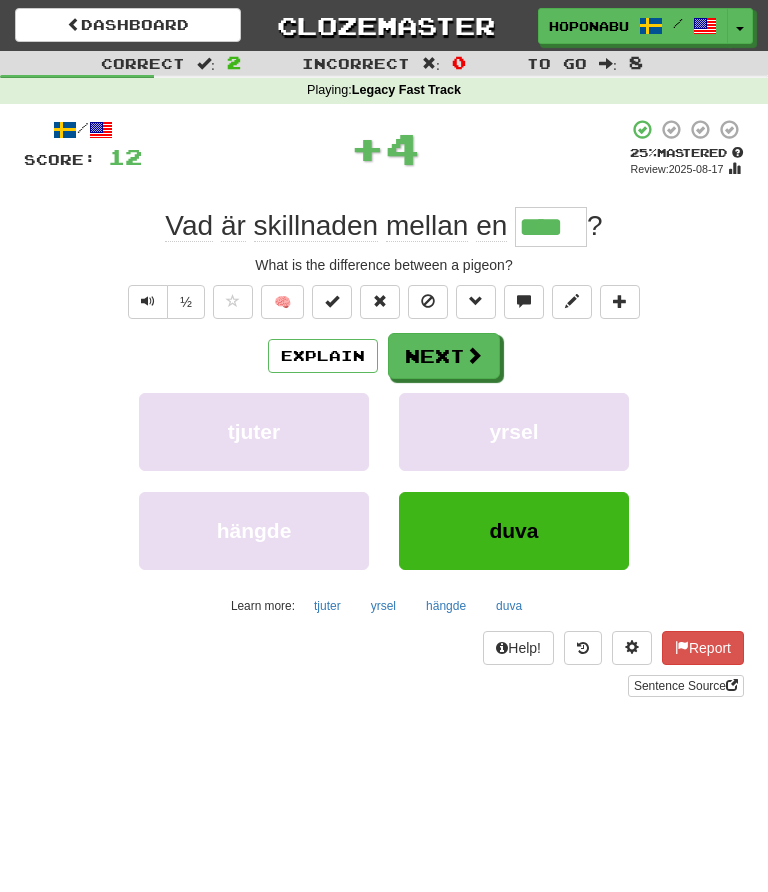 click on "Explain" at bounding box center [323, 356] 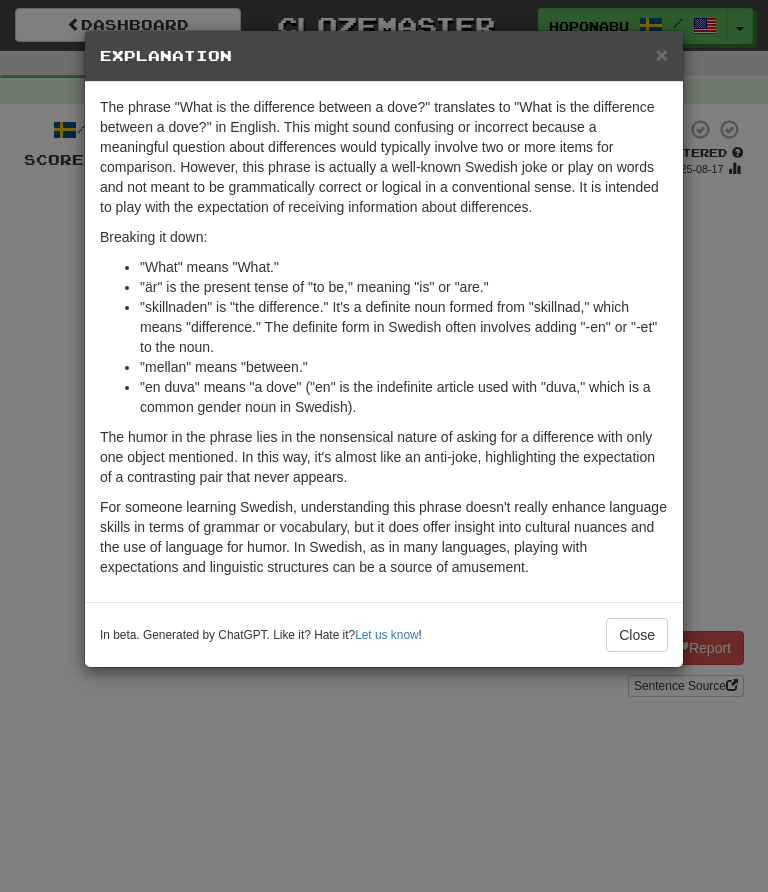 click on "Close" at bounding box center [637, 635] 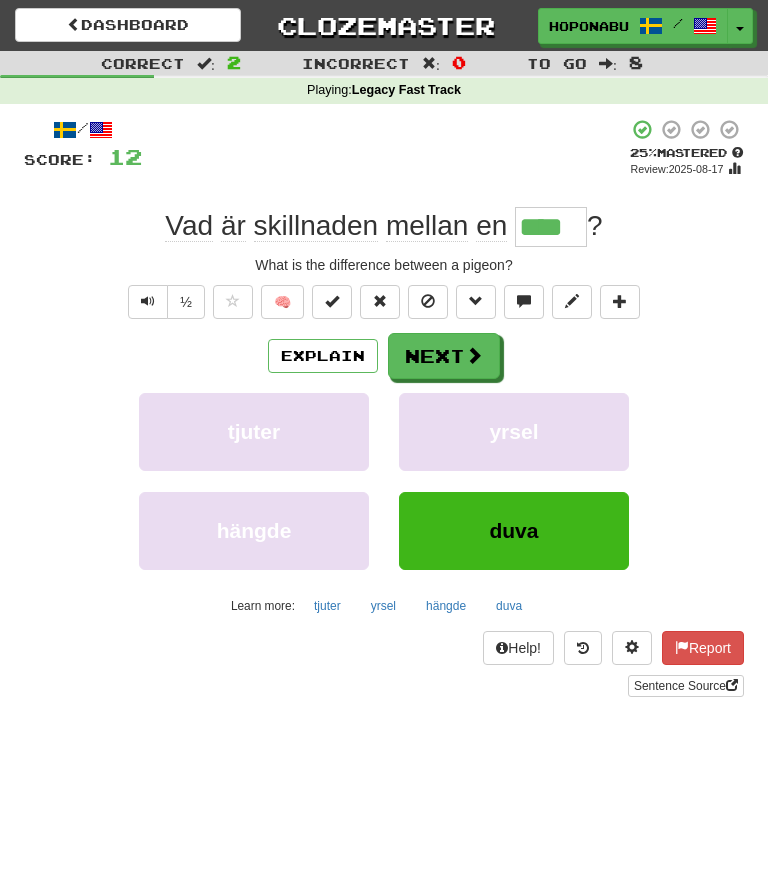 click at bounding box center (474, 355) 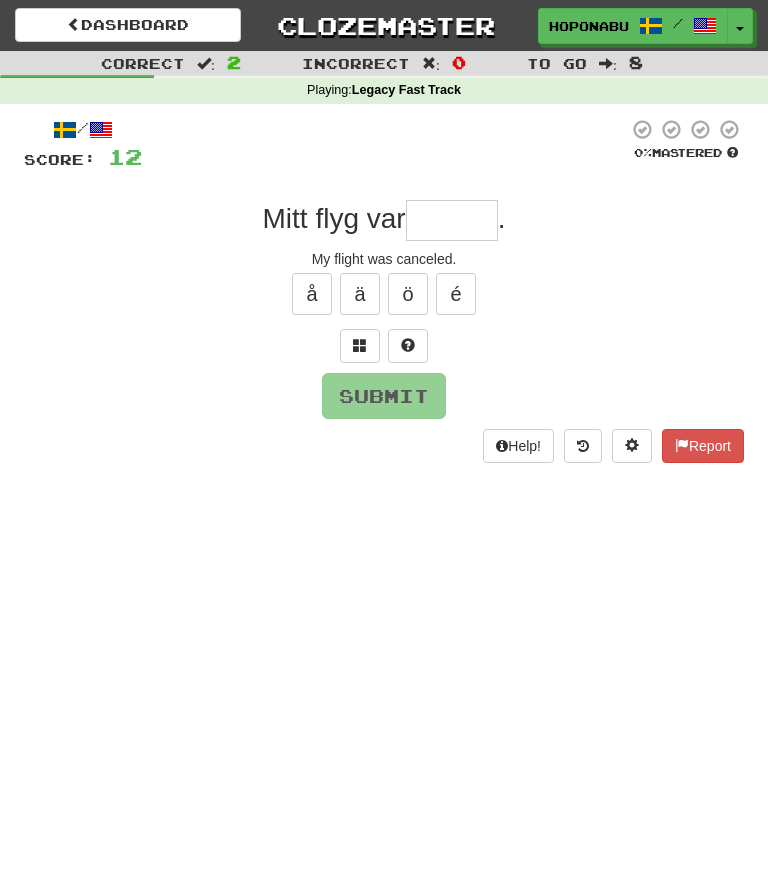 click at bounding box center (360, 346) 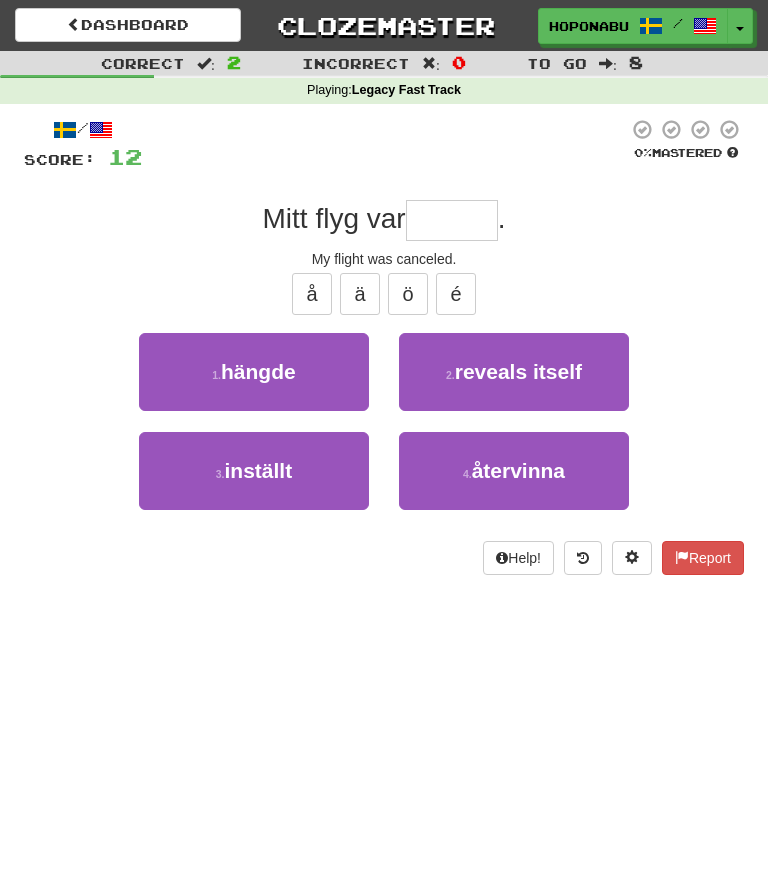 click on "1 .  hängde" at bounding box center (254, 372) 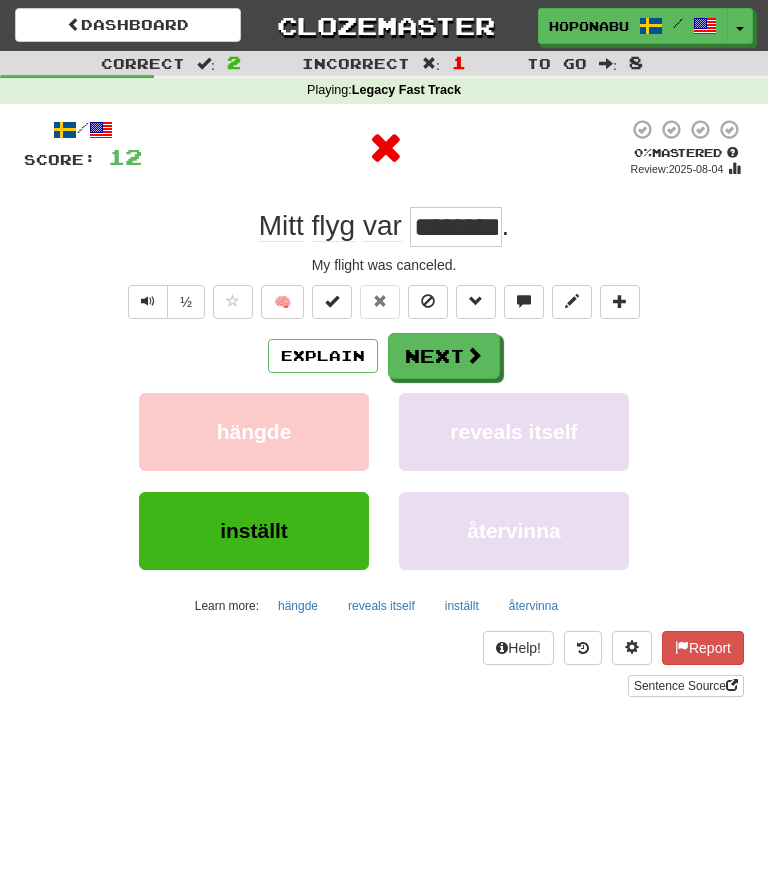 click at bounding box center [474, 355] 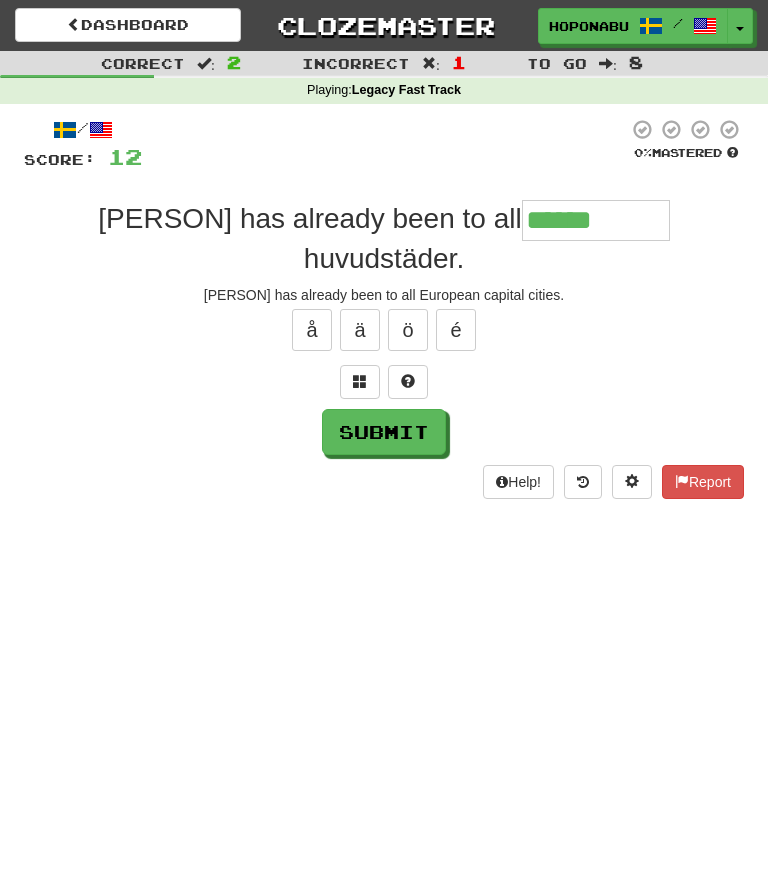 click at bounding box center [360, 381] 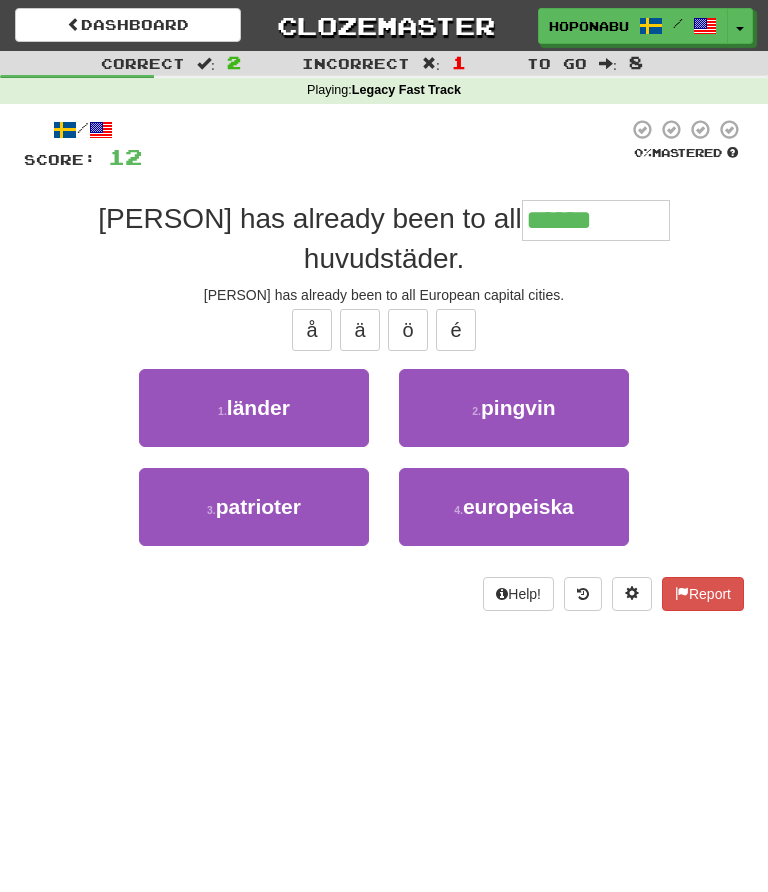 click on "4 .  europeiska" at bounding box center (514, 507) 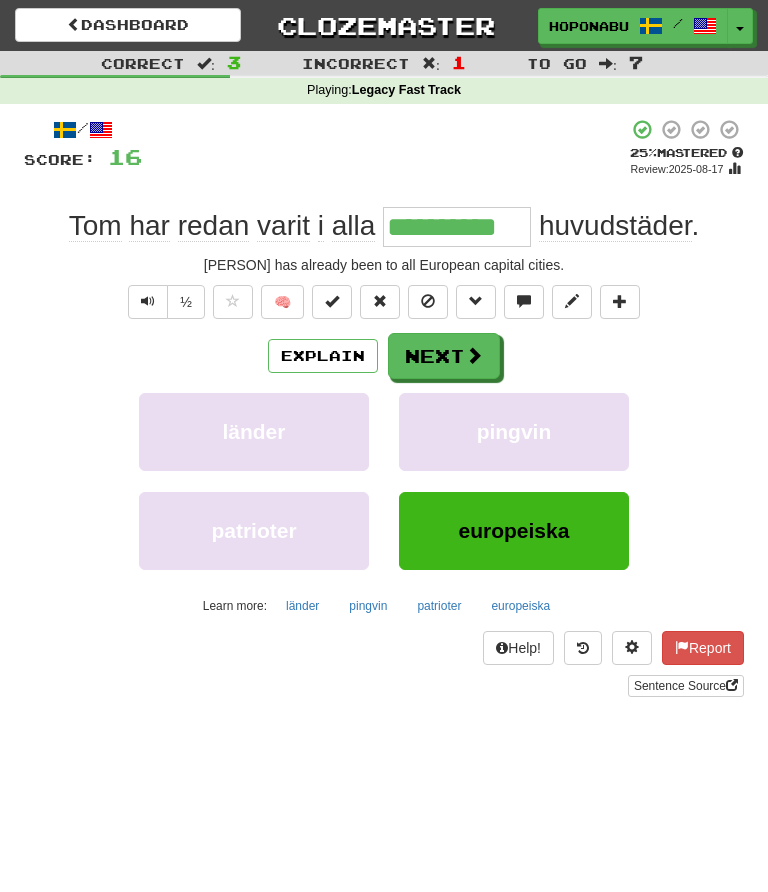 click at bounding box center (474, 355) 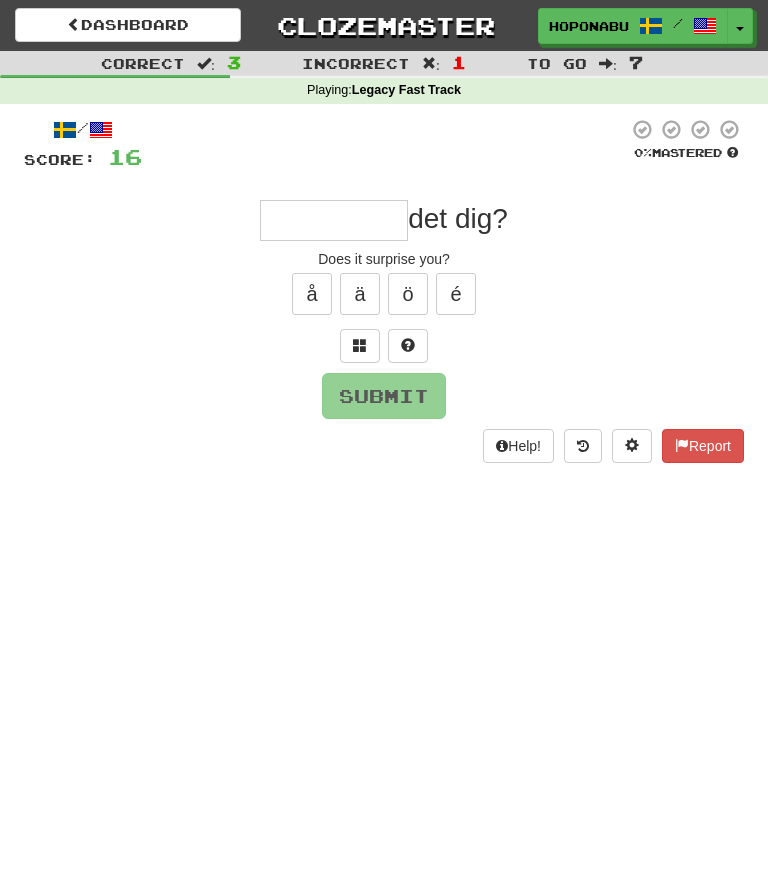 type on "*" 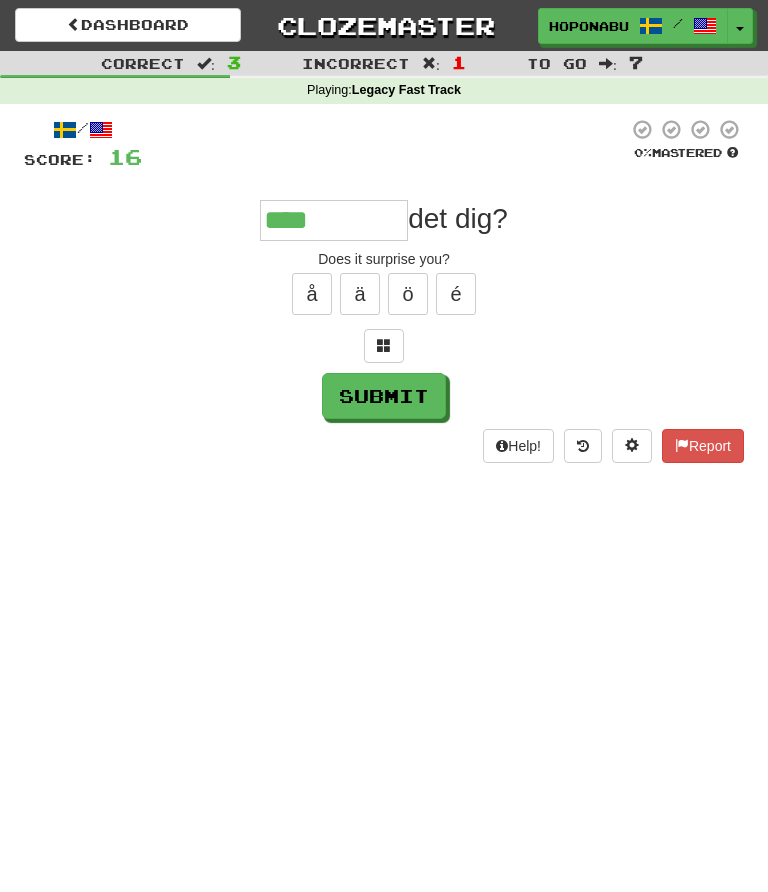 click at bounding box center [384, 346] 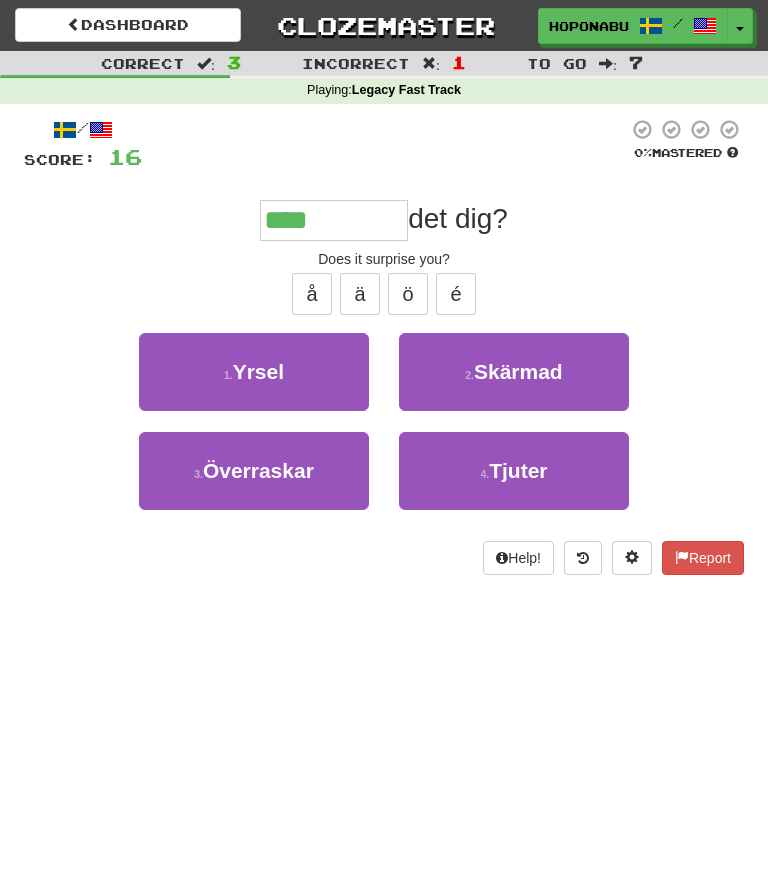 click on "3 .  Överraskar" at bounding box center [254, 471] 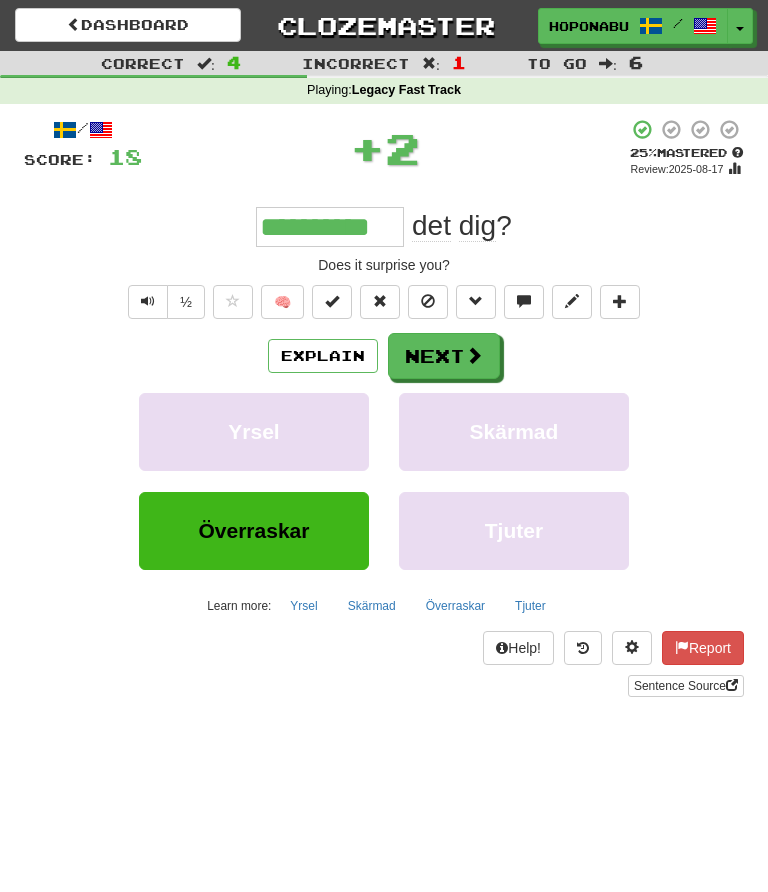 click on "Next" at bounding box center (444, 356) 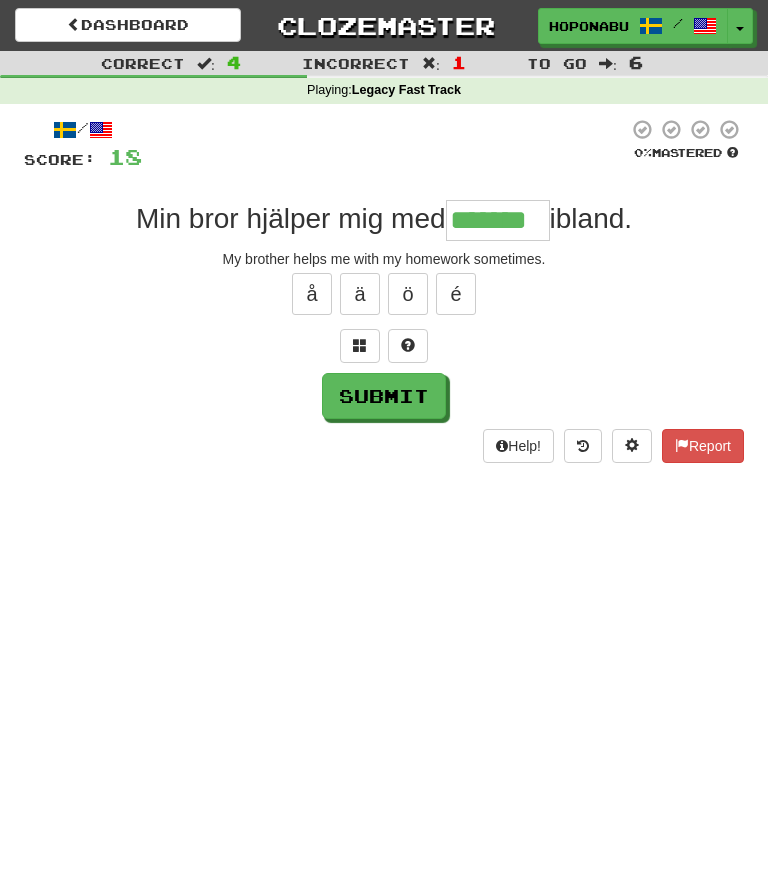 type on "*******" 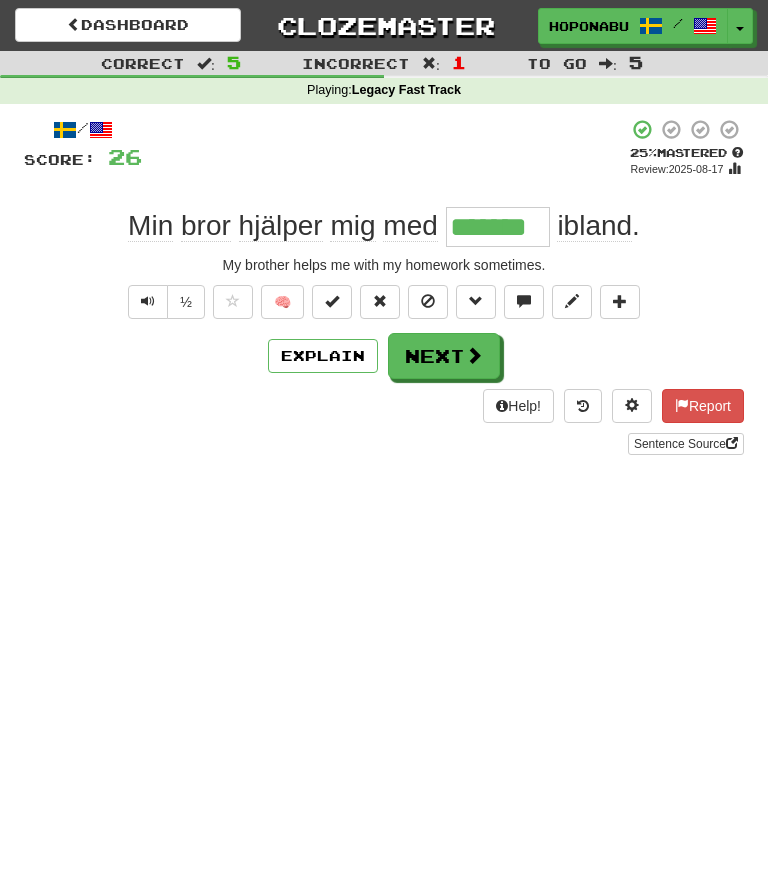 click at bounding box center (474, 355) 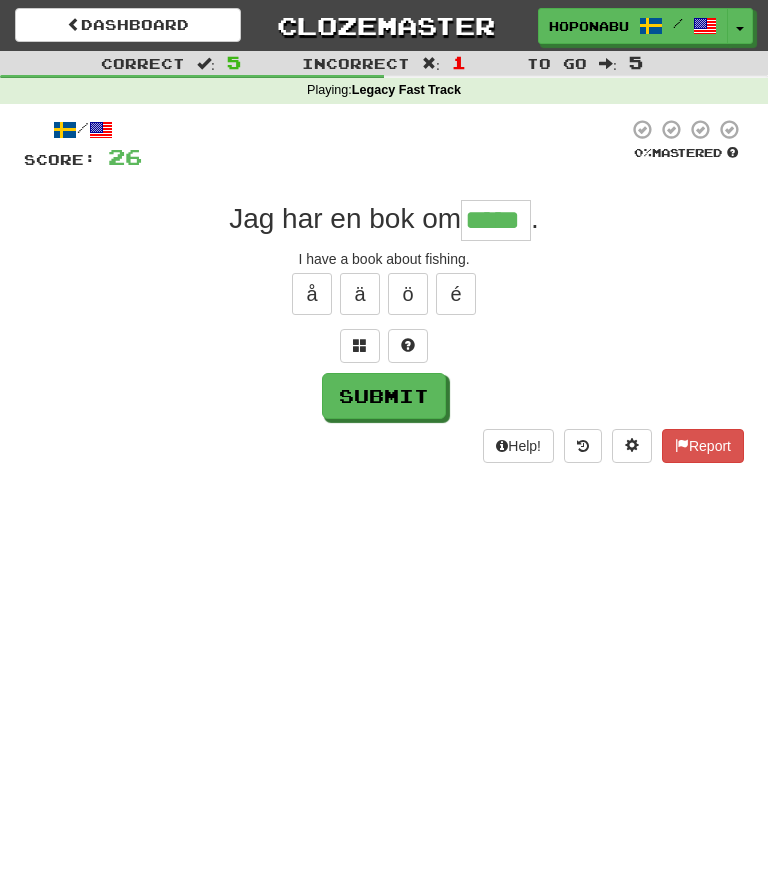 type on "*****" 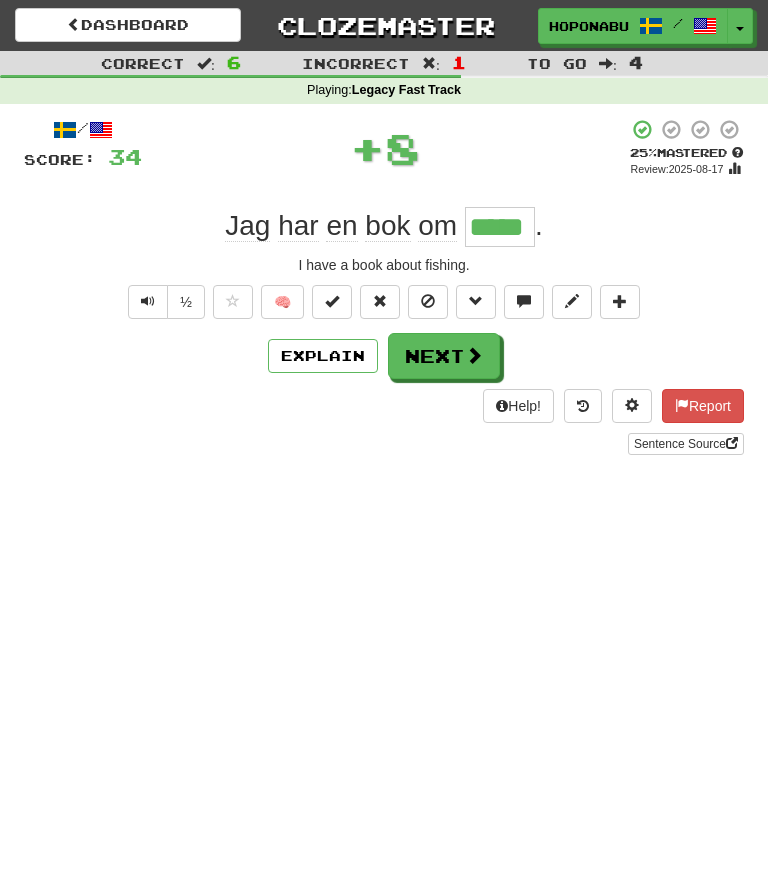 click on "Explain" at bounding box center (323, 356) 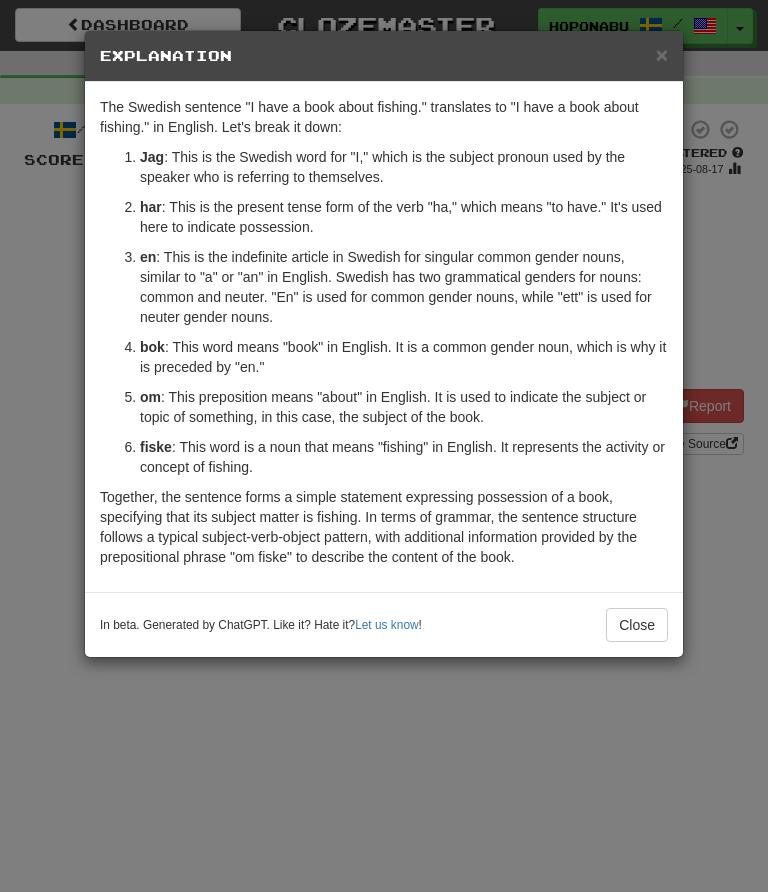 click on "Close" at bounding box center [637, 625] 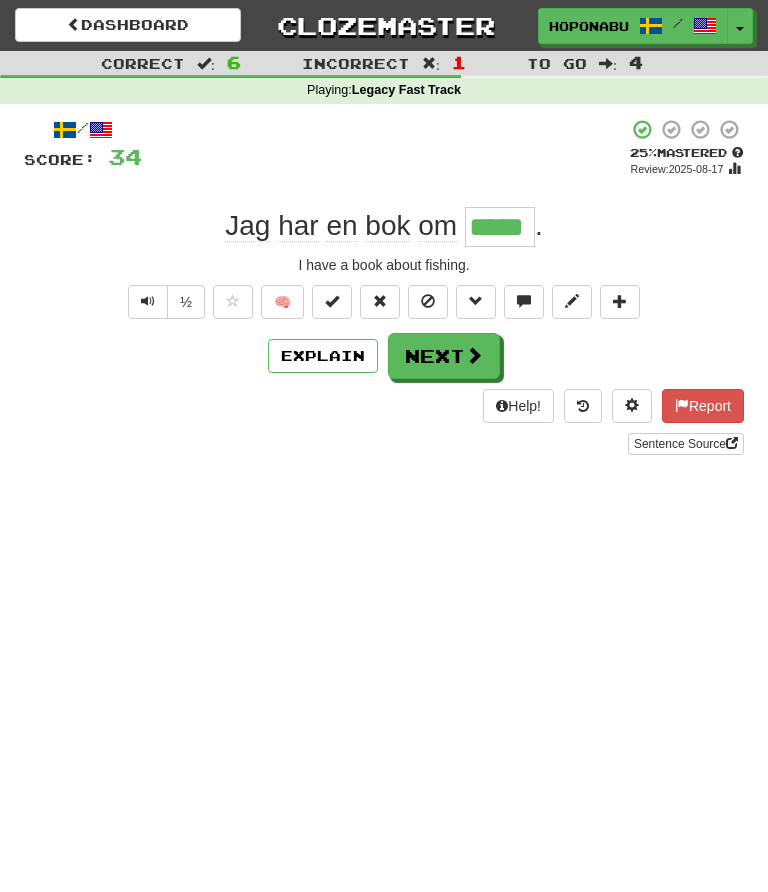 click on "Next" at bounding box center (444, 356) 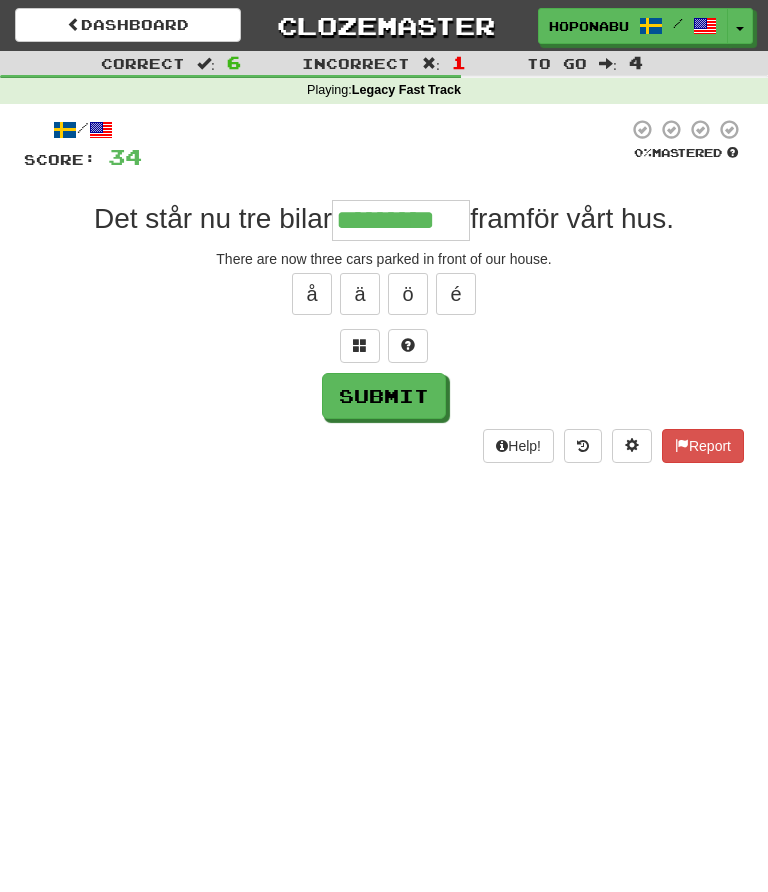 type on "*********" 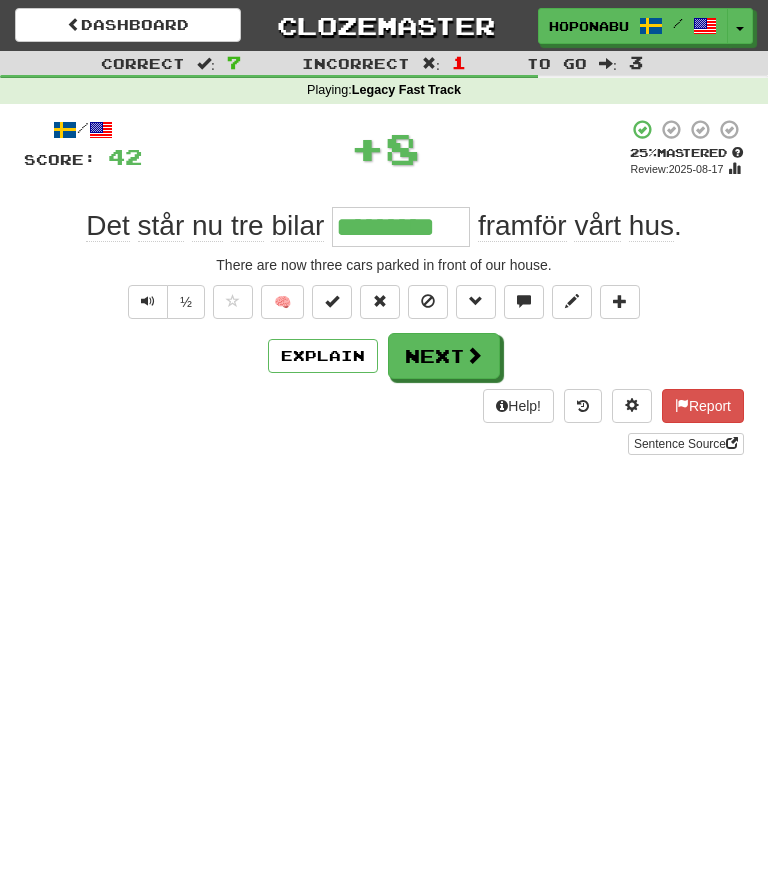click at bounding box center [474, 355] 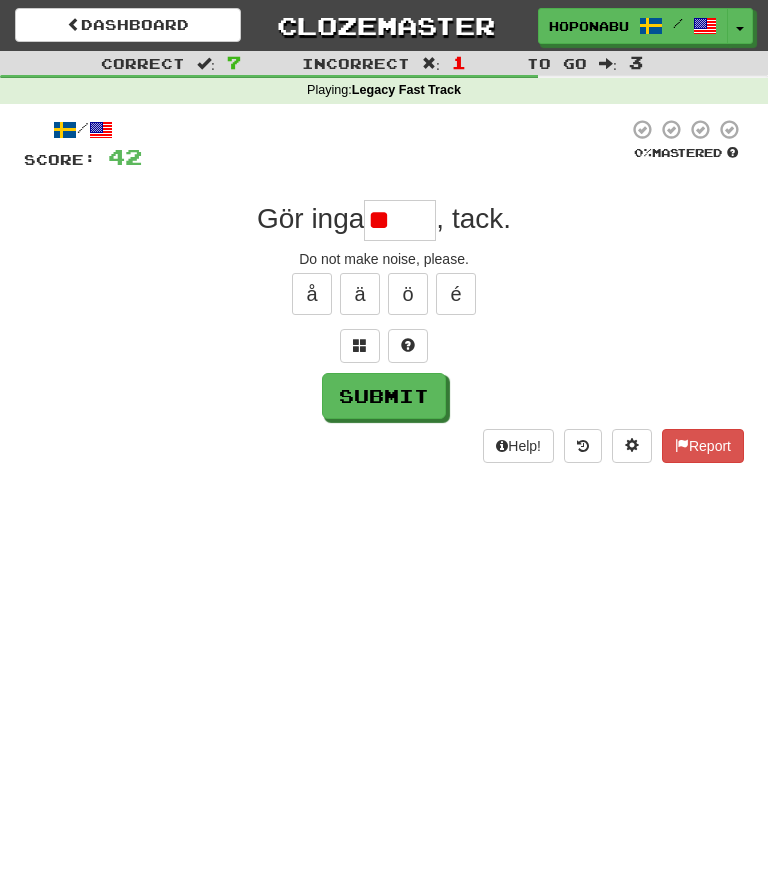 type on "*" 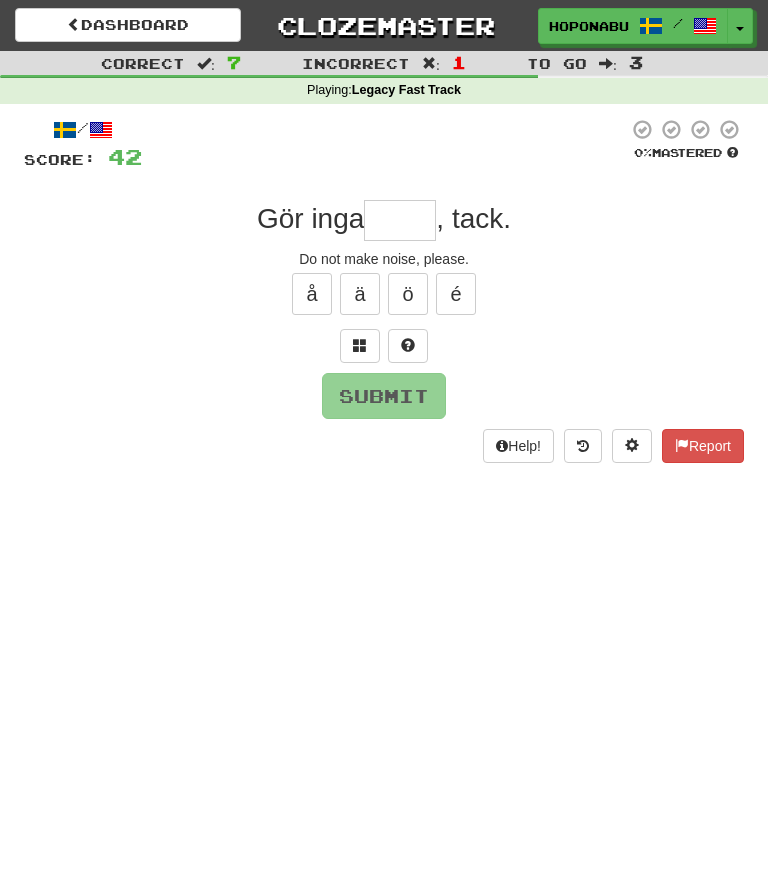 click at bounding box center (360, 345) 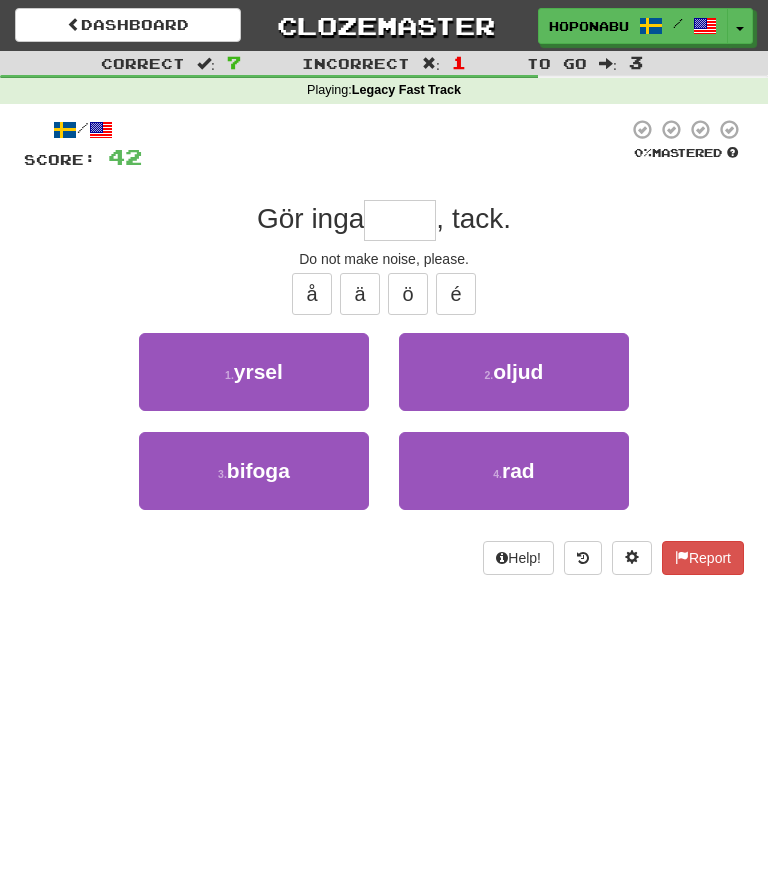 click on "2 .  oljud" at bounding box center [514, 372] 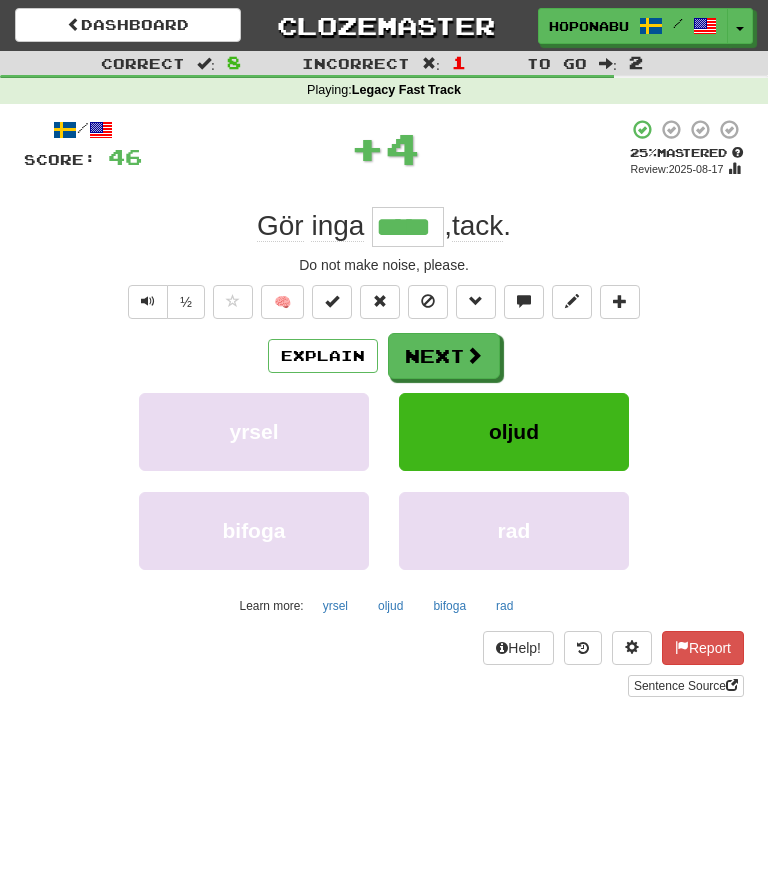 click at bounding box center [474, 355] 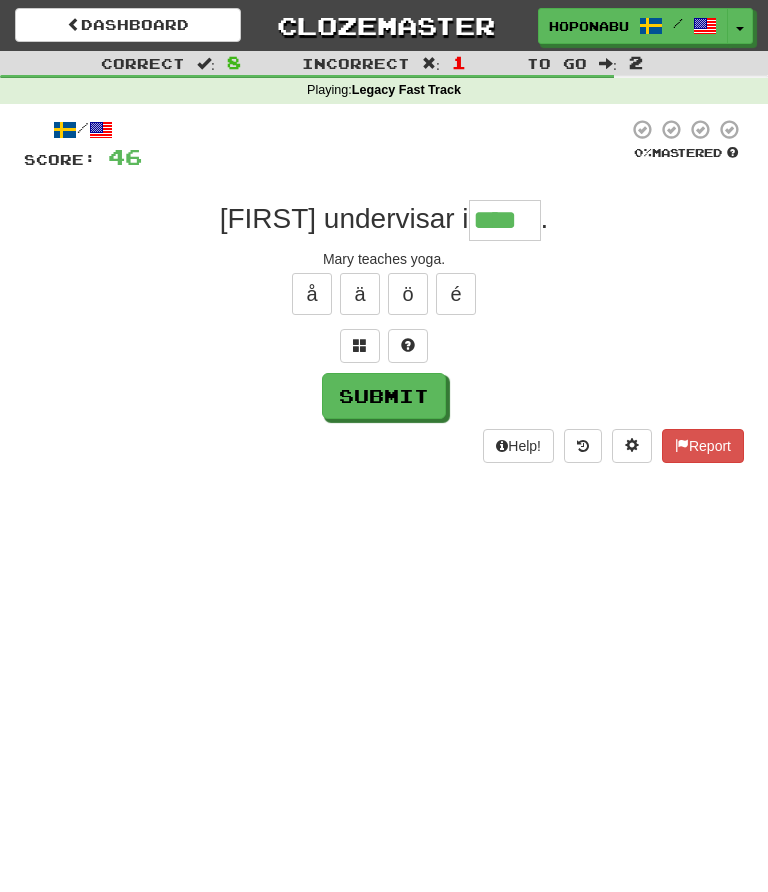 type on "****" 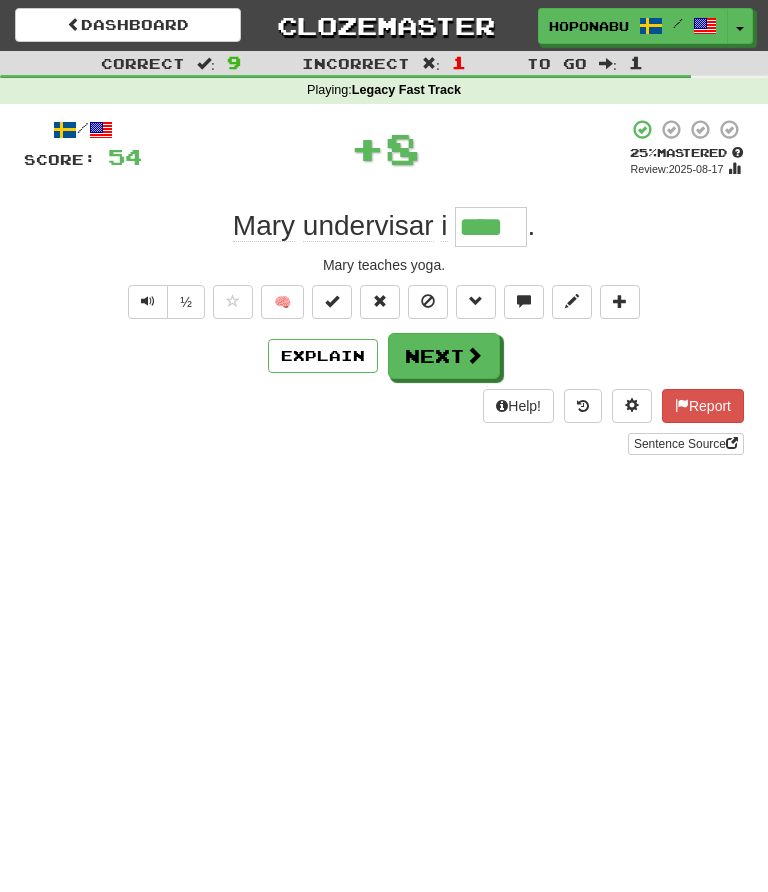 click on "Next" at bounding box center (444, 356) 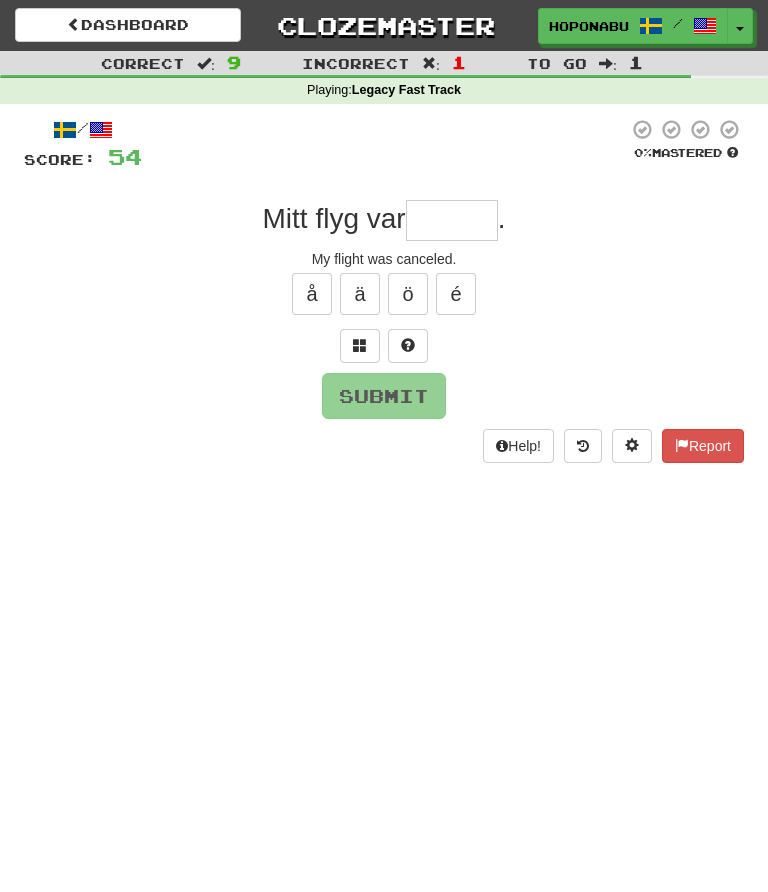 click at bounding box center (360, 346) 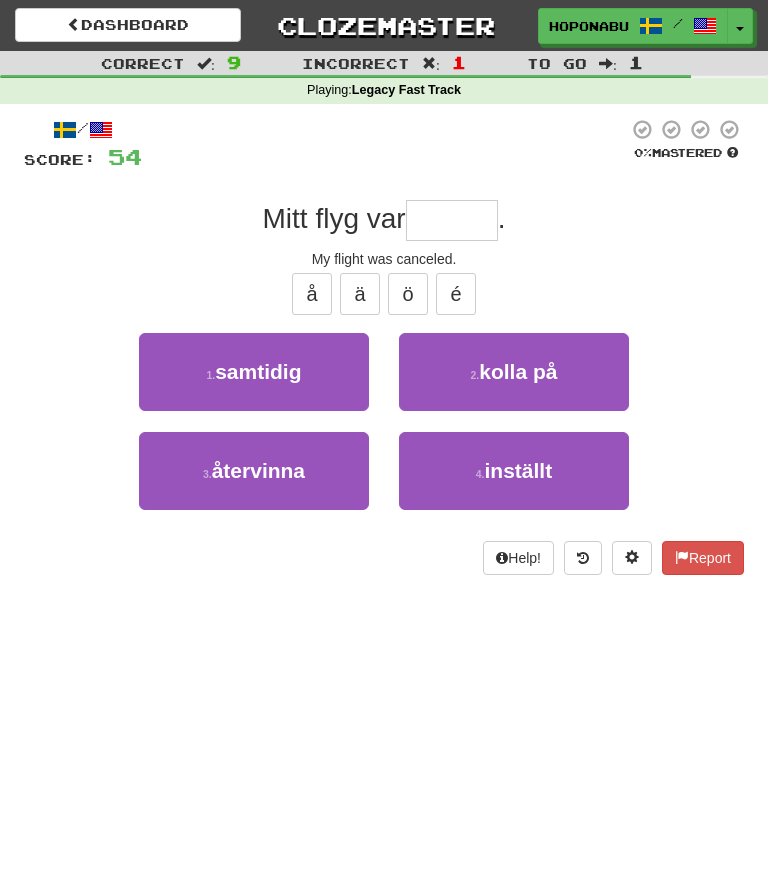 click on "4 .  inställt" at bounding box center [514, 471] 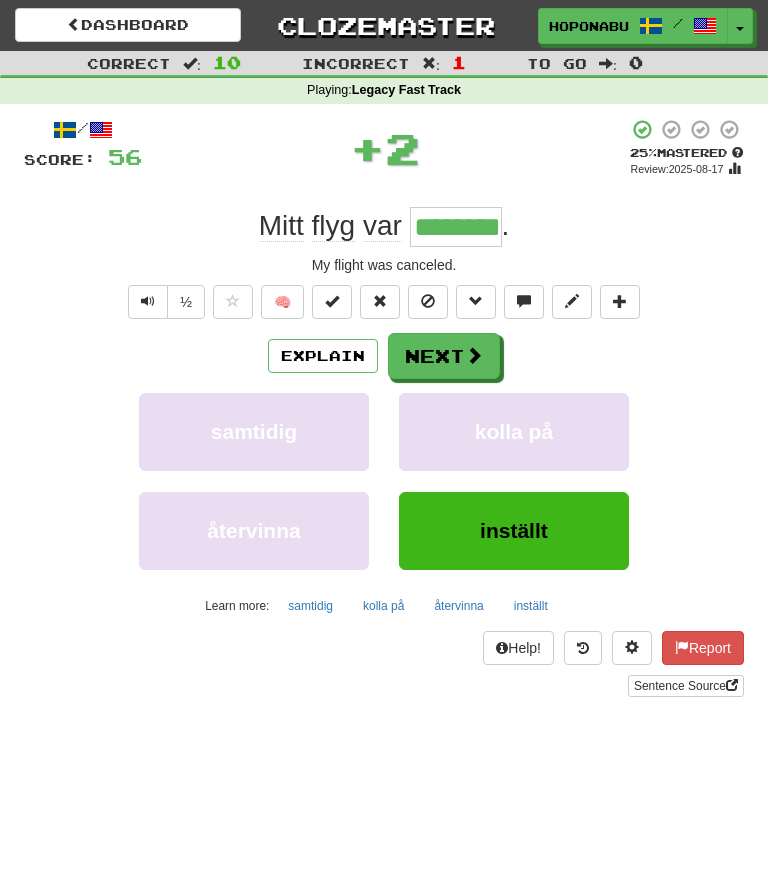 click at bounding box center [474, 355] 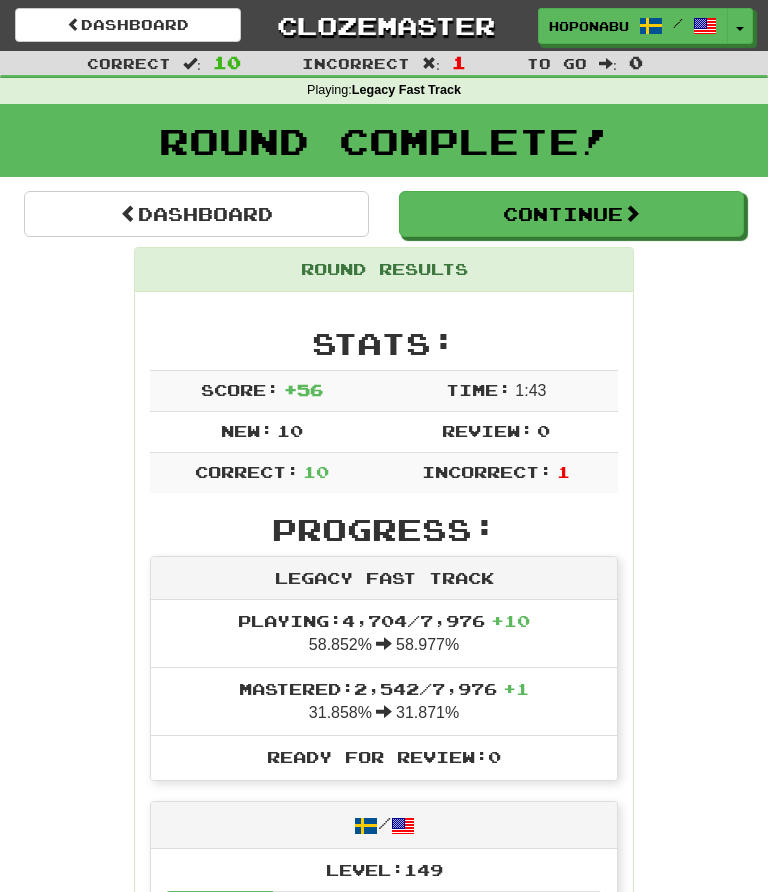 scroll, scrollTop: 87, scrollLeft: 0, axis: vertical 